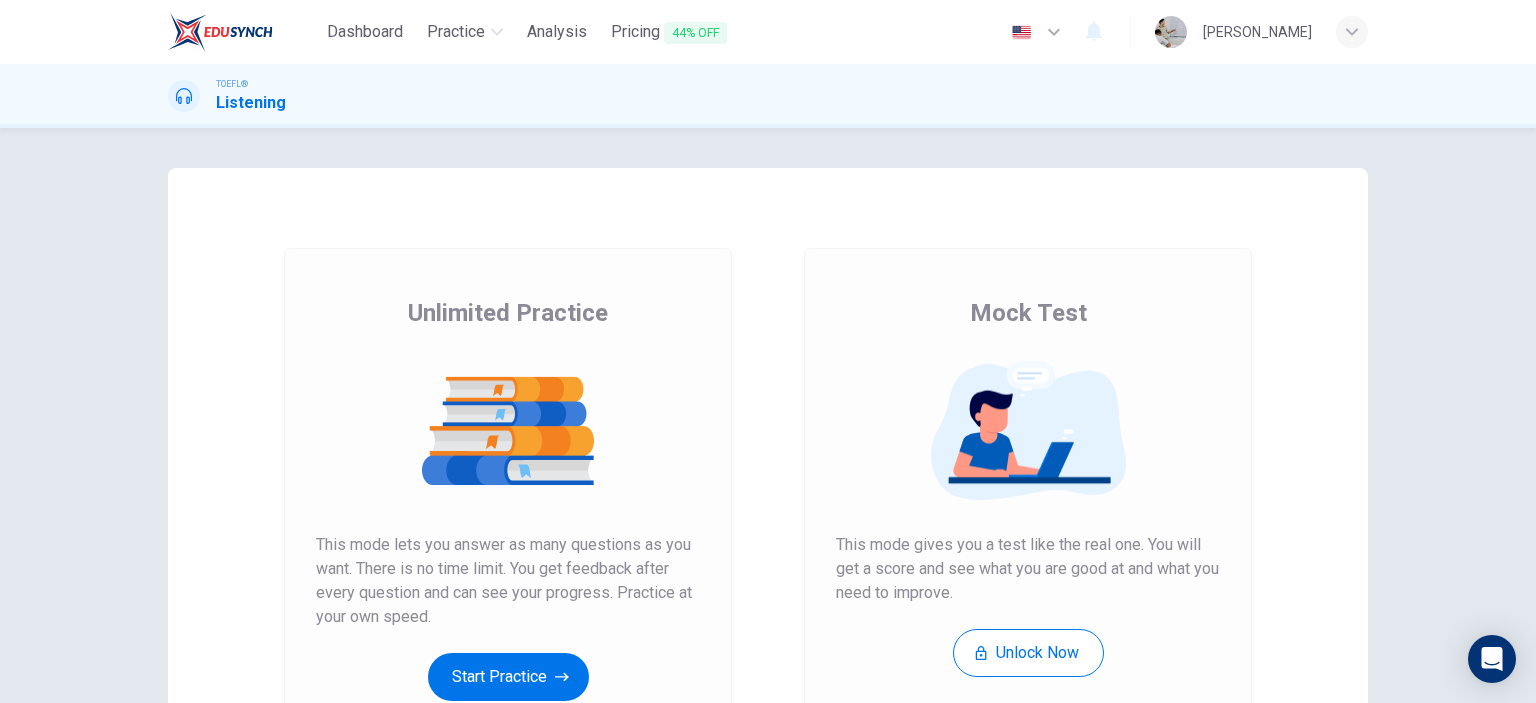 scroll, scrollTop: 0, scrollLeft: 0, axis: both 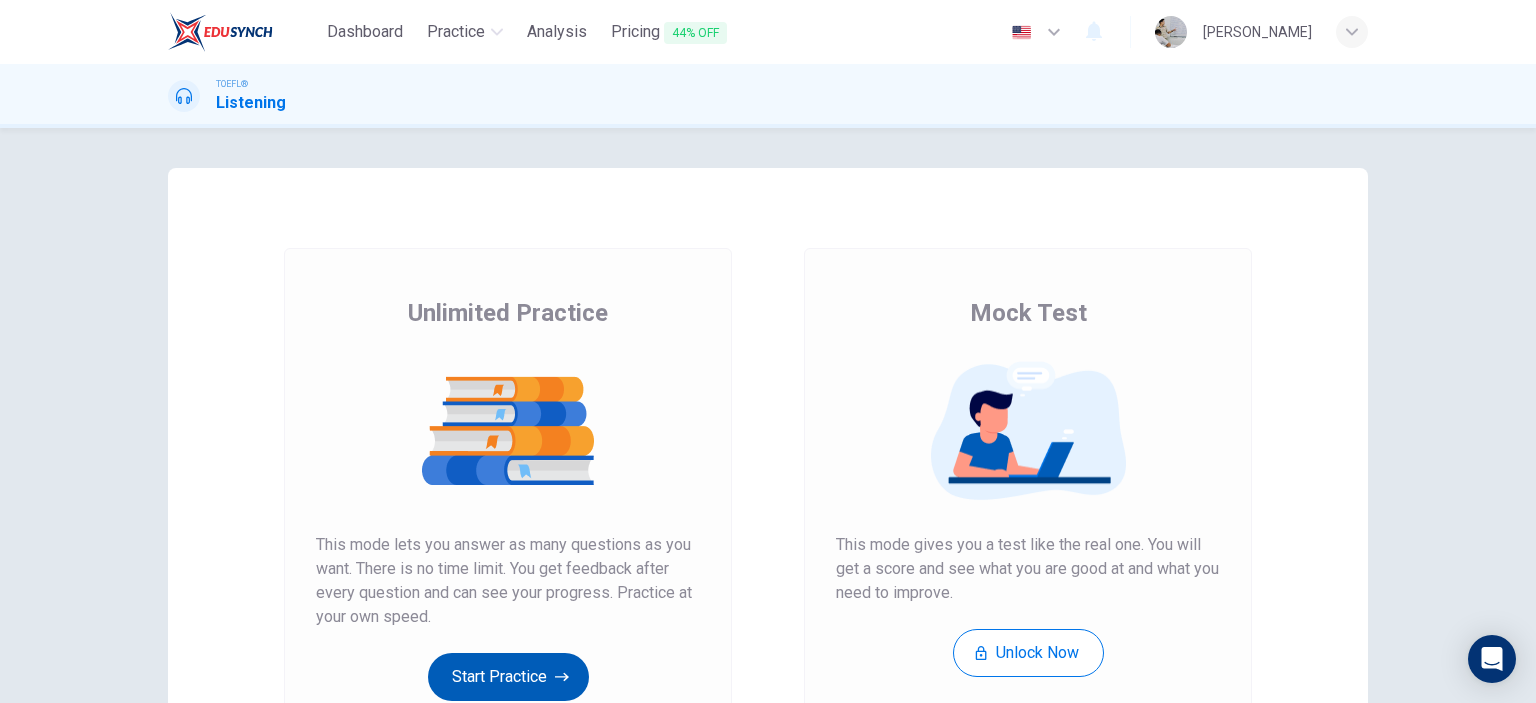 click on "Start Practice" at bounding box center (508, 677) 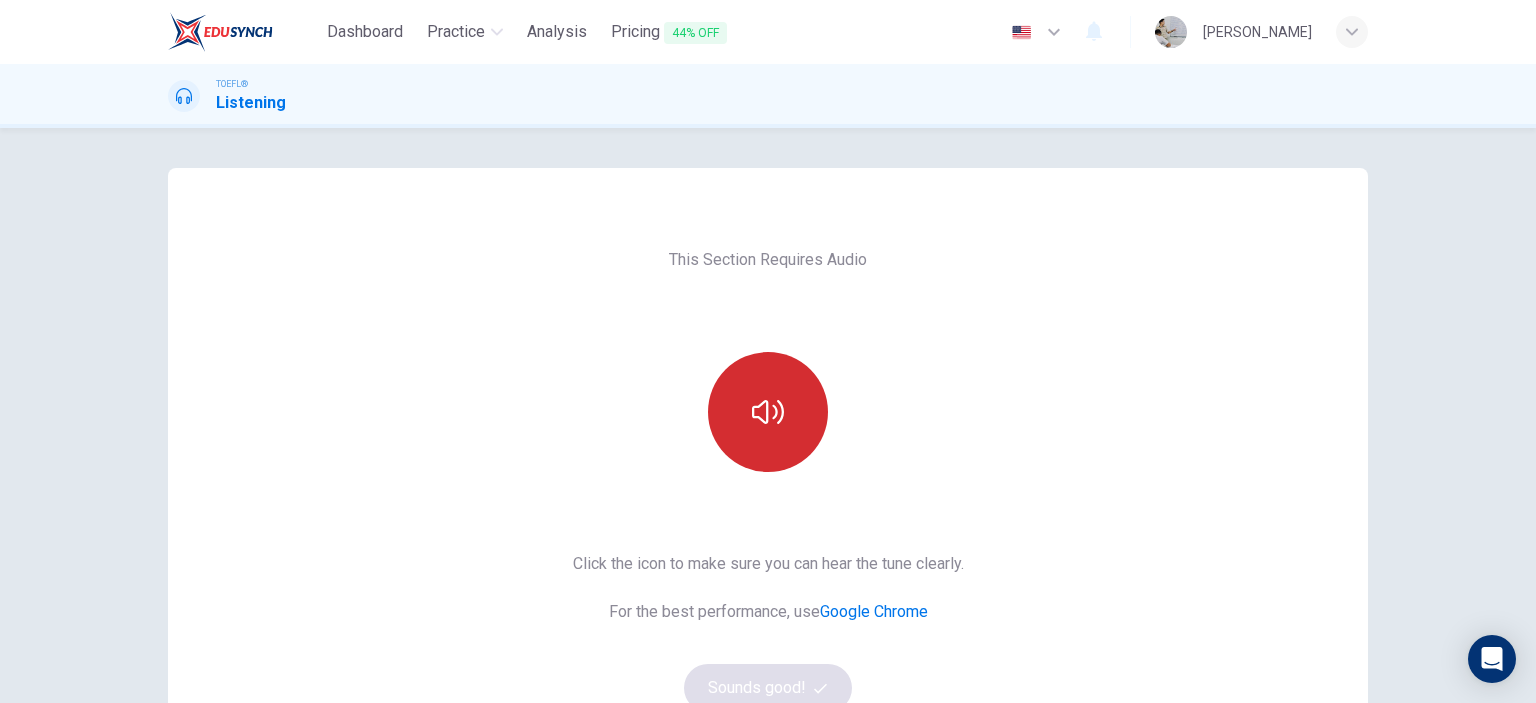 click at bounding box center (768, 412) 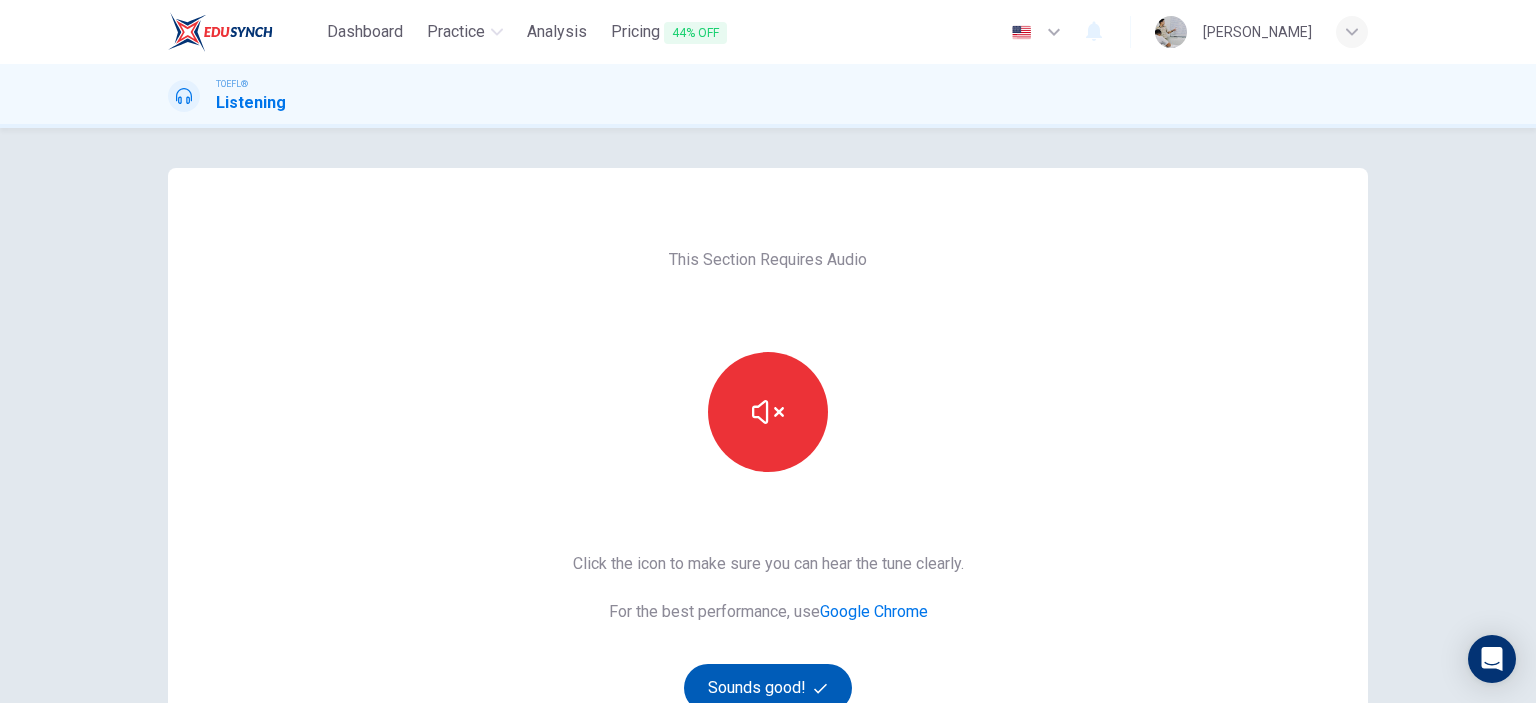 click on "Sounds good!" at bounding box center (768, 688) 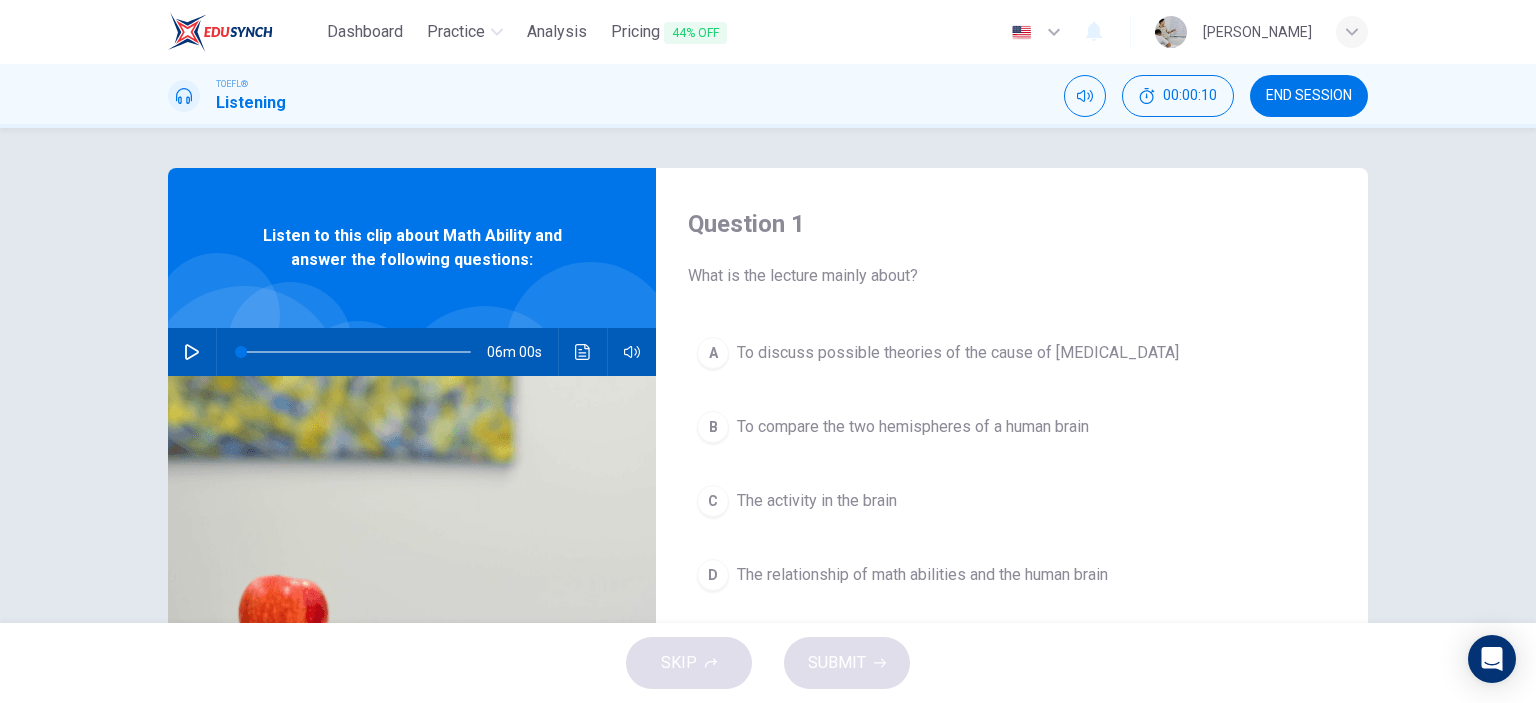 click on "The activity in the brain" at bounding box center [817, 501] 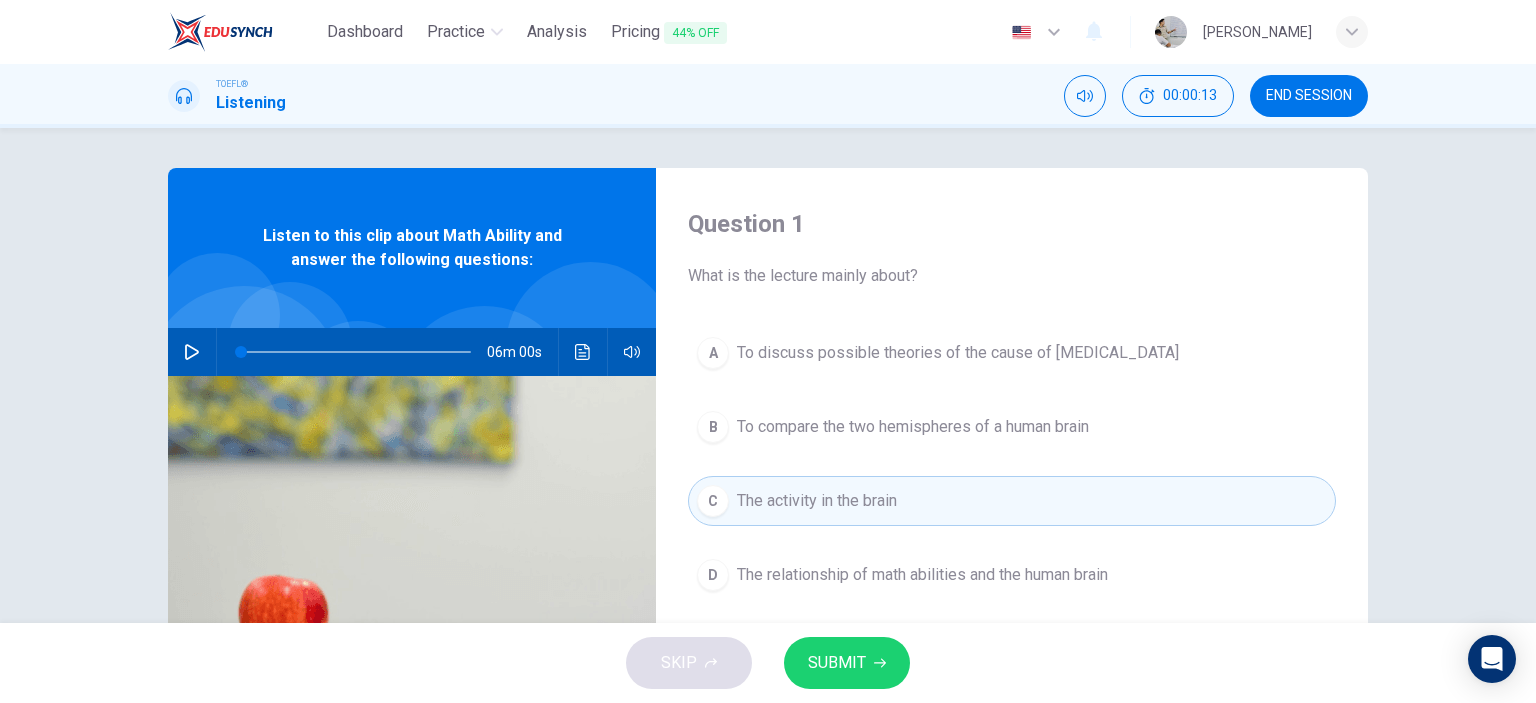 click on "SUBMIT" at bounding box center [837, 663] 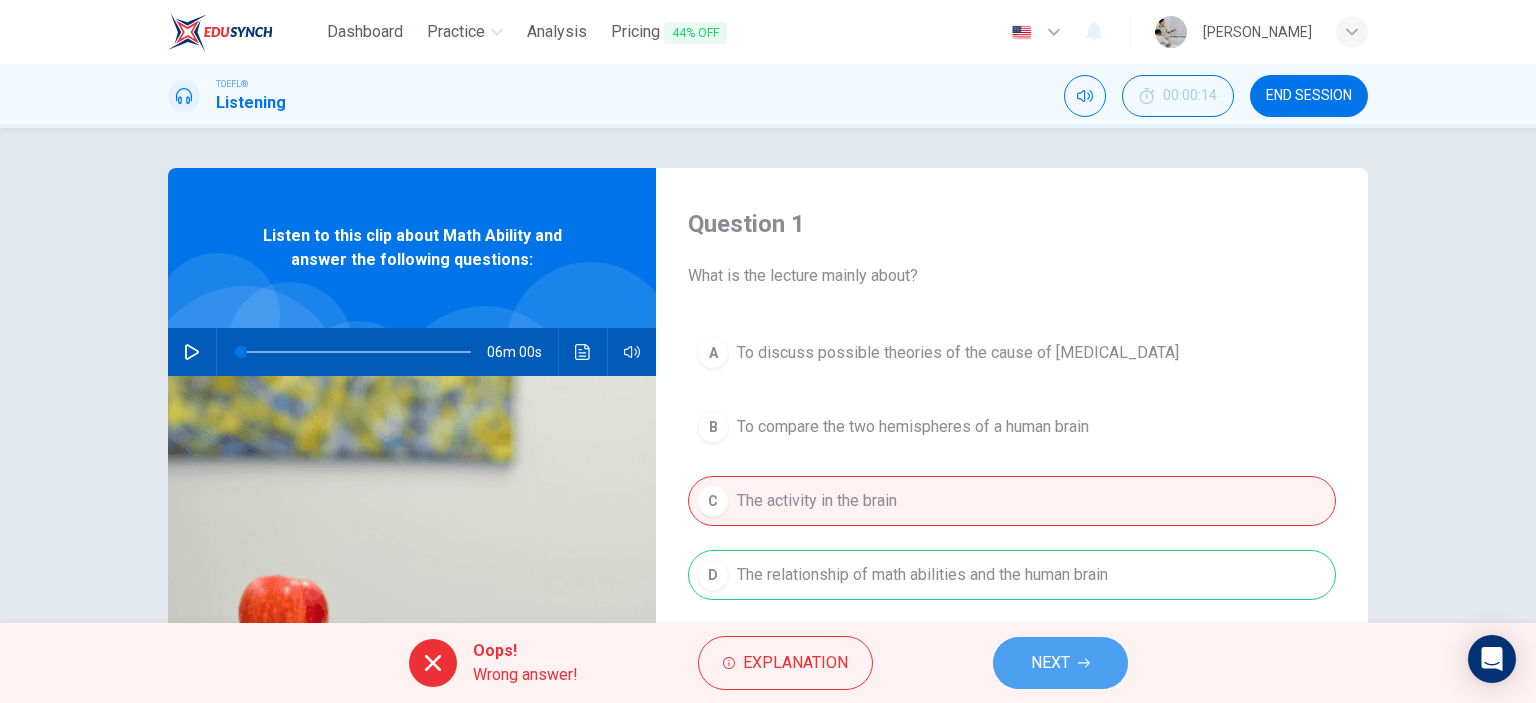 click on "NEXT" at bounding box center (1050, 663) 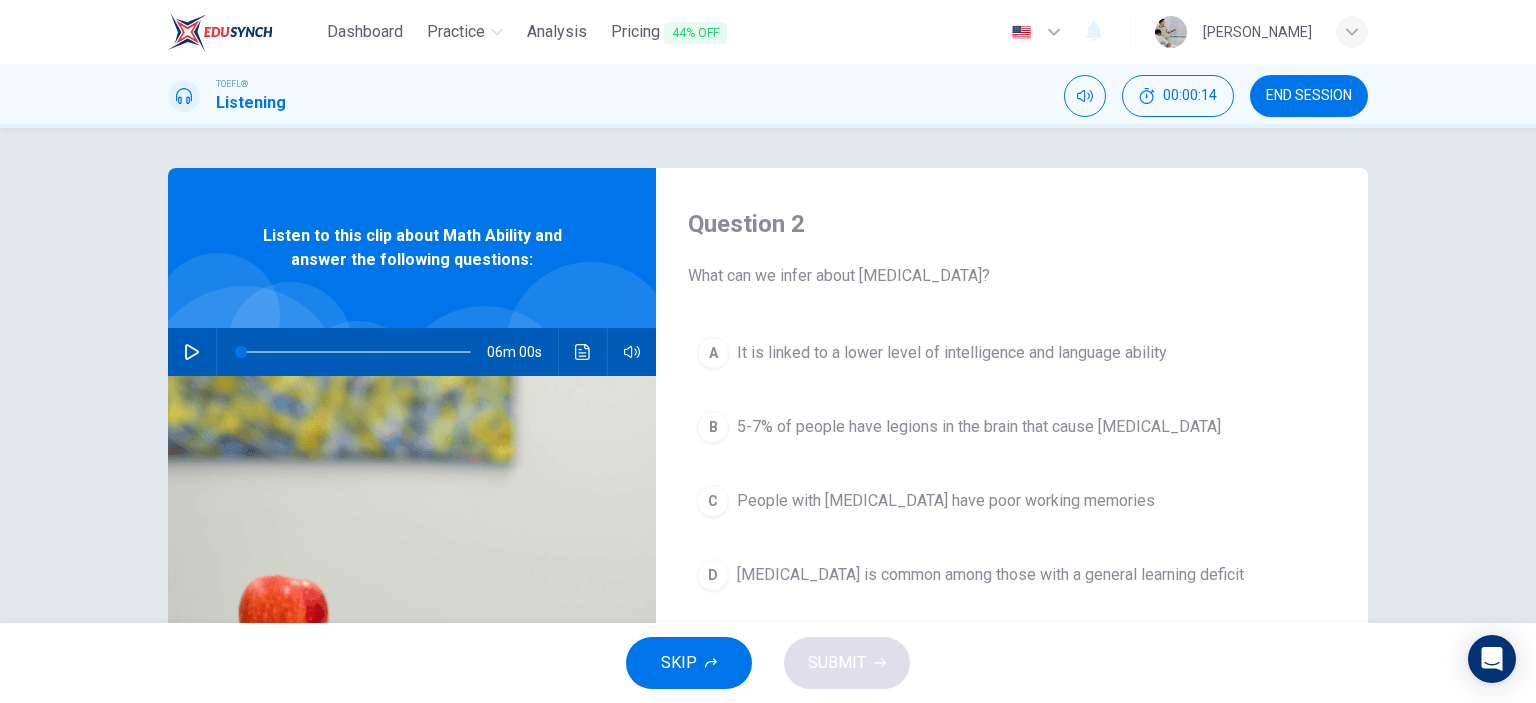 click on "SKIP" at bounding box center [689, 663] 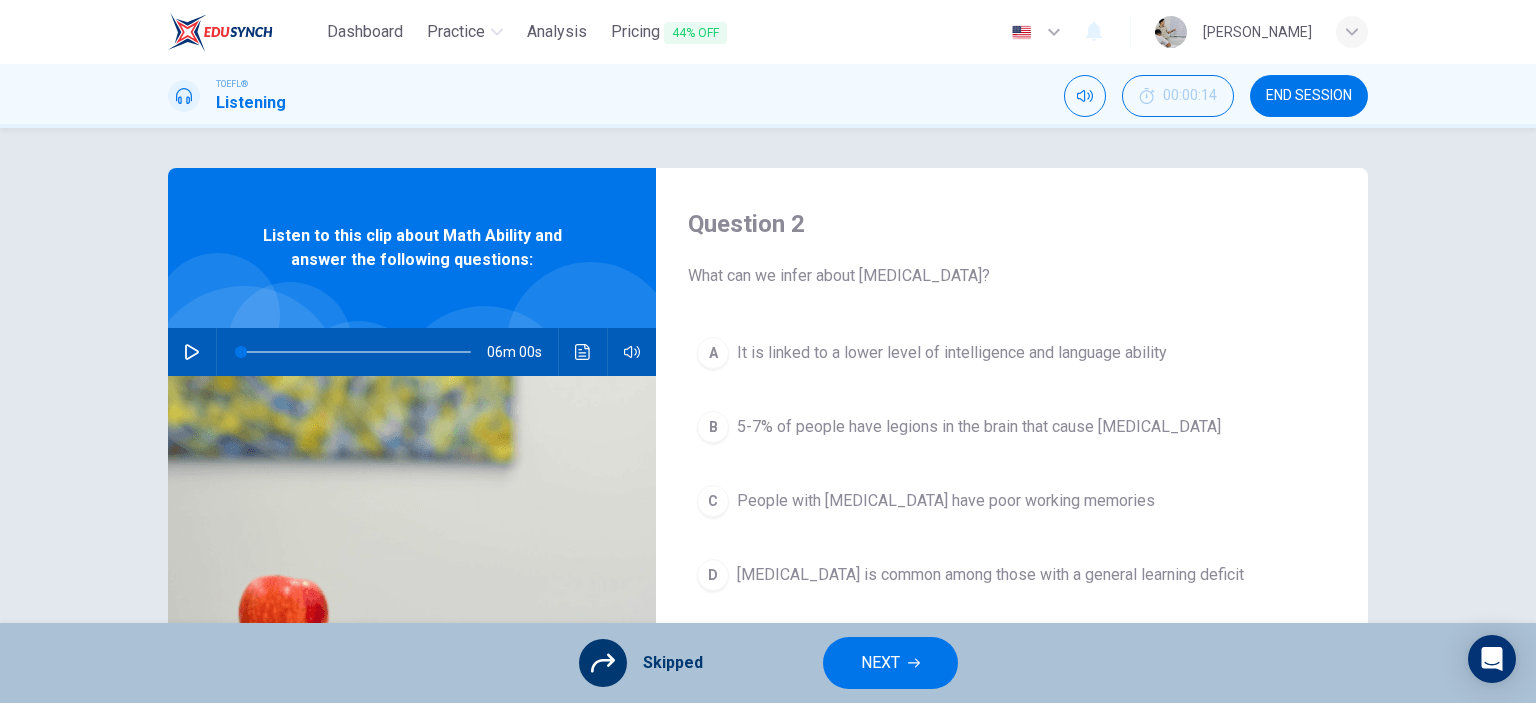 click on "NEXT" at bounding box center (880, 663) 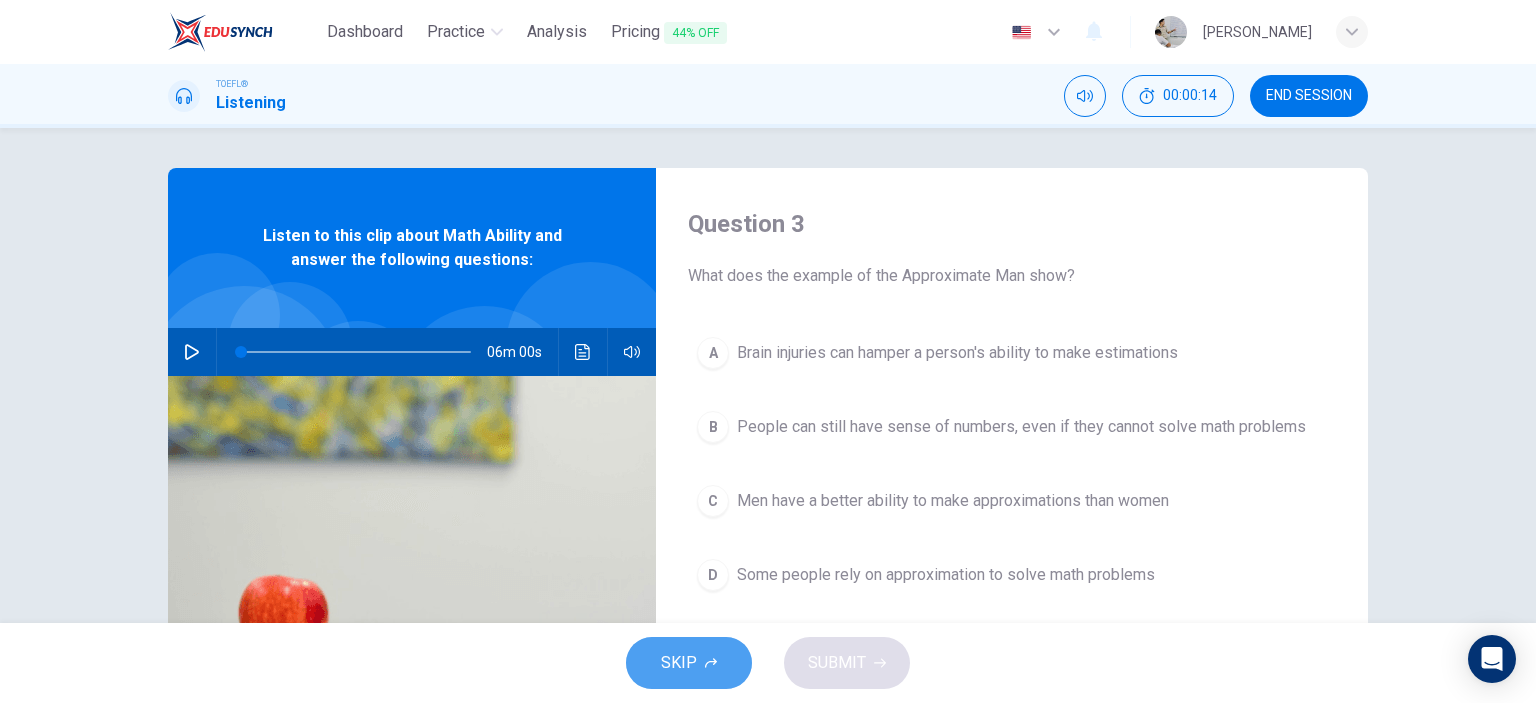 click on "SKIP" at bounding box center [689, 663] 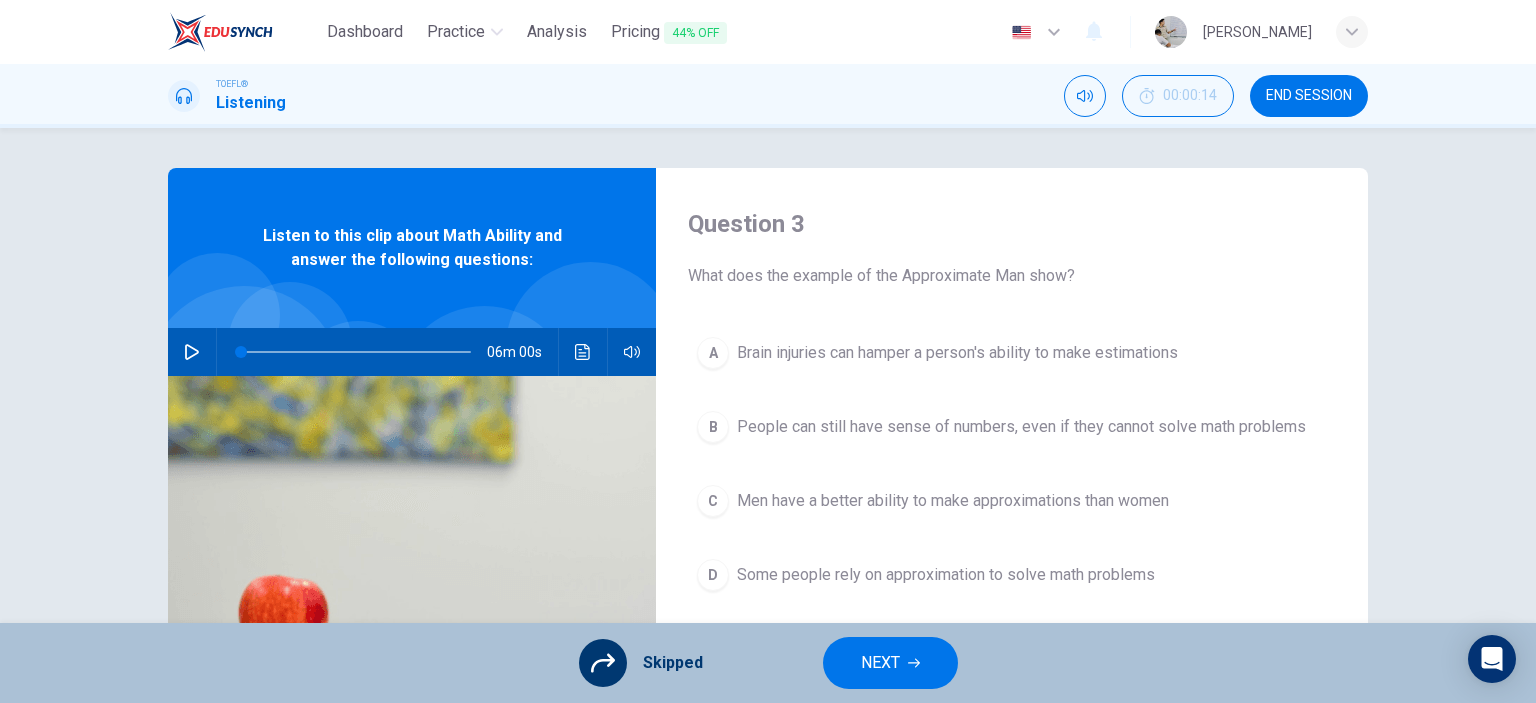 click on "NEXT" at bounding box center [890, 663] 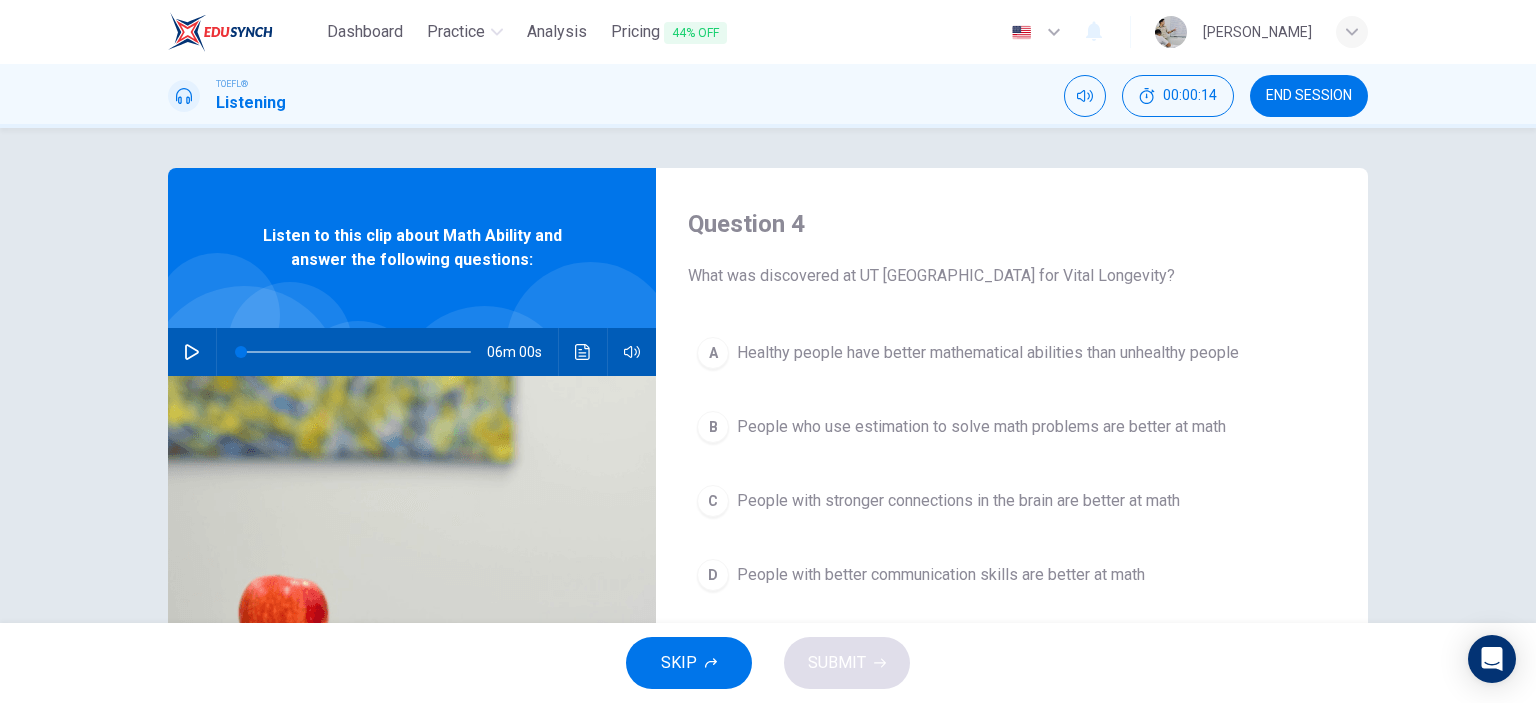 click on "SKIP" at bounding box center [689, 663] 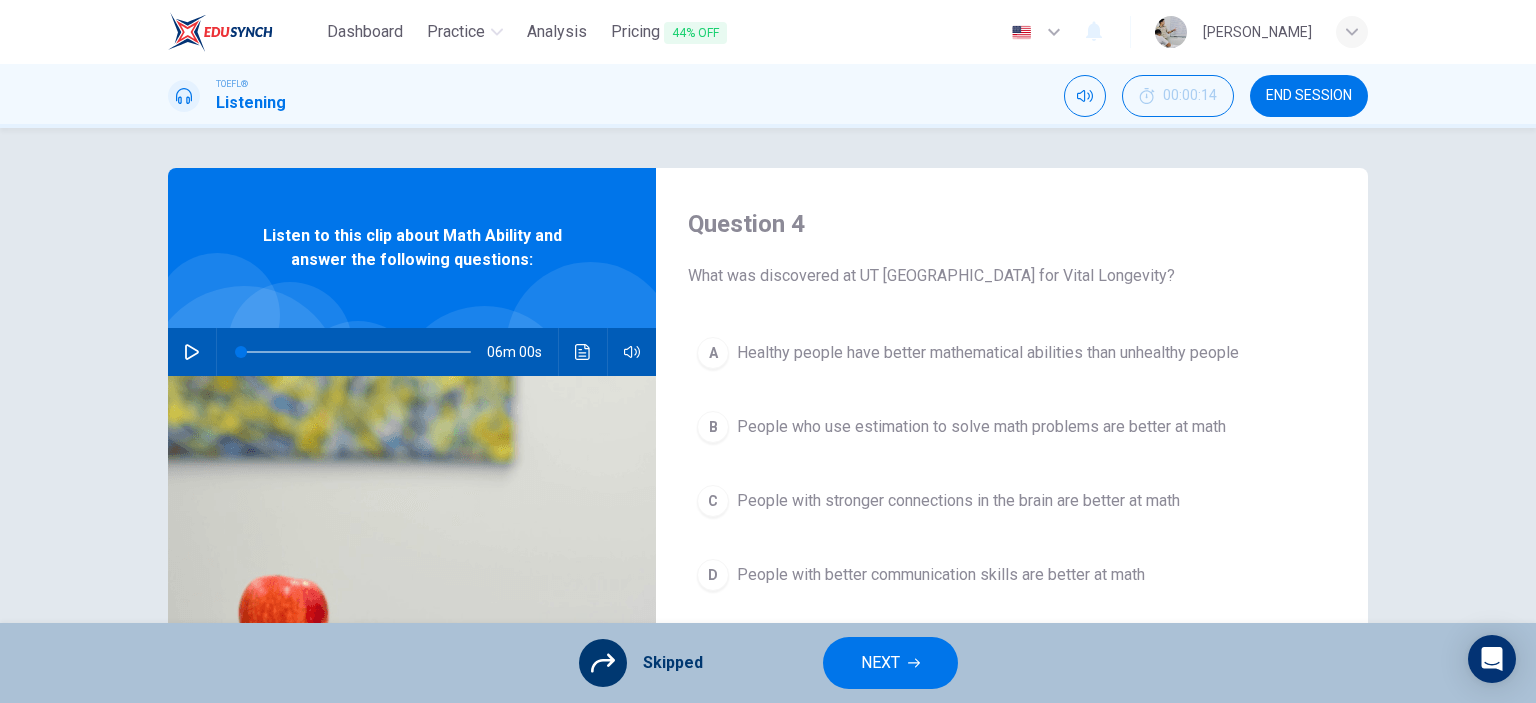 click on "NEXT" at bounding box center (890, 663) 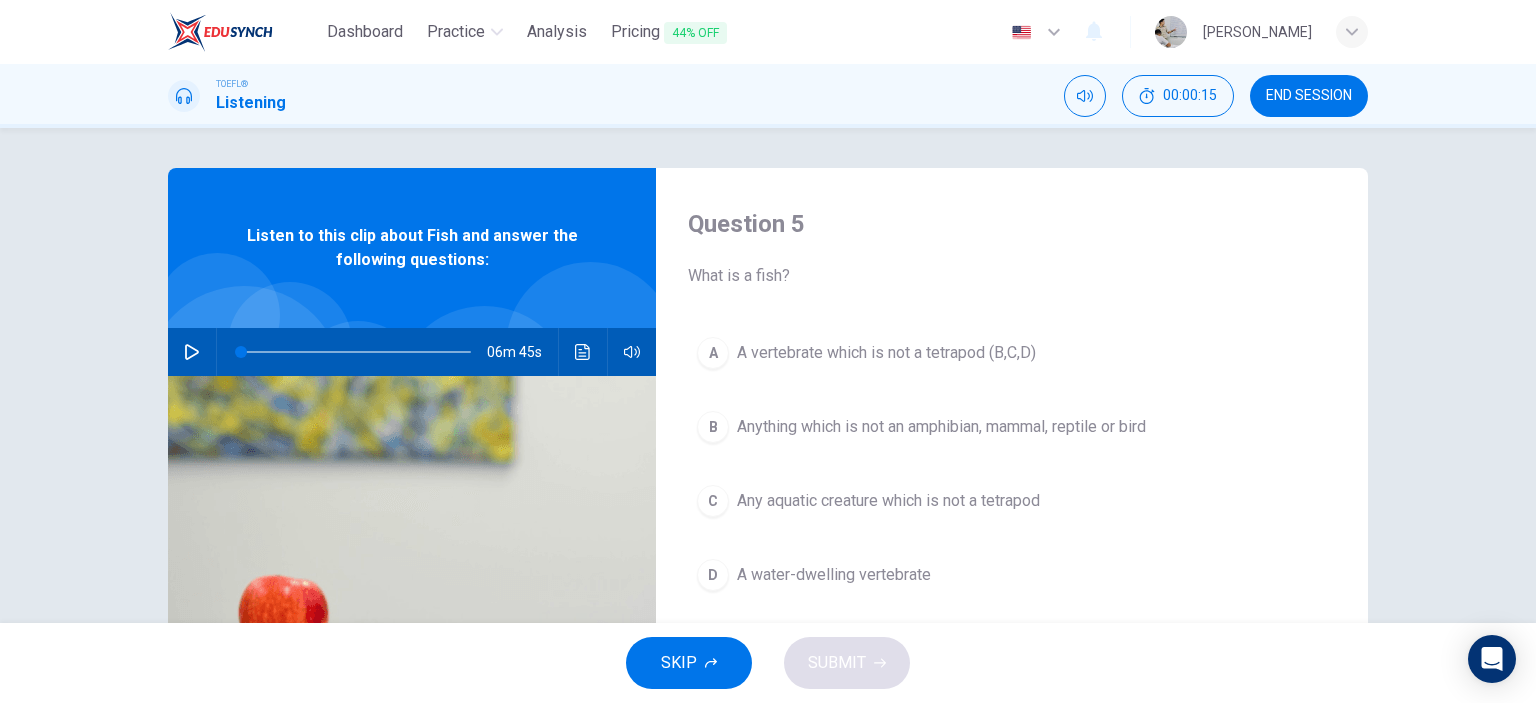 click 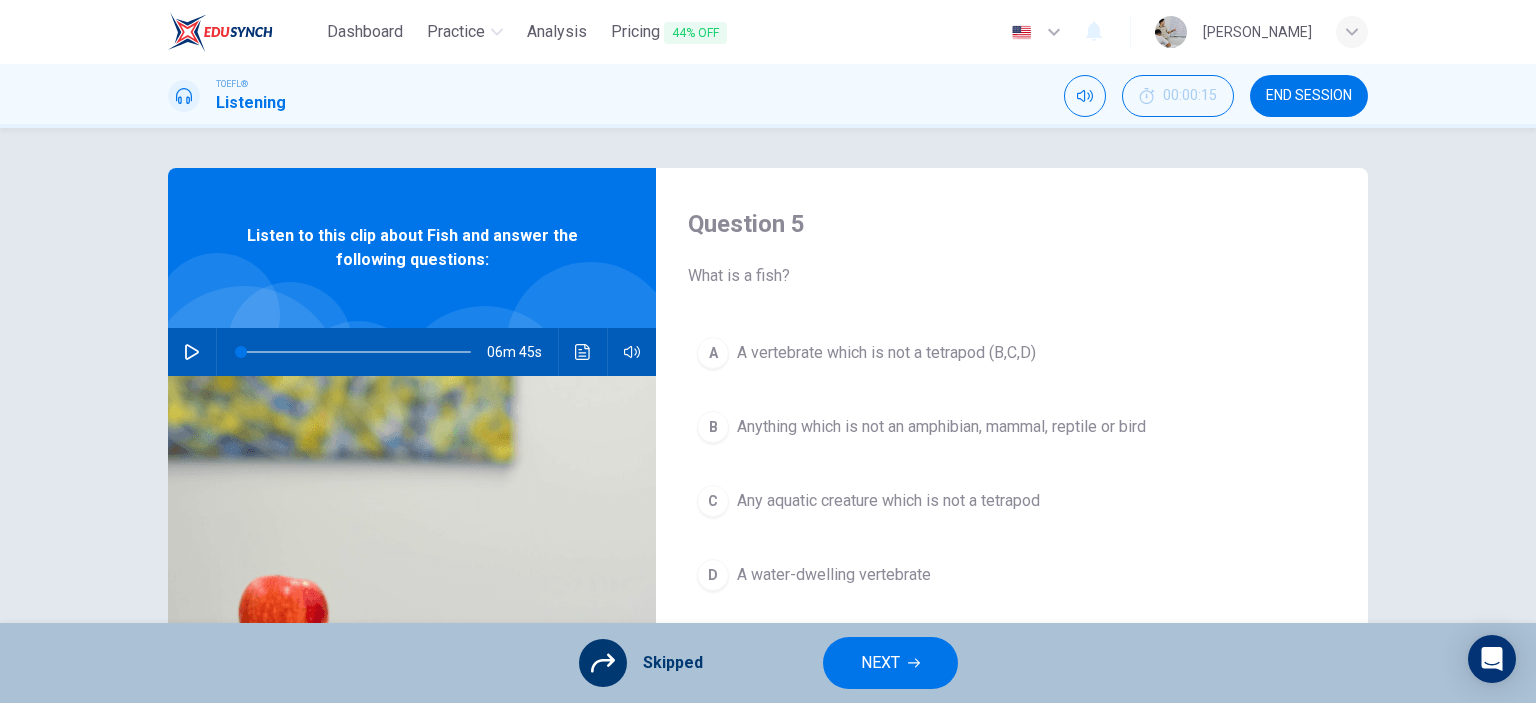 click on "NEXT" at bounding box center [880, 663] 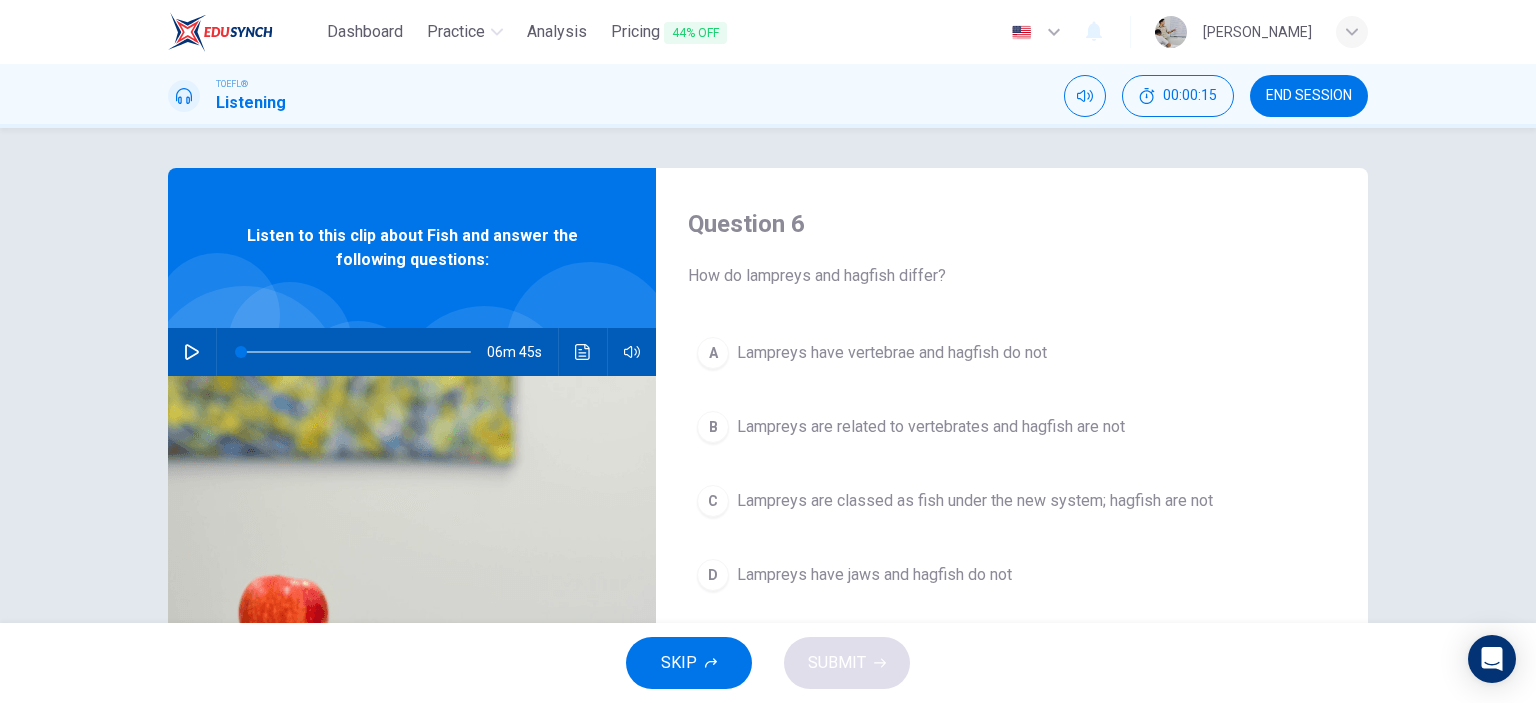 click on "SKIP" at bounding box center [689, 663] 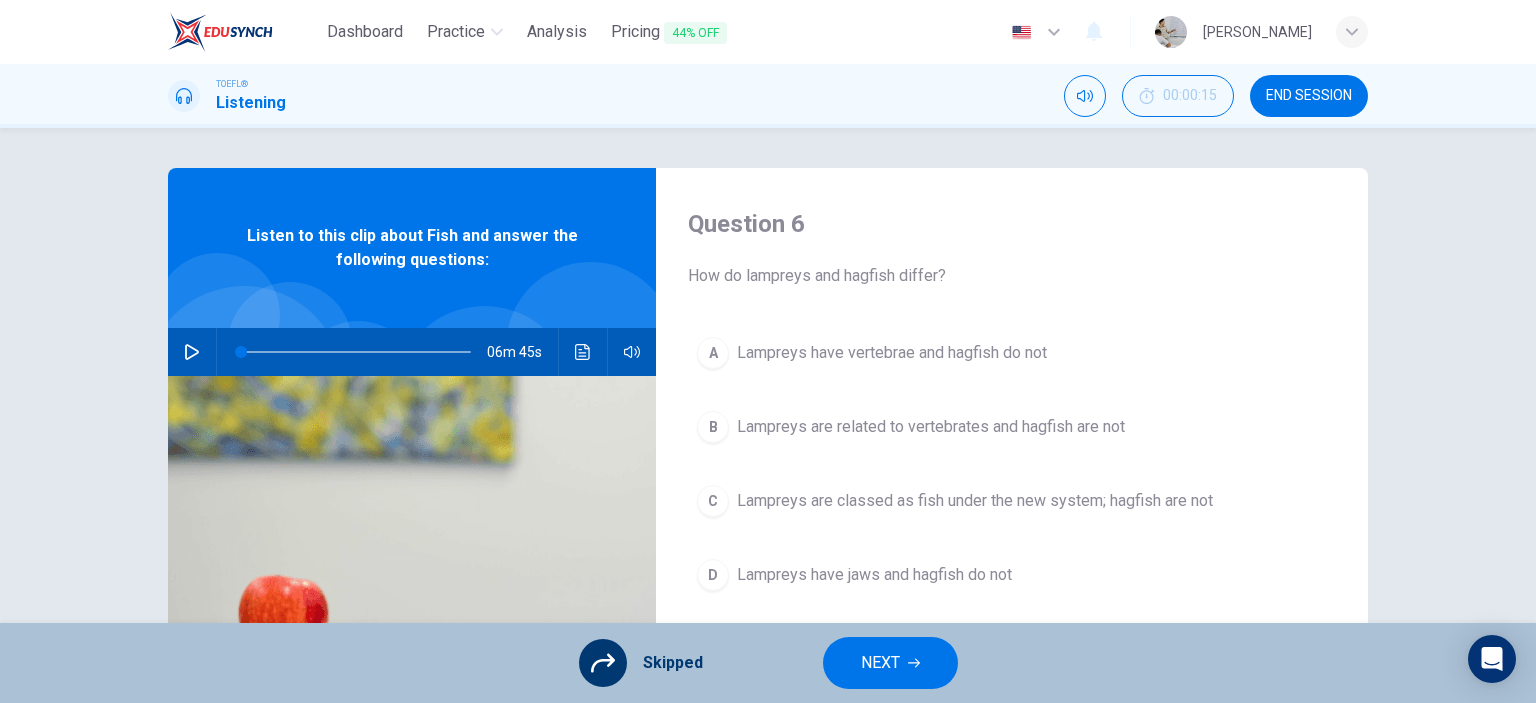 click on "NEXT" at bounding box center [880, 663] 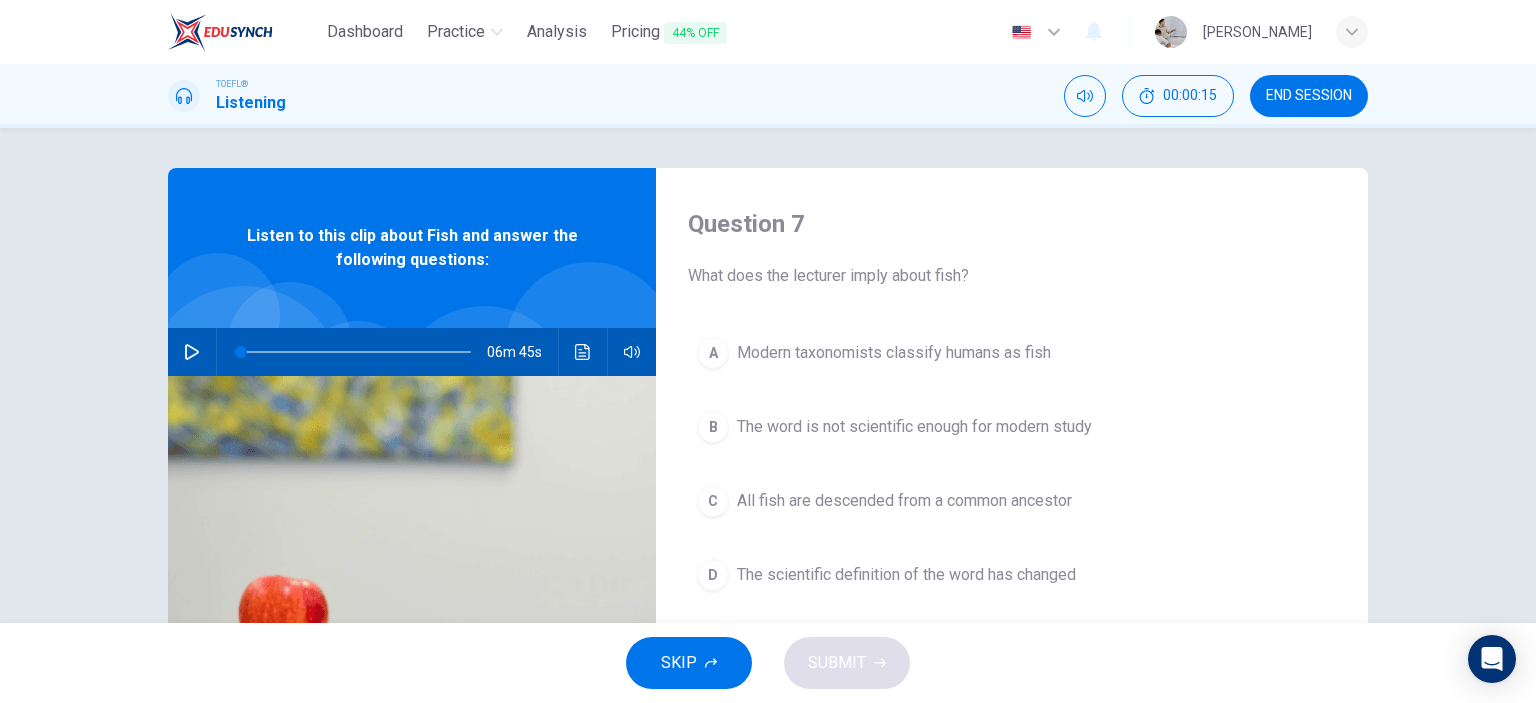 click on "SKIP" at bounding box center (679, 663) 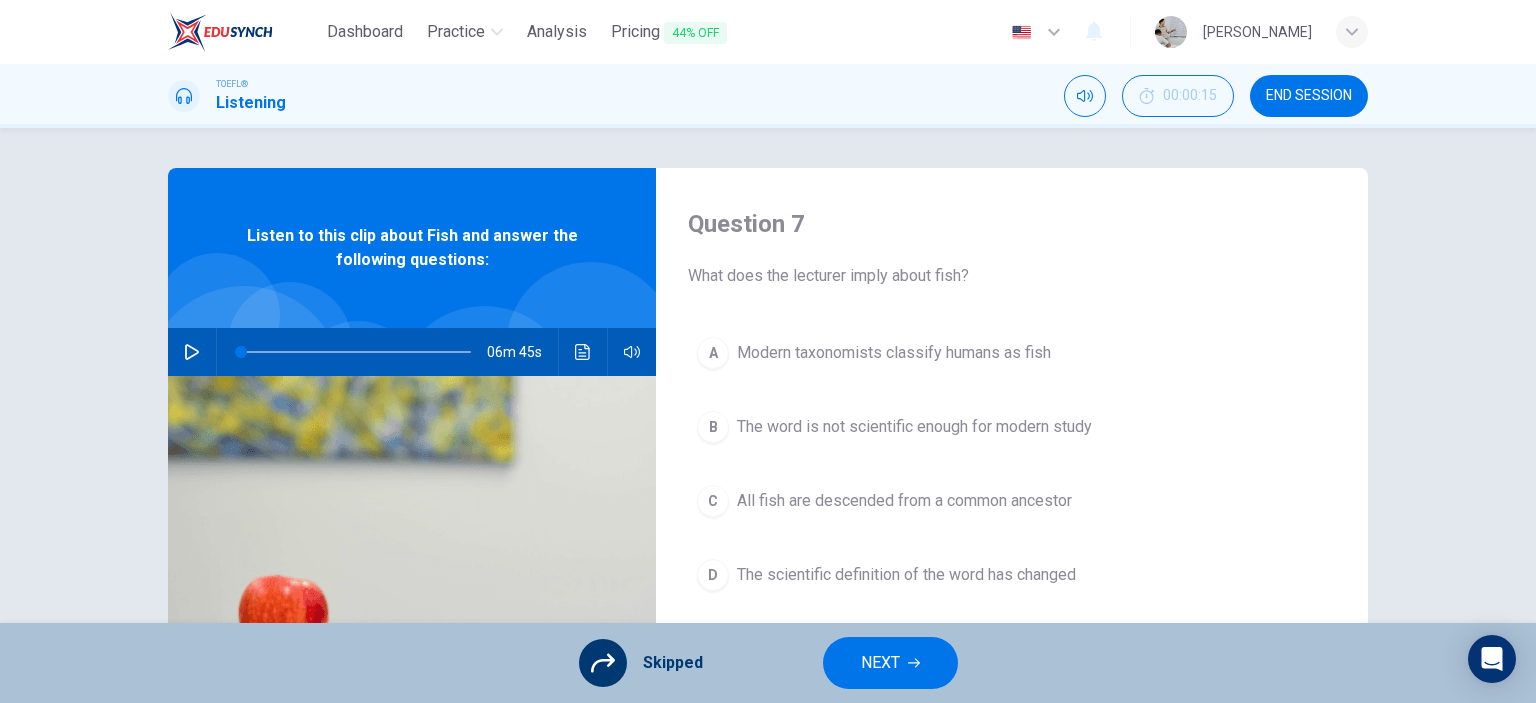 click on "NEXT" at bounding box center [880, 663] 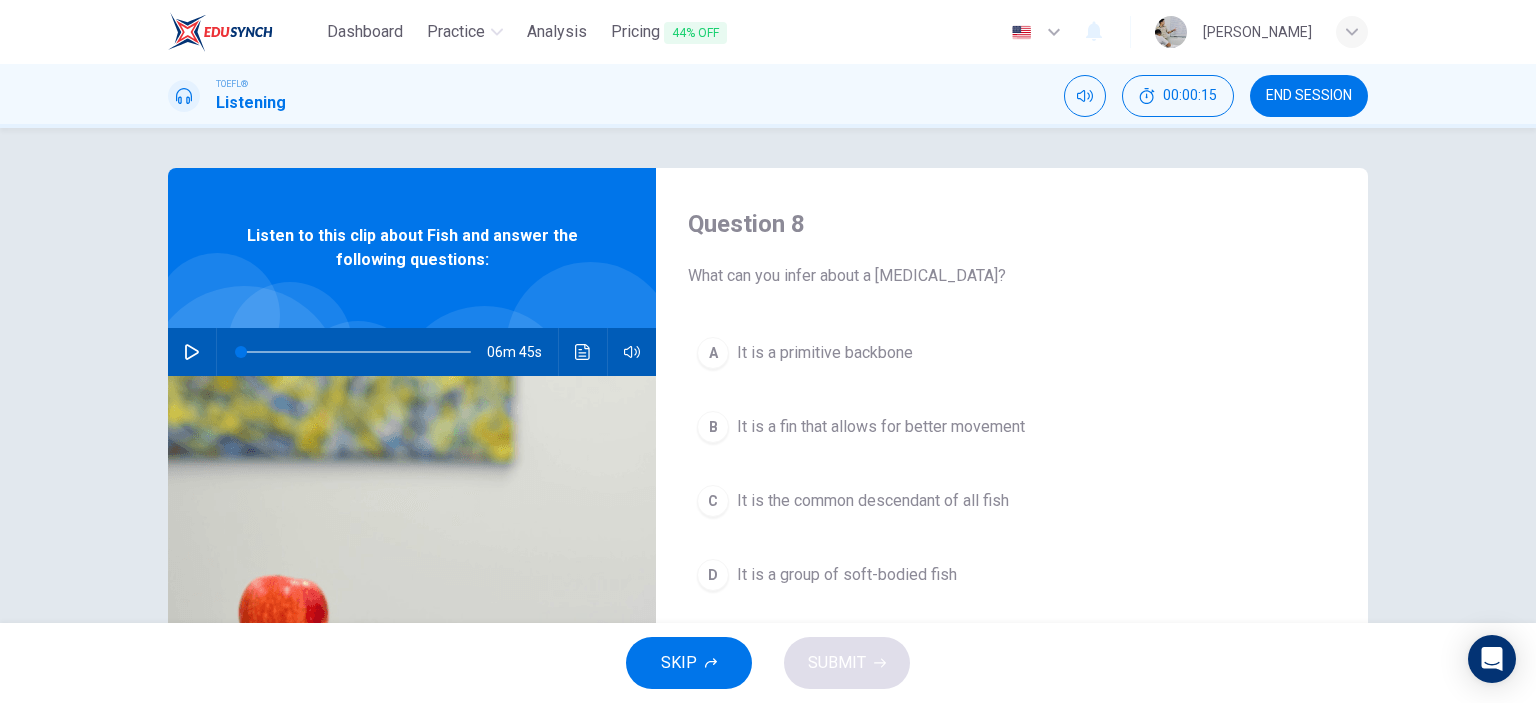 click on "SKIP" at bounding box center (689, 663) 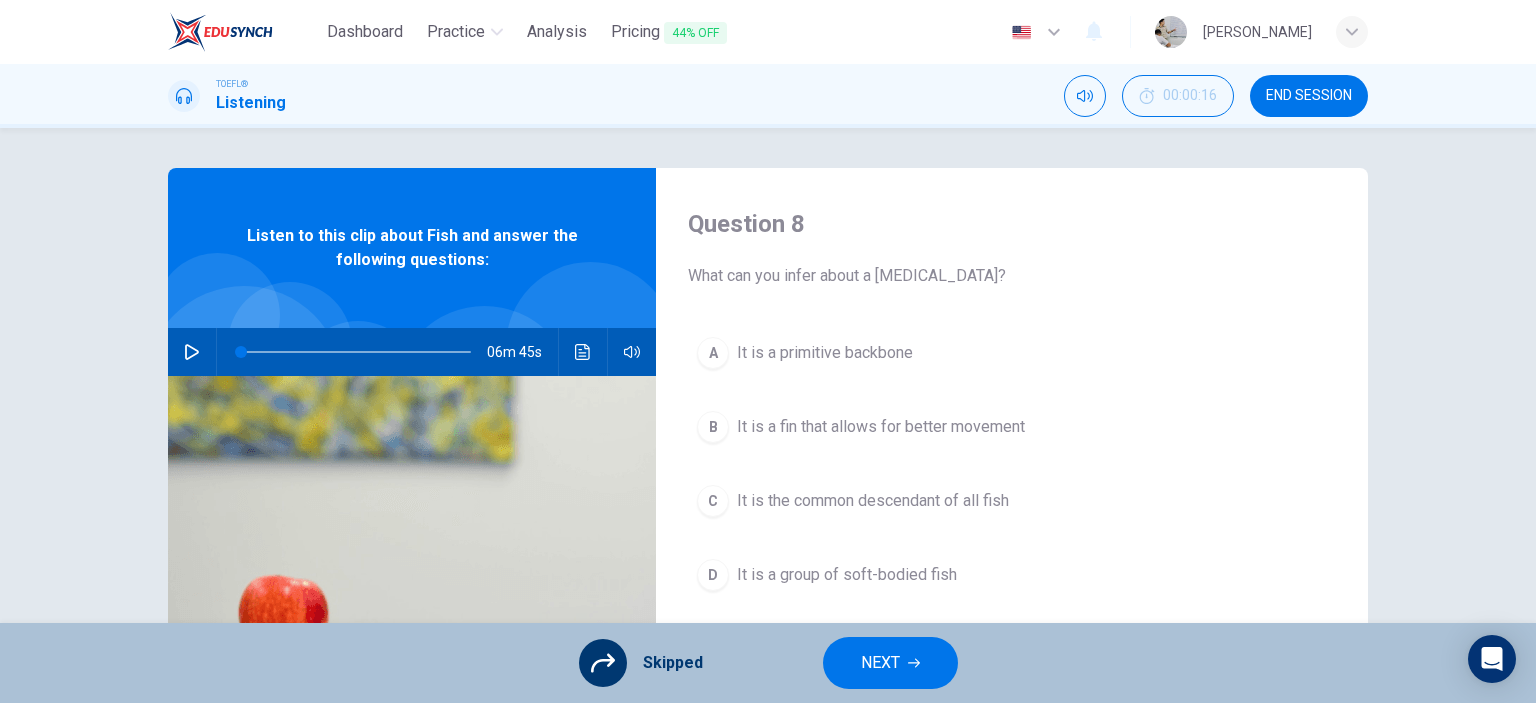 click on "NEXT" at bounding box center [890, 663] 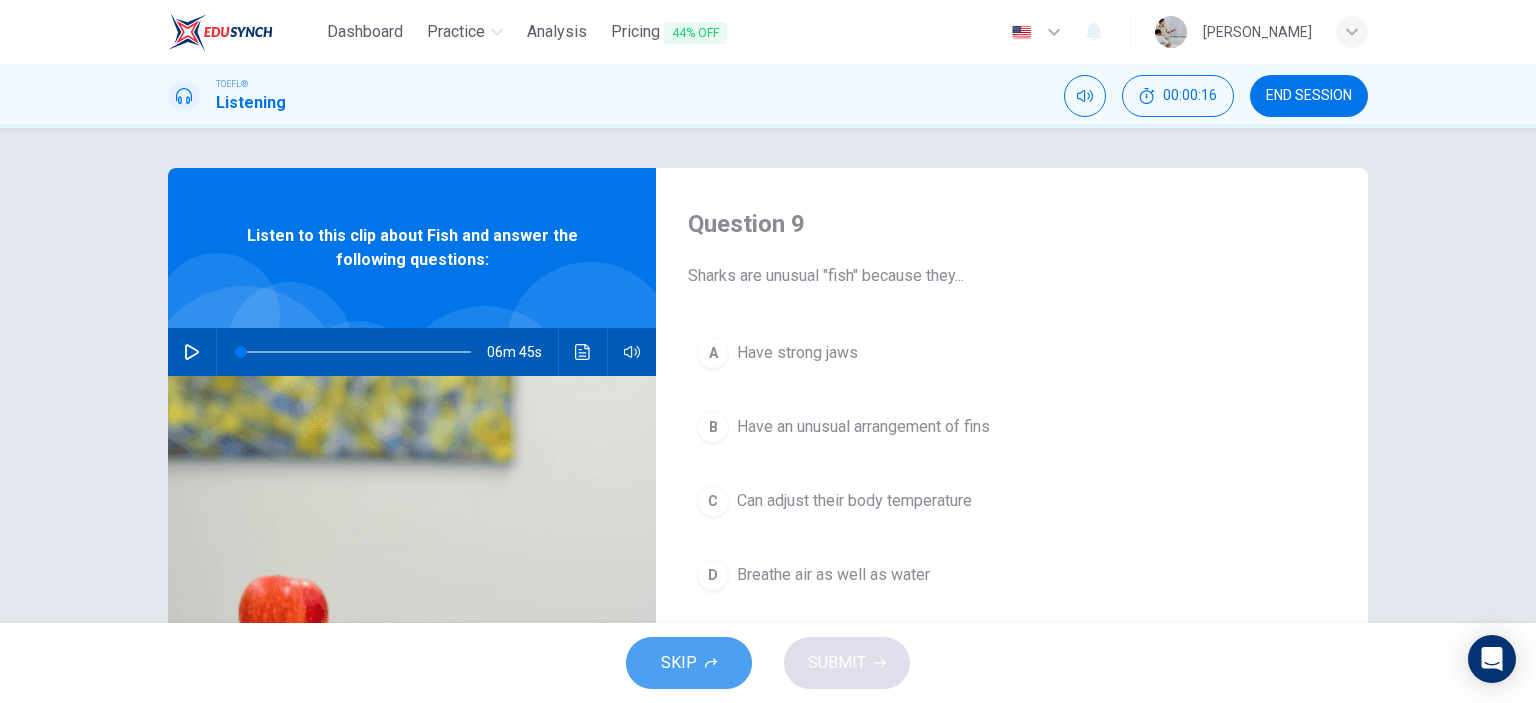 click on "SKIP" at bounding box center [679, 663] 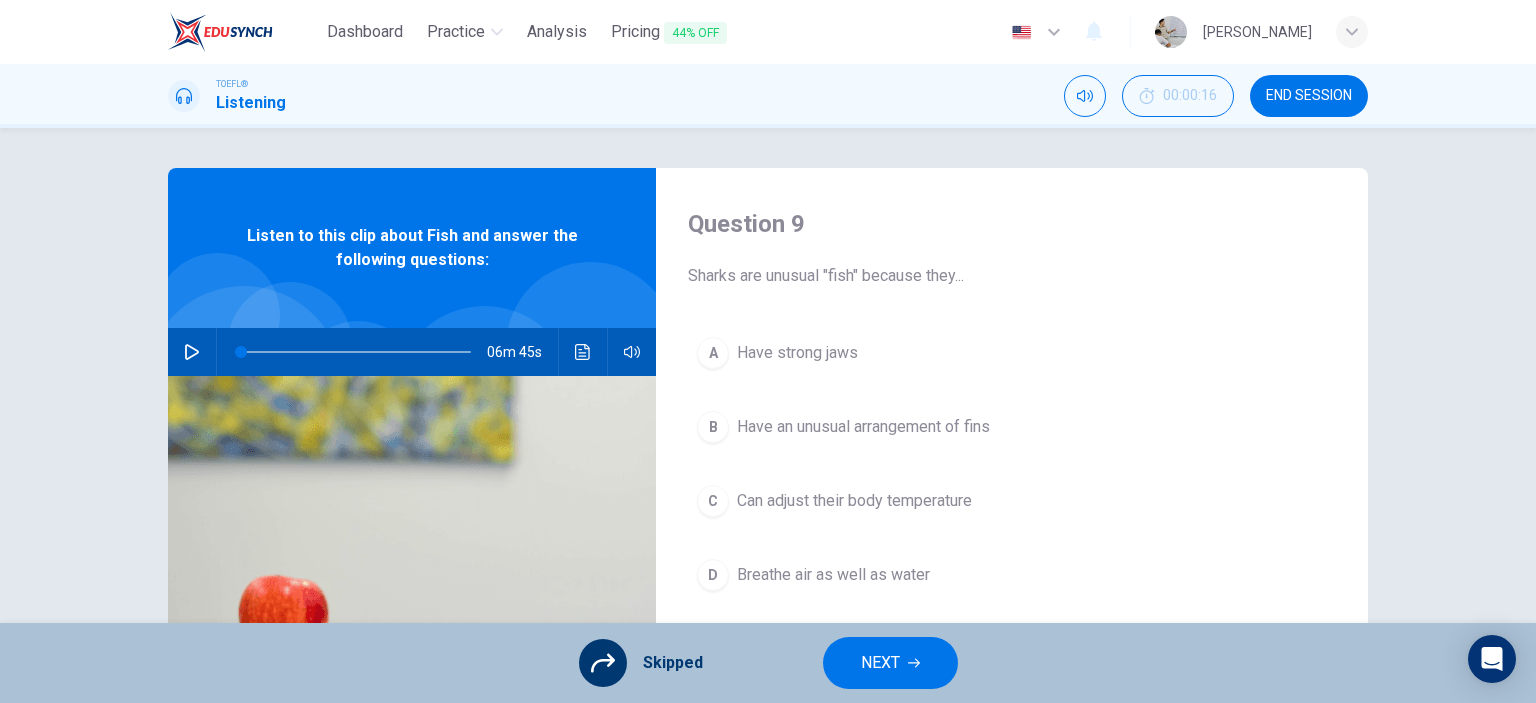 click on "NEXT" at bounding box center [880, 663] 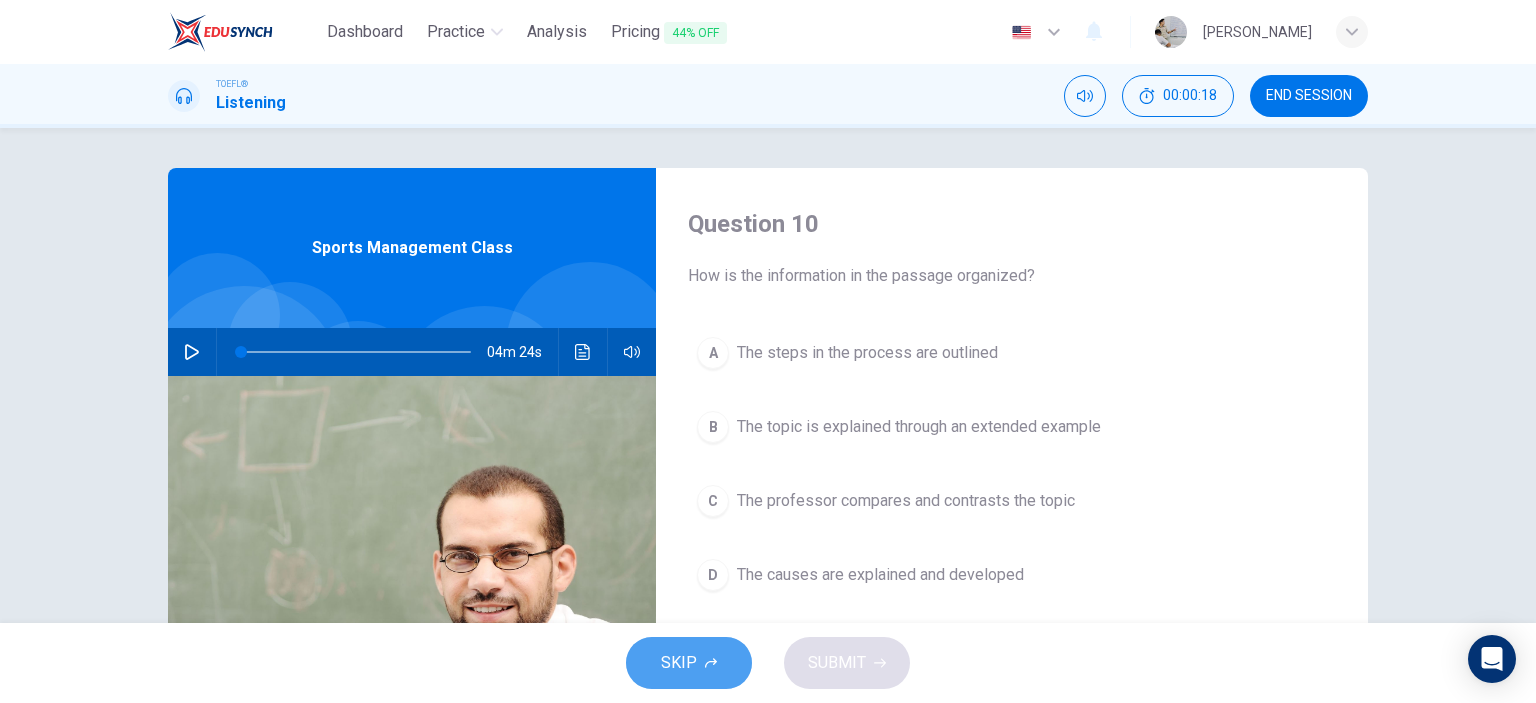 click on "SKIP" at bounding box center [679, 663] 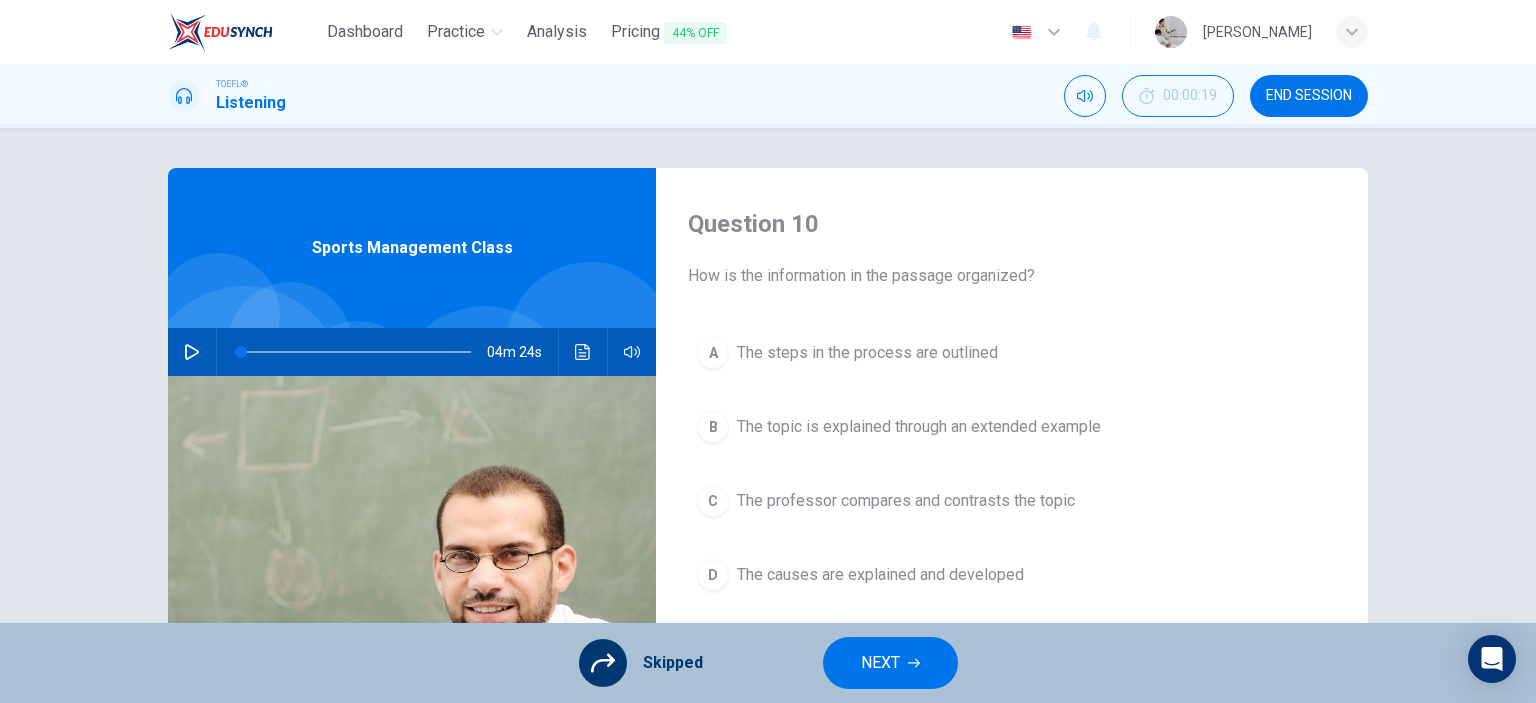 click on "NEXT" at bounding box center [880, 663] 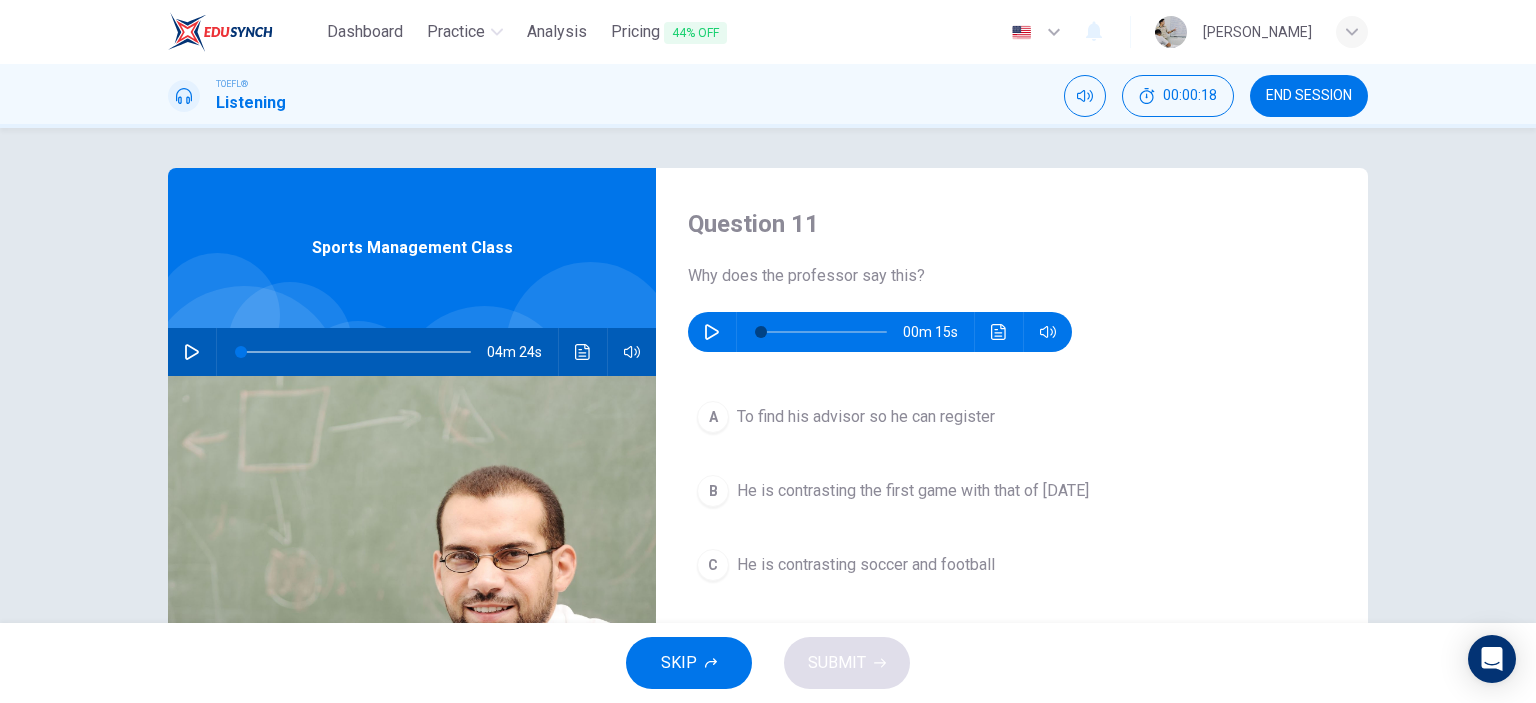 click 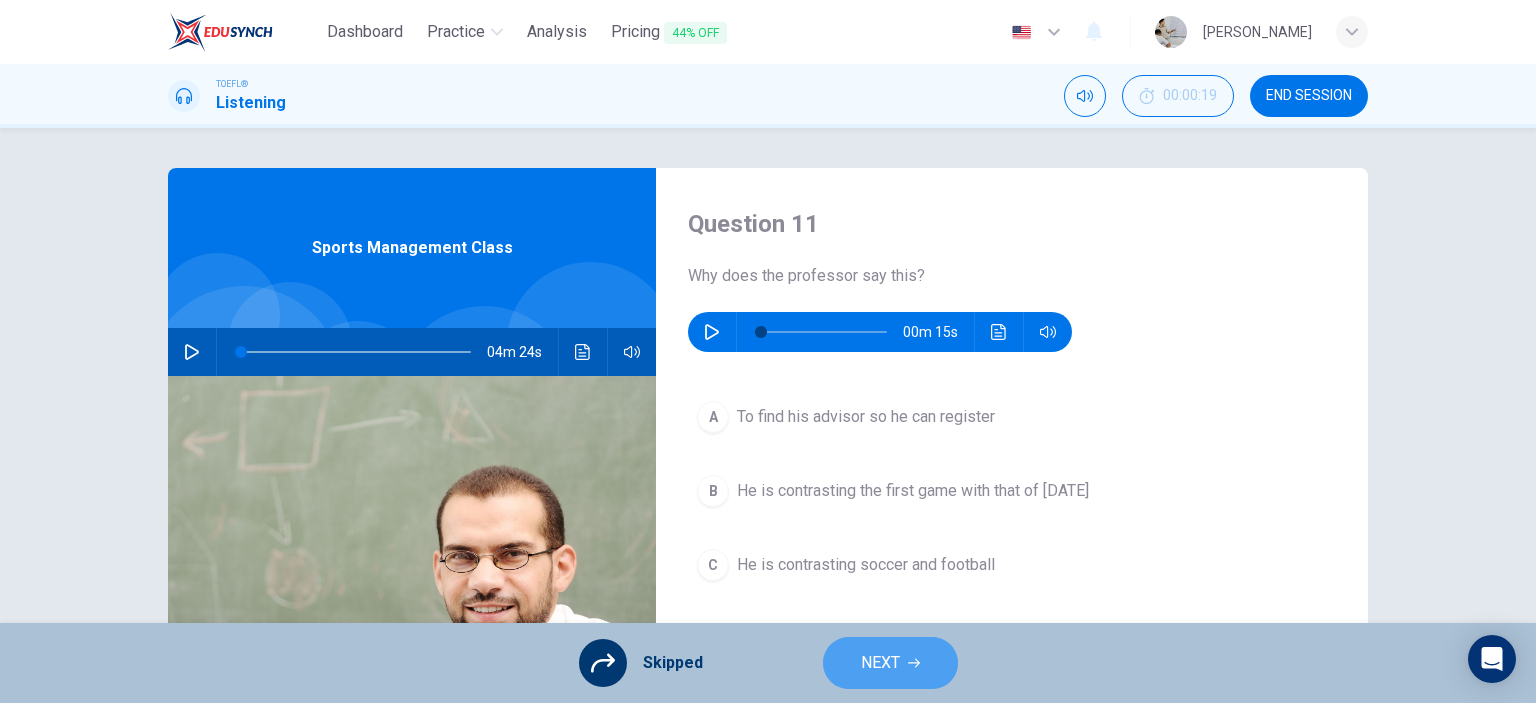 click on "NEXT" at bounding box center (880, 663) 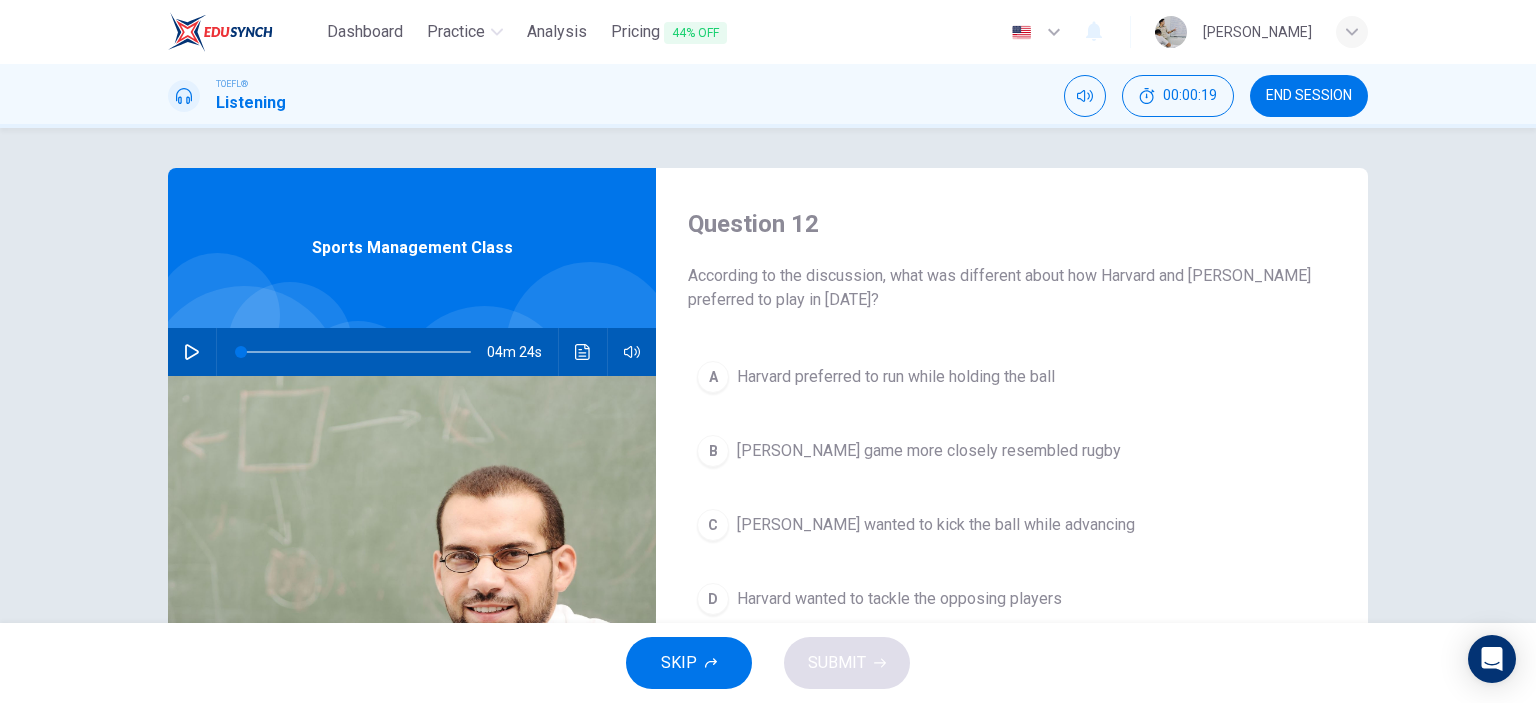 click on "SKIP" at bounding box center (689, 663) 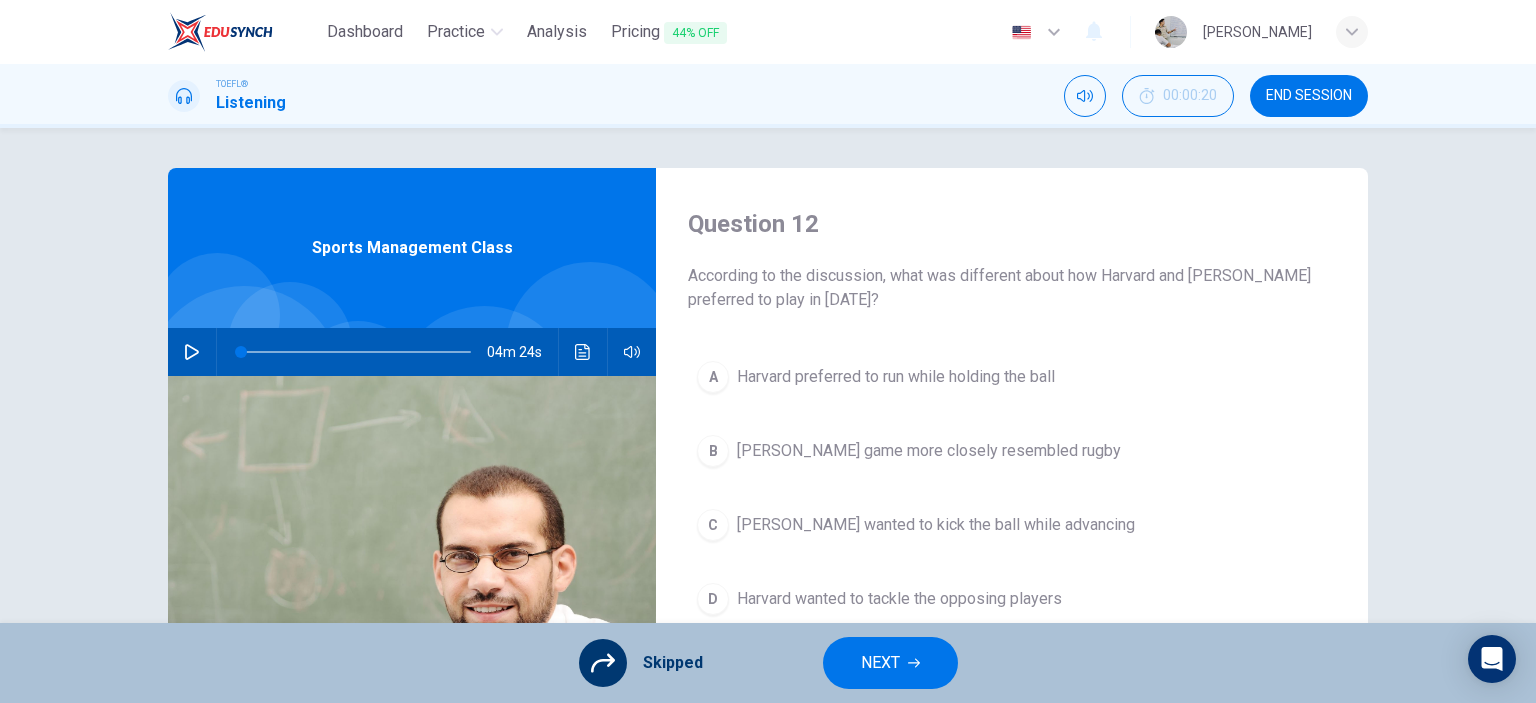 click on "NEXT" at bounding box center (880, 663) 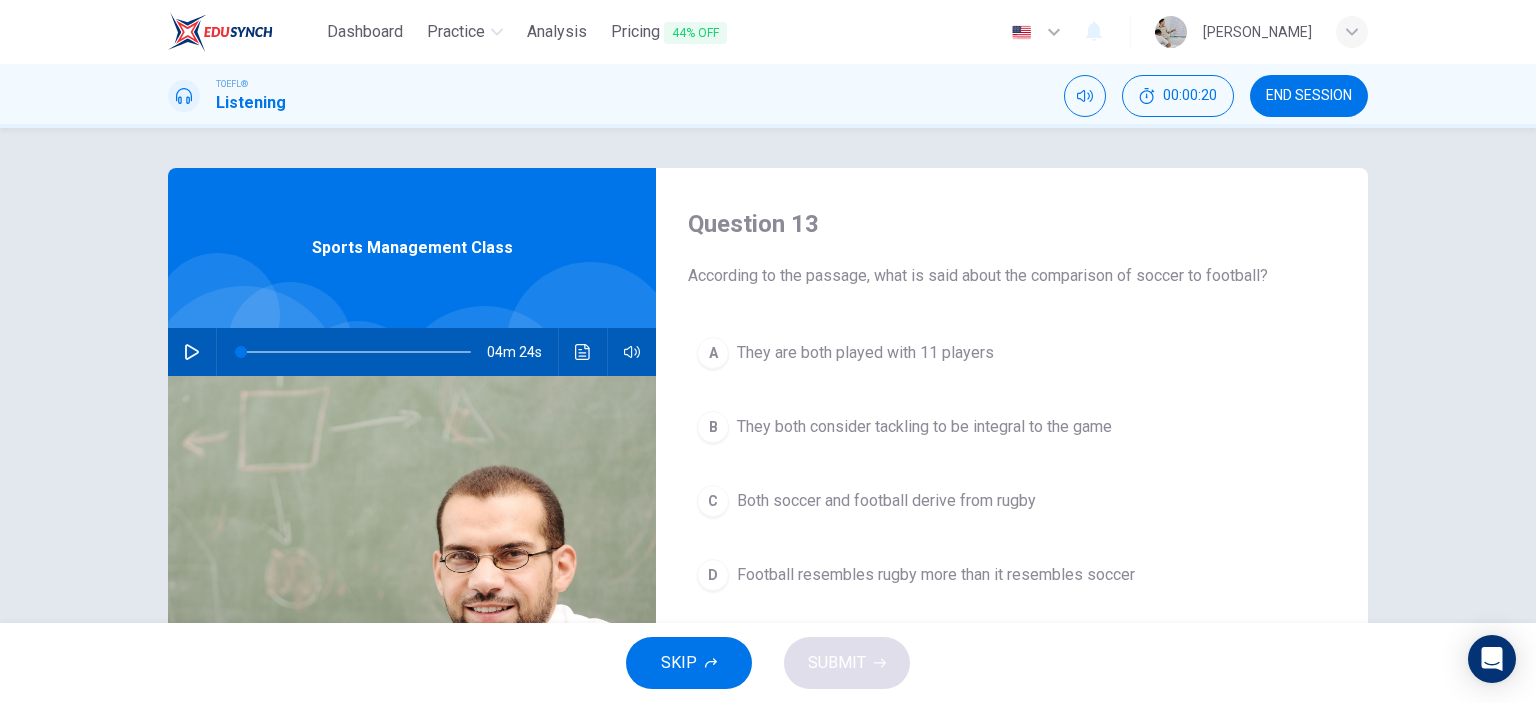 click on "SKIP" at bounding box center [679, 663] 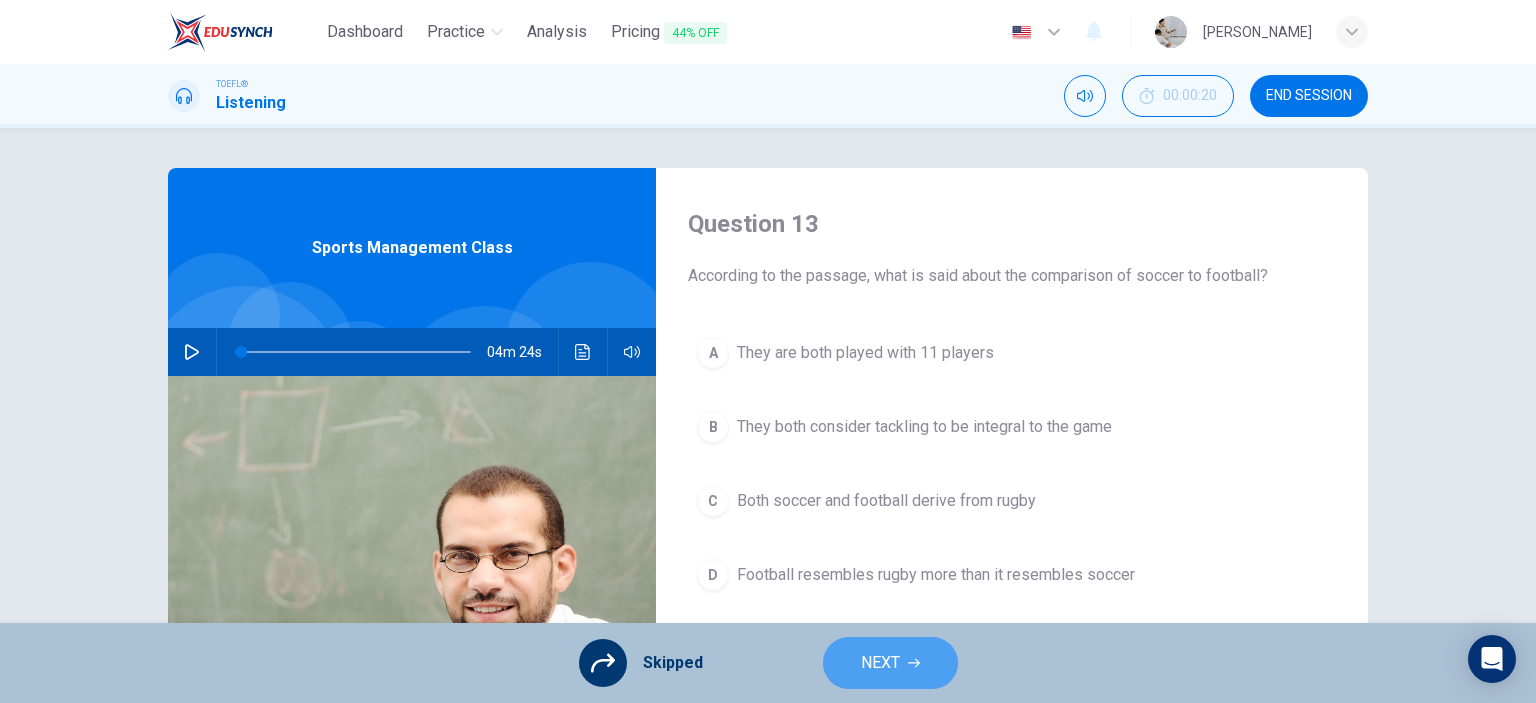 click on "NEXT" at bounding box center (880, 663) 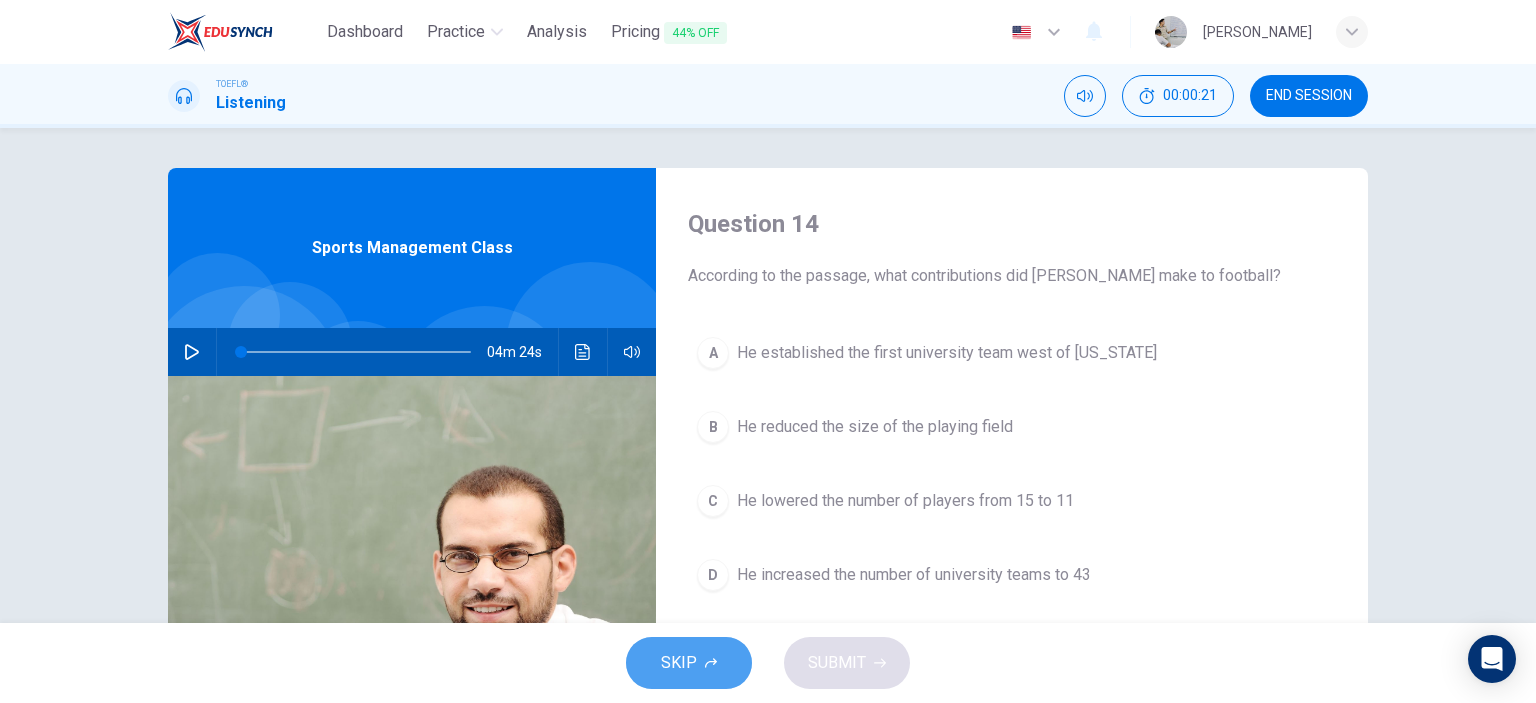 click on "SKIP" at bounding box center [689, 663] 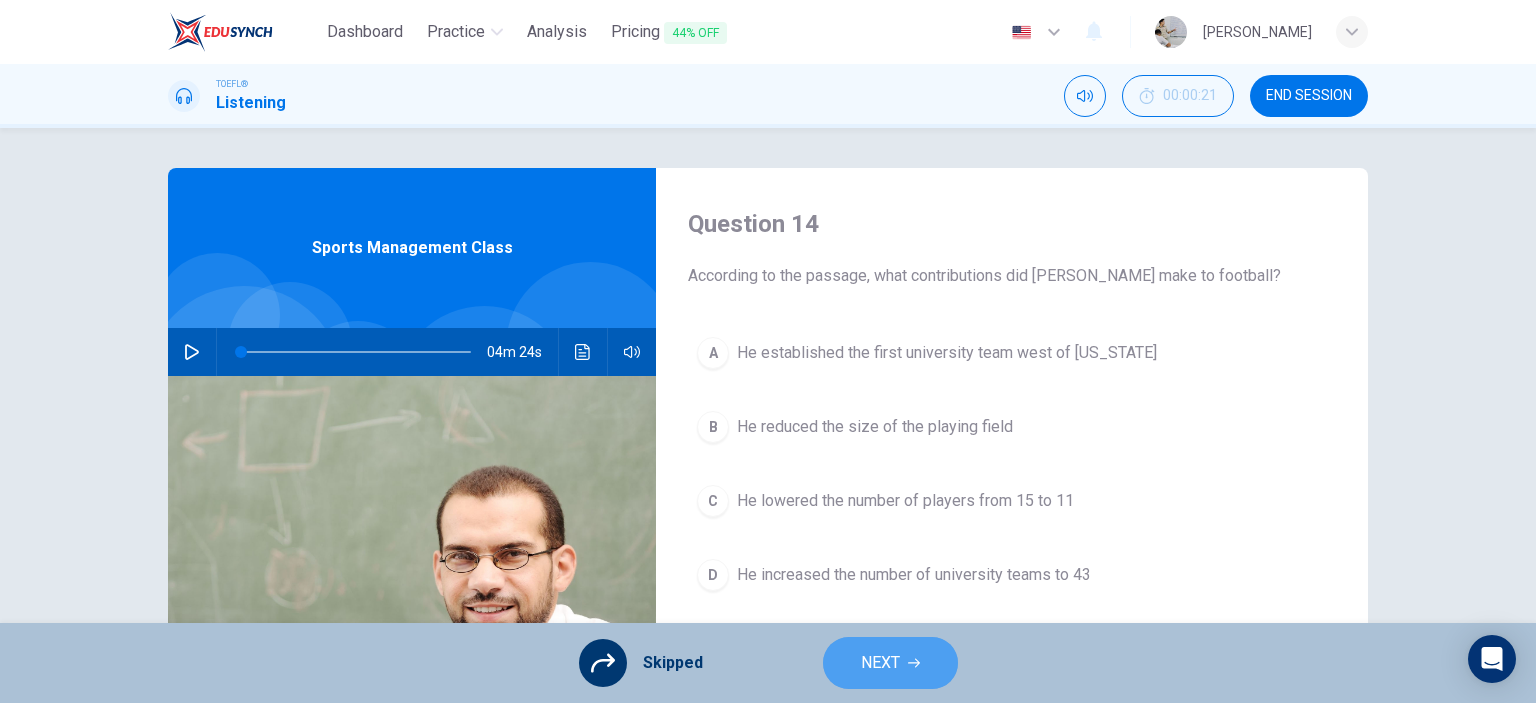 click on "NEXT" at bounding box center [890, 663] 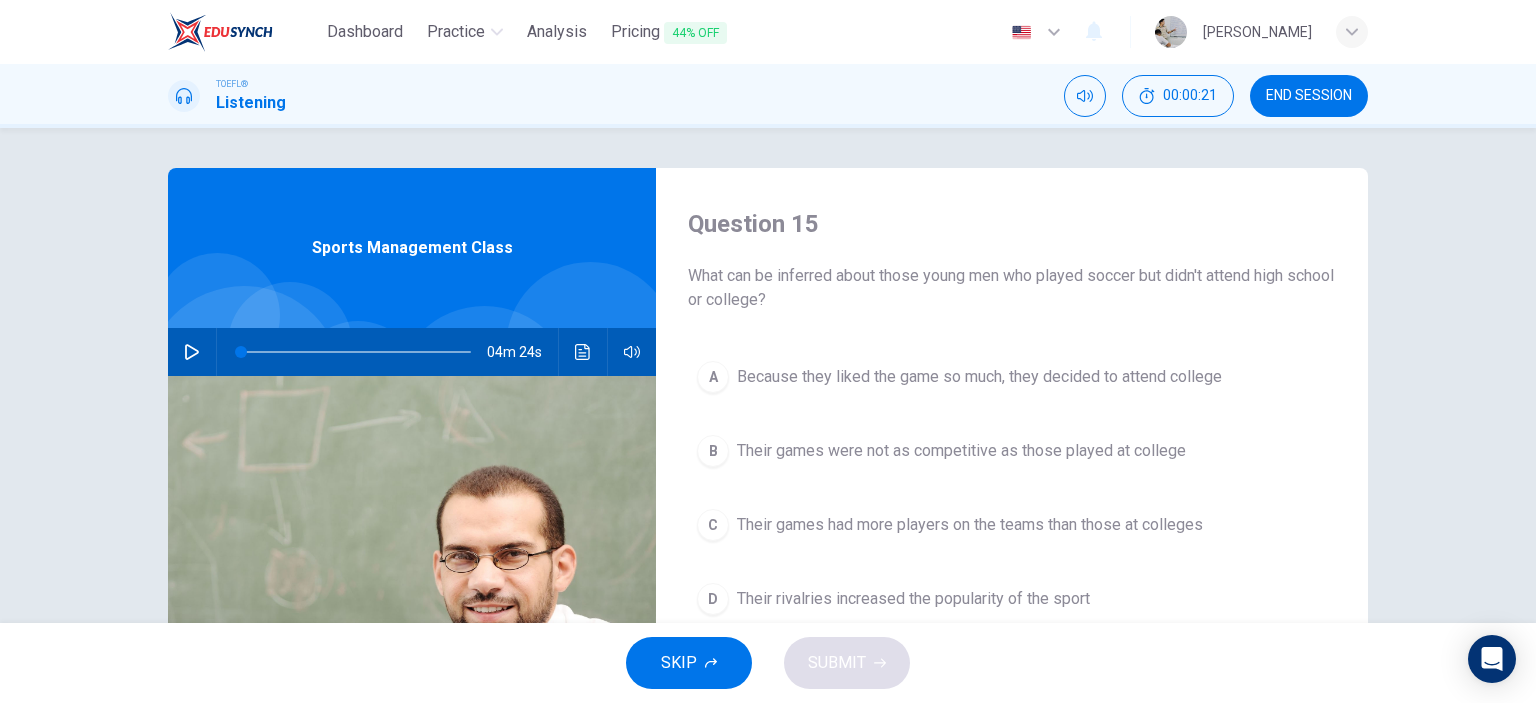 click 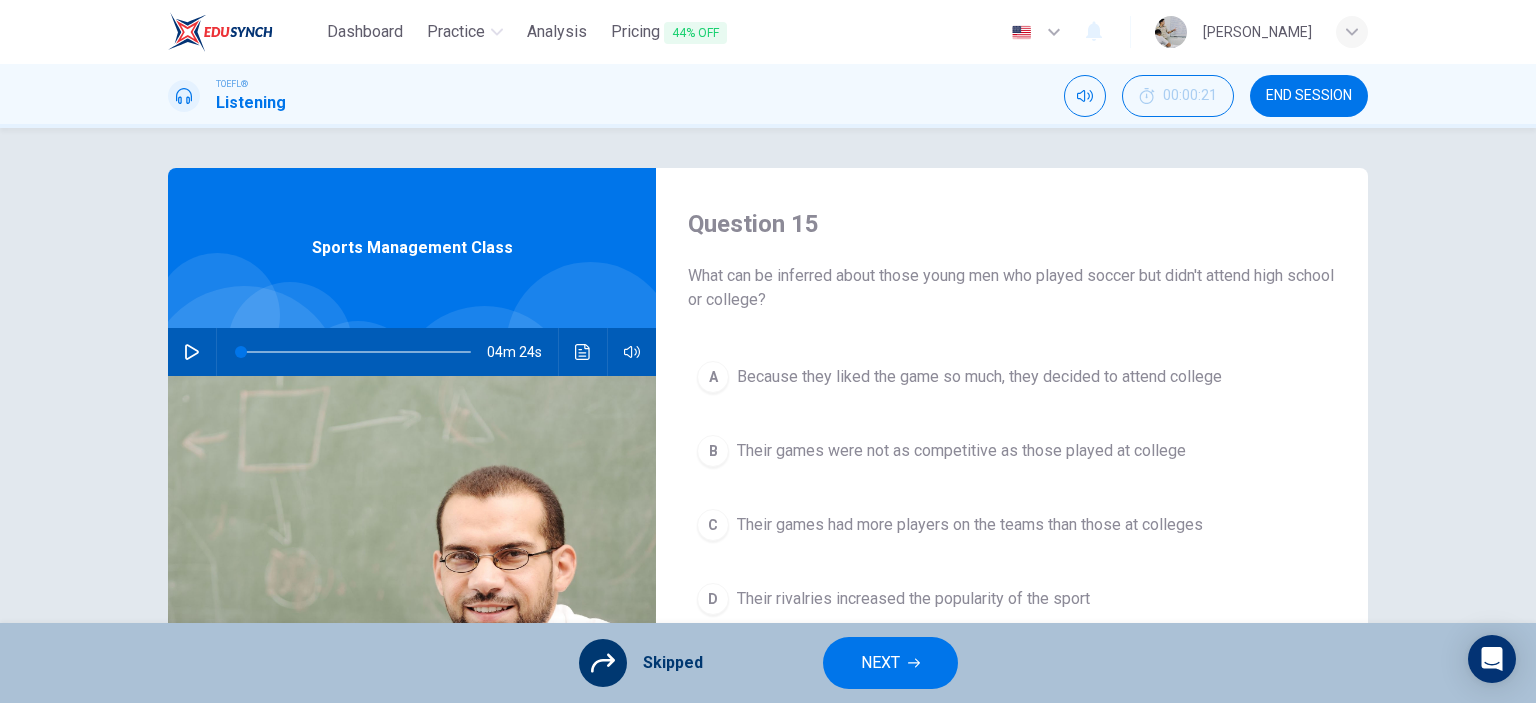 click on "NEXT" at bounding box center [880, 663] 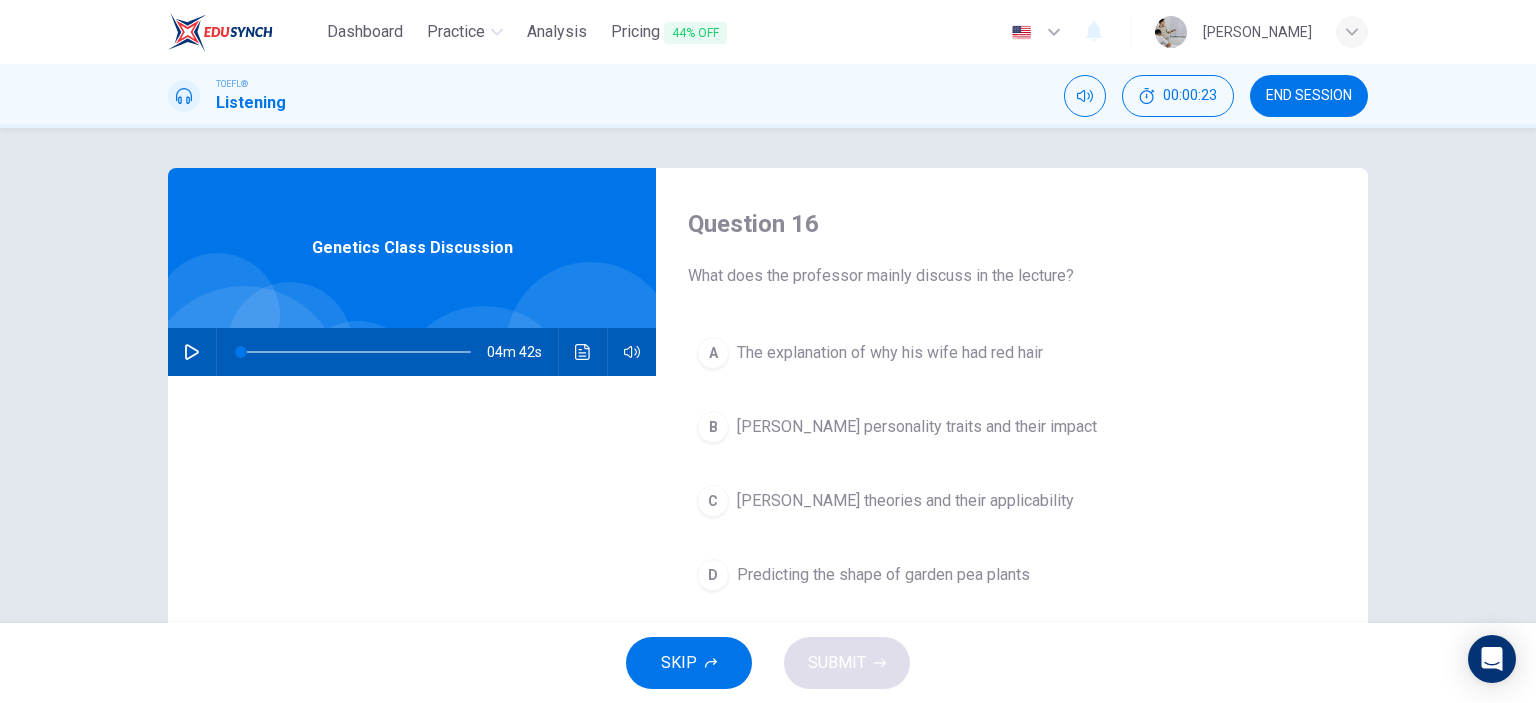 click on "SKIP" at bounding box center (679, 663) 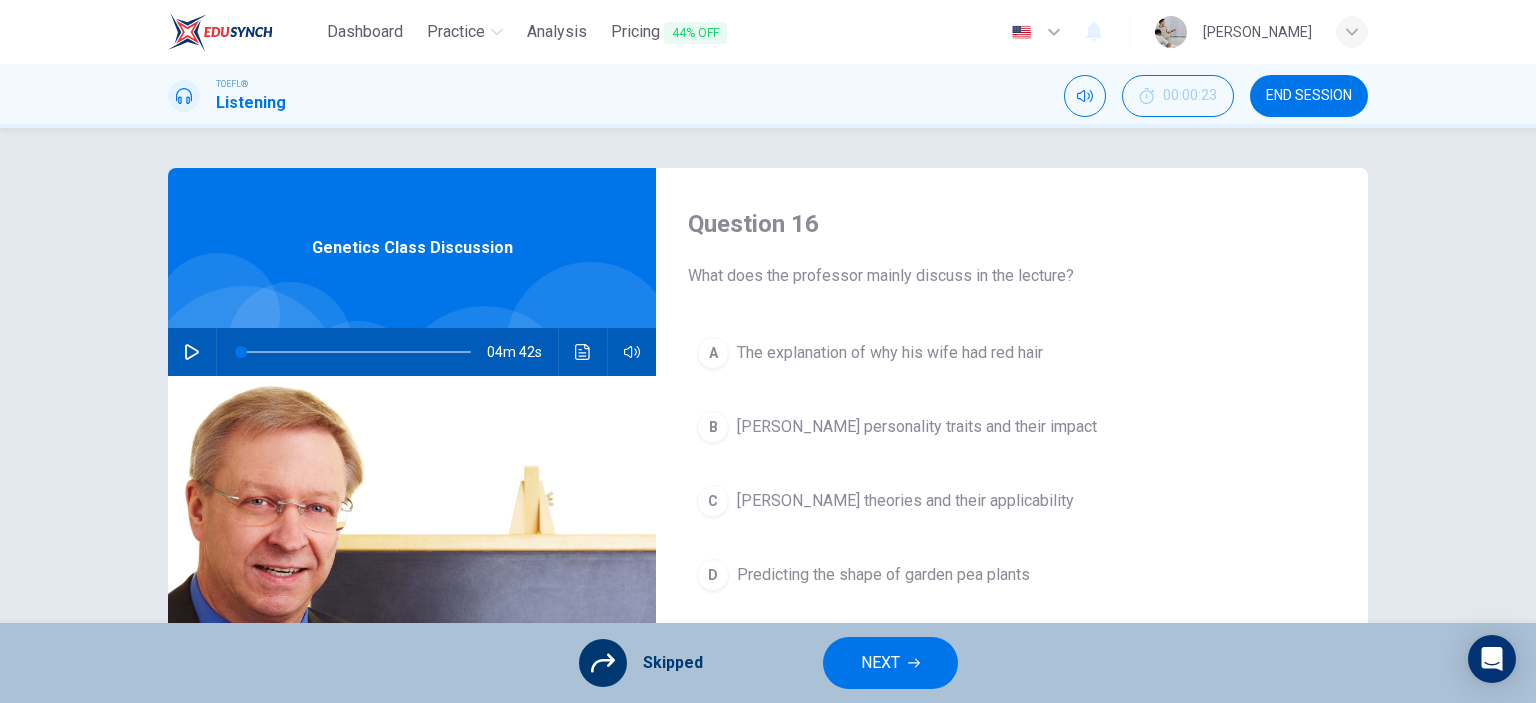 click on "NEXT" at bounding box center (880, 663) 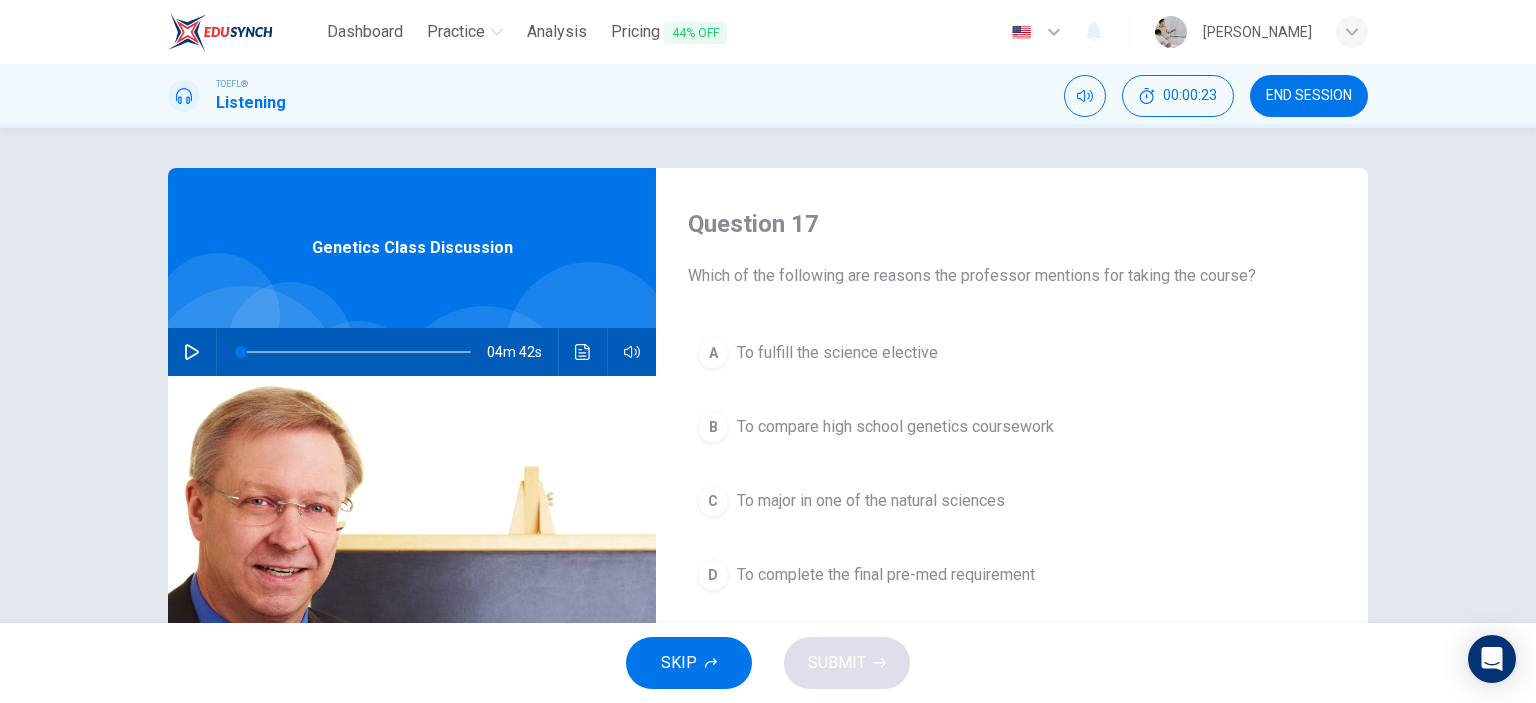 click 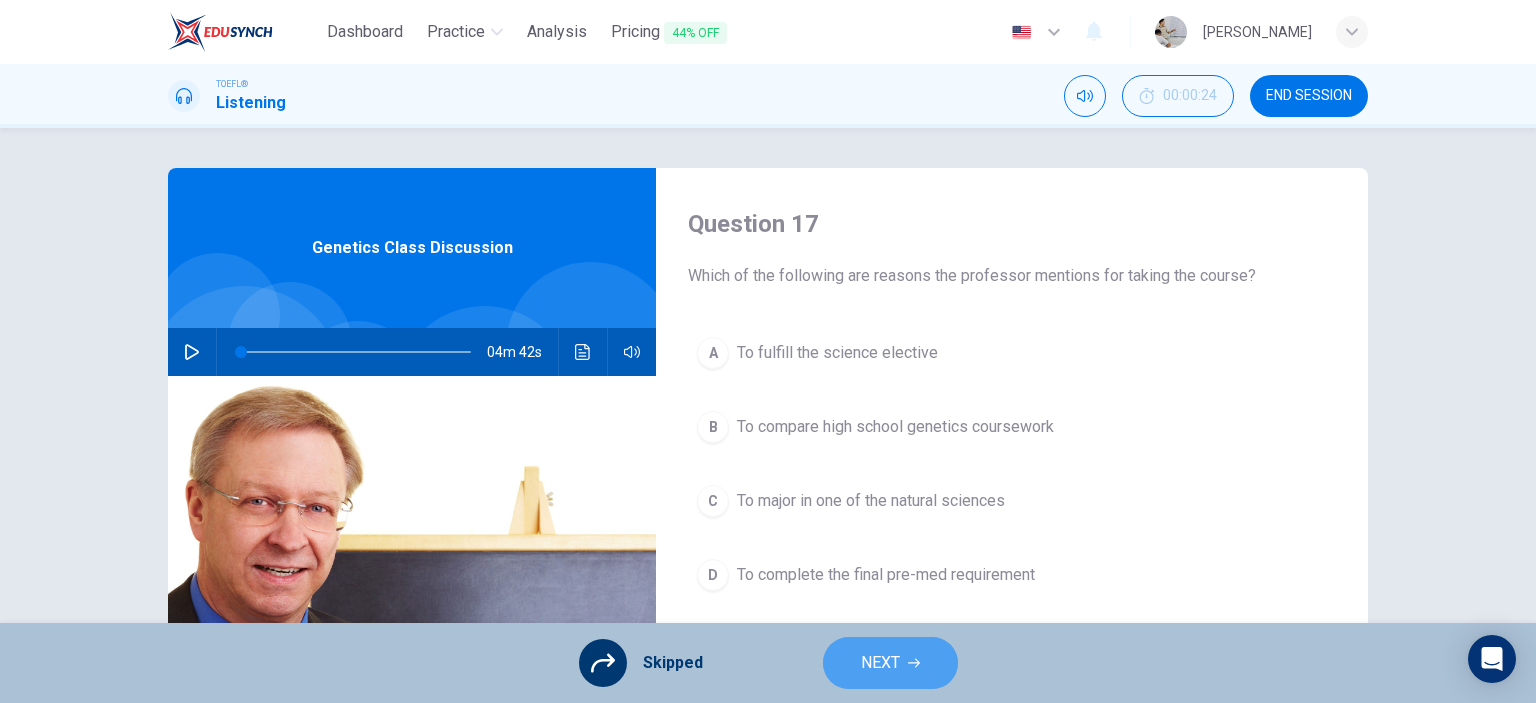 click on "NEXT" at bounding box center (890, 663) 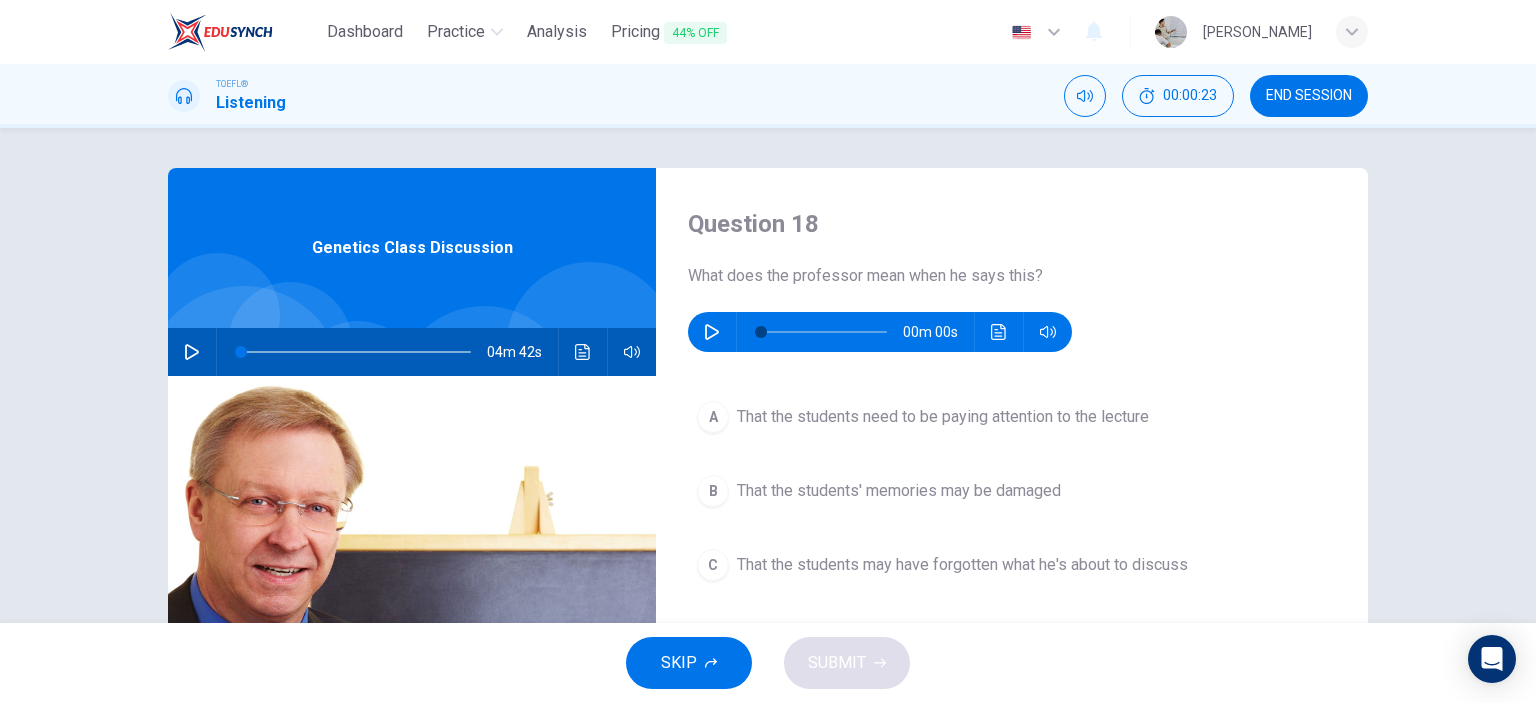 click 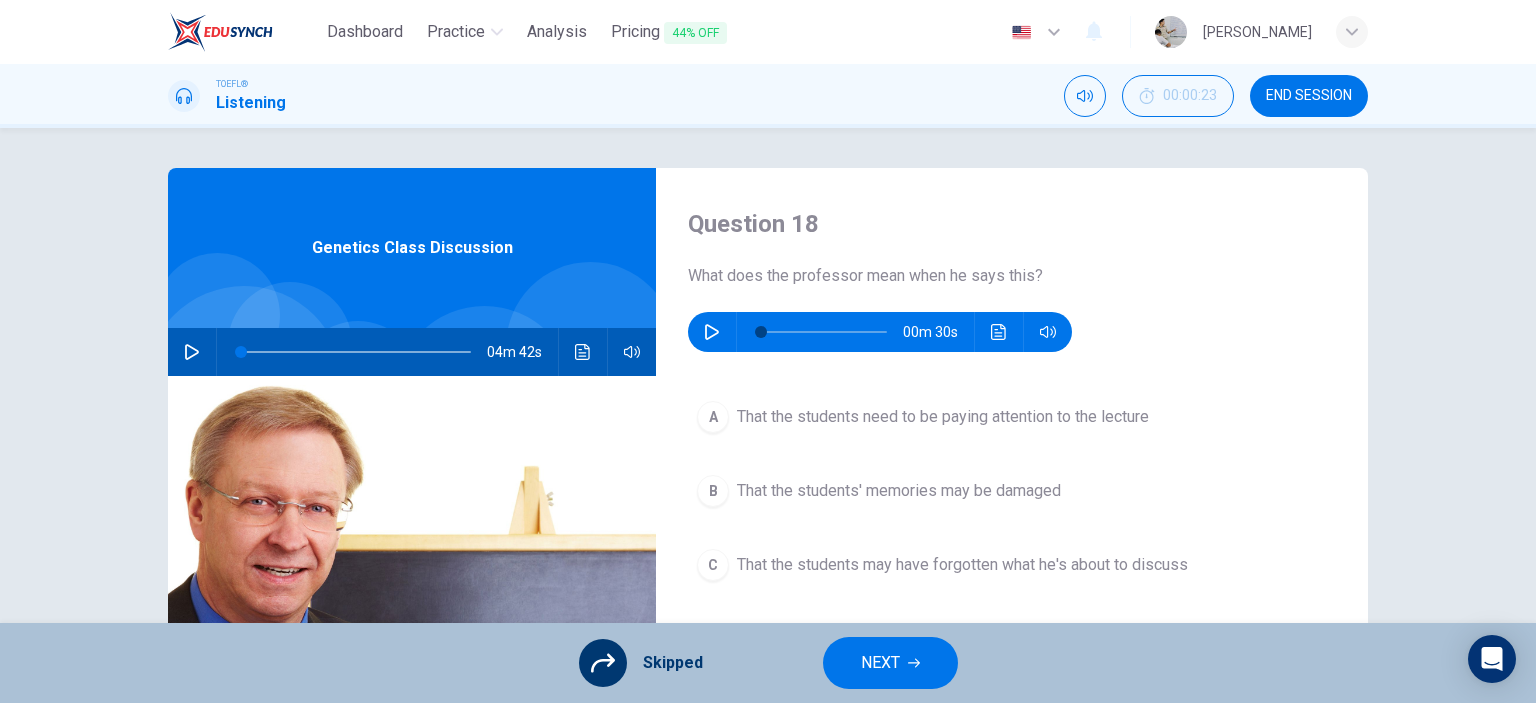 click 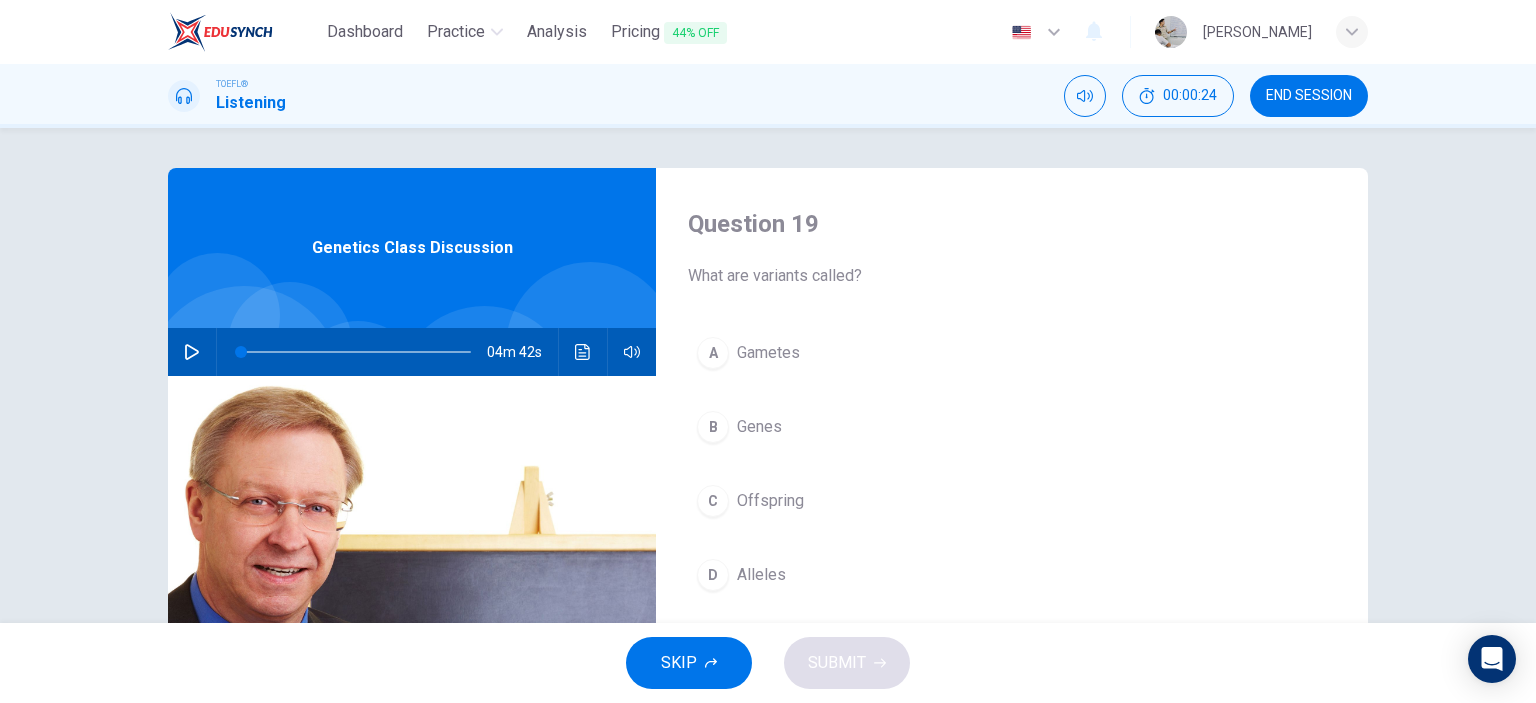 click 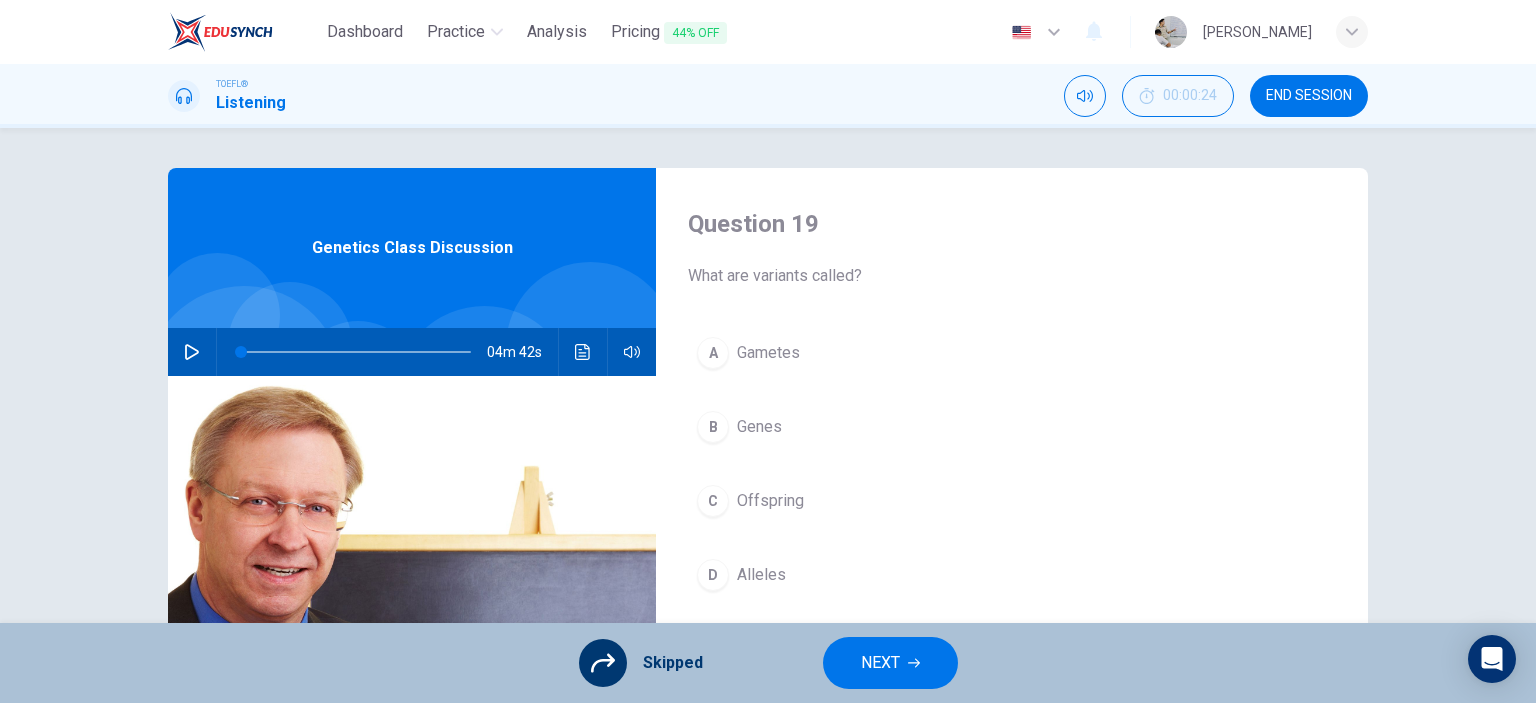 click on "NEXT" at bounding box center (880, 663) 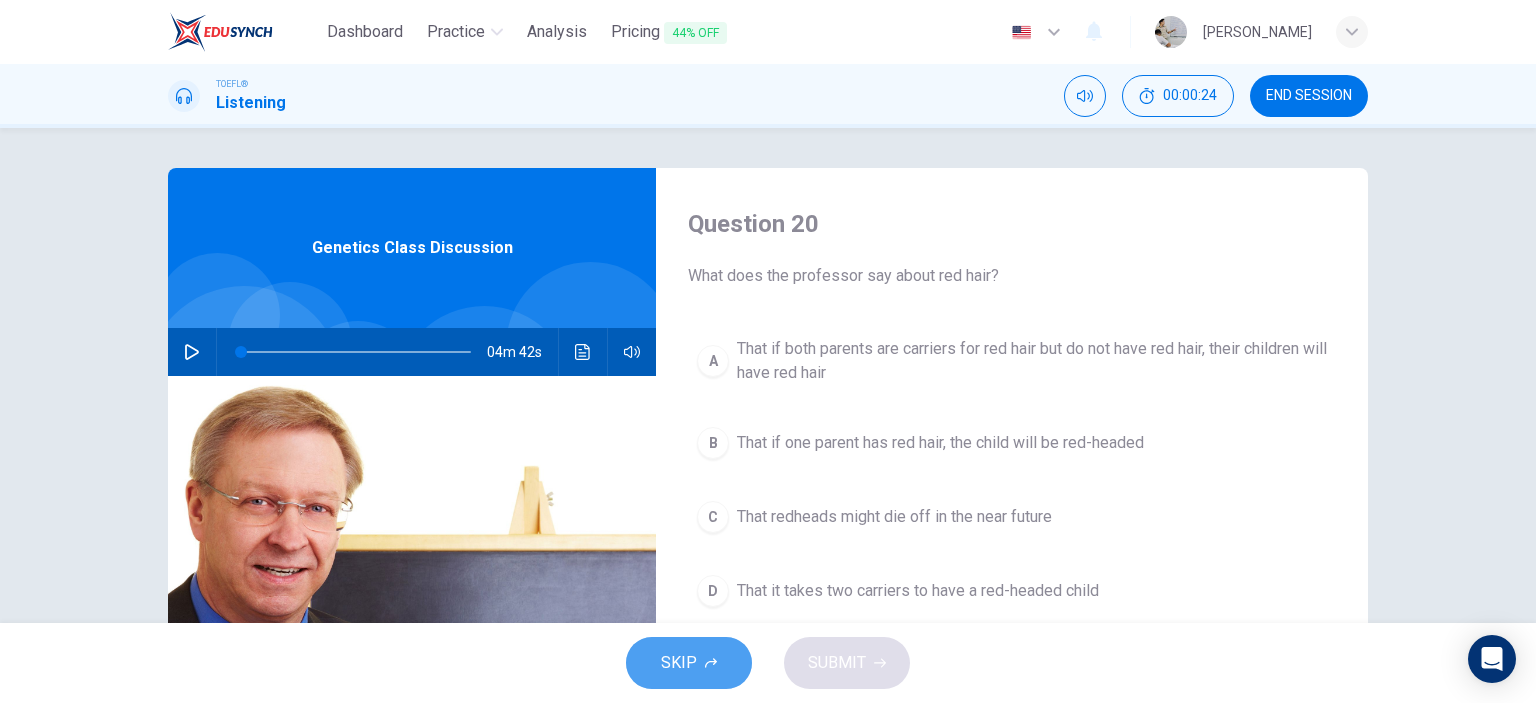 click on "SKIP" at bounding box center [689, 663] 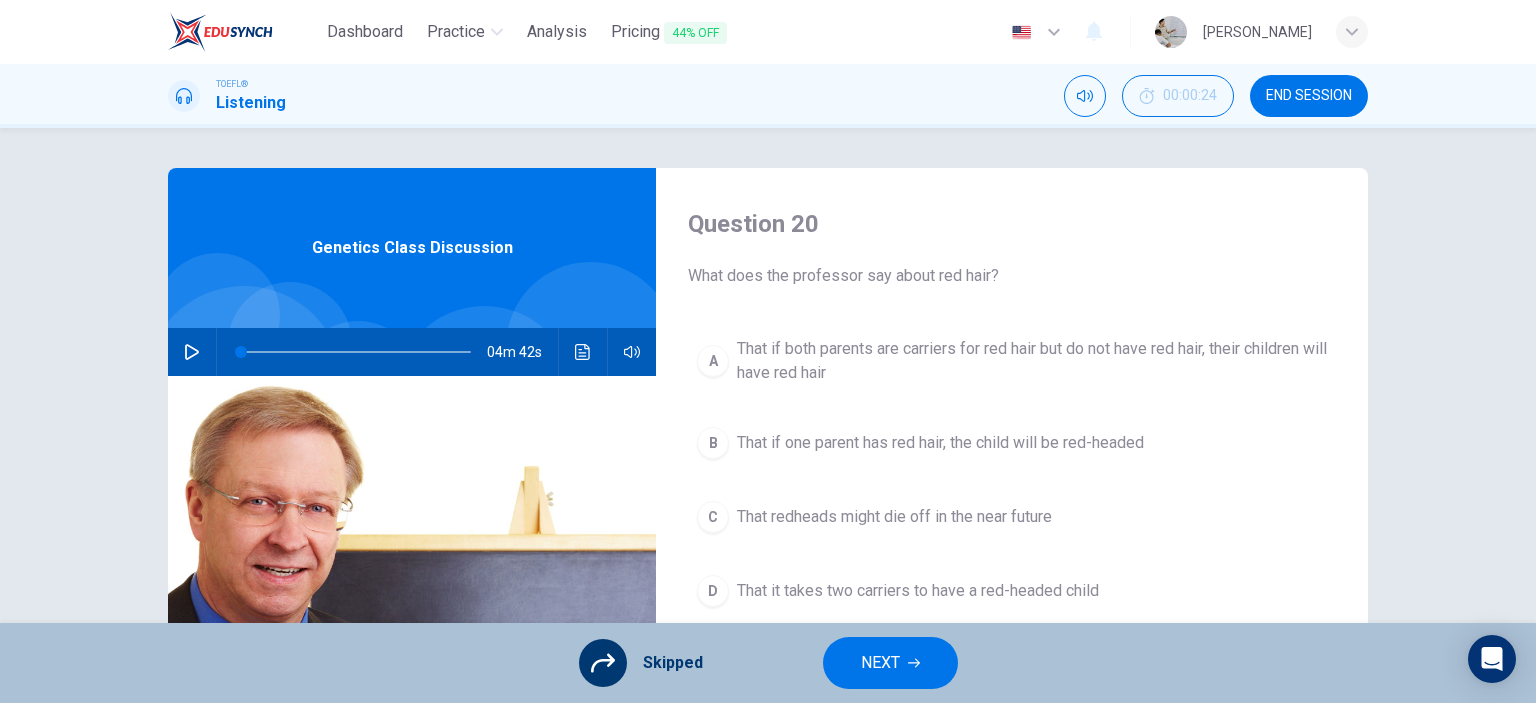 click on "NEXT" at bounding box center [880, 663] 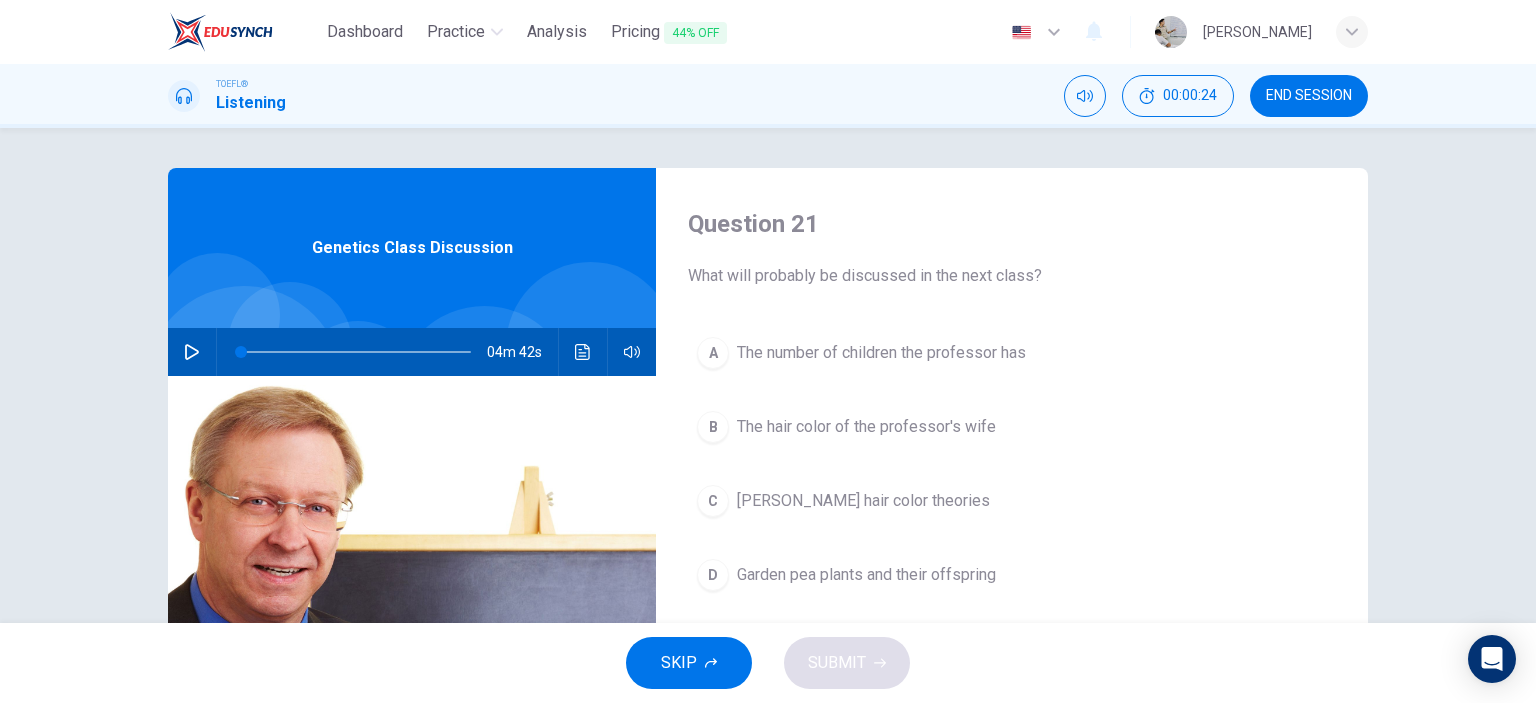 click on "SKIP" at bounding box center [679, 663] 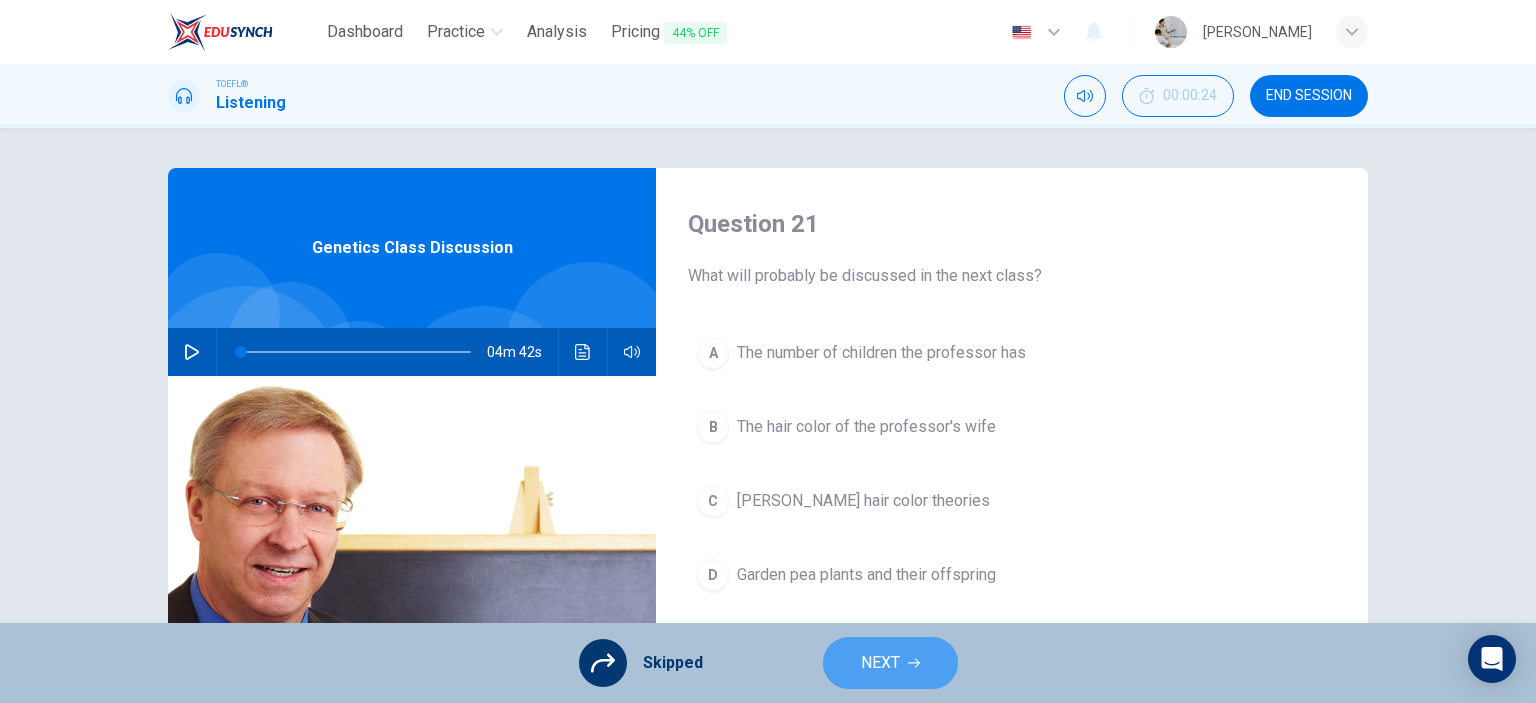 click on "NEXT" at bounding box center (880, 663) 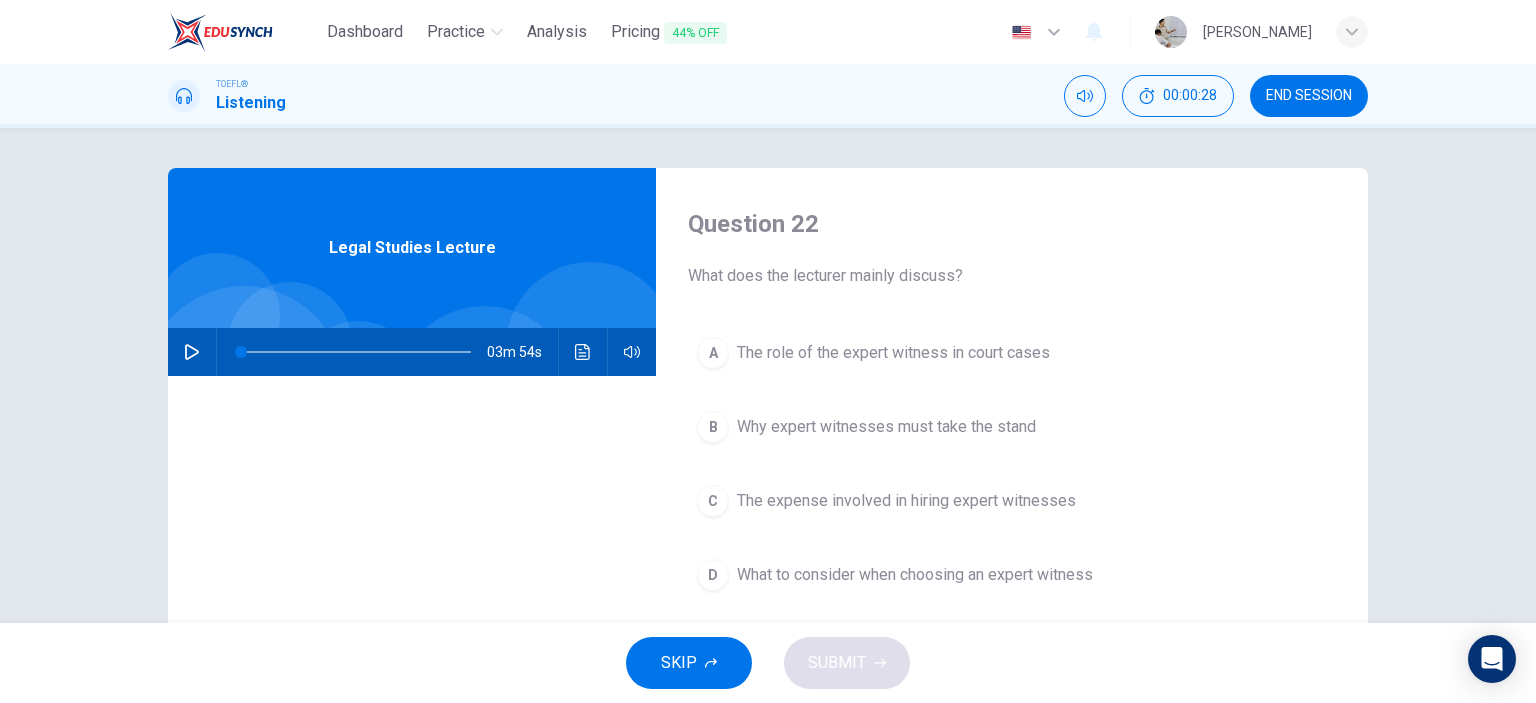 click on "SKIP" at bounding box center (689, 663) 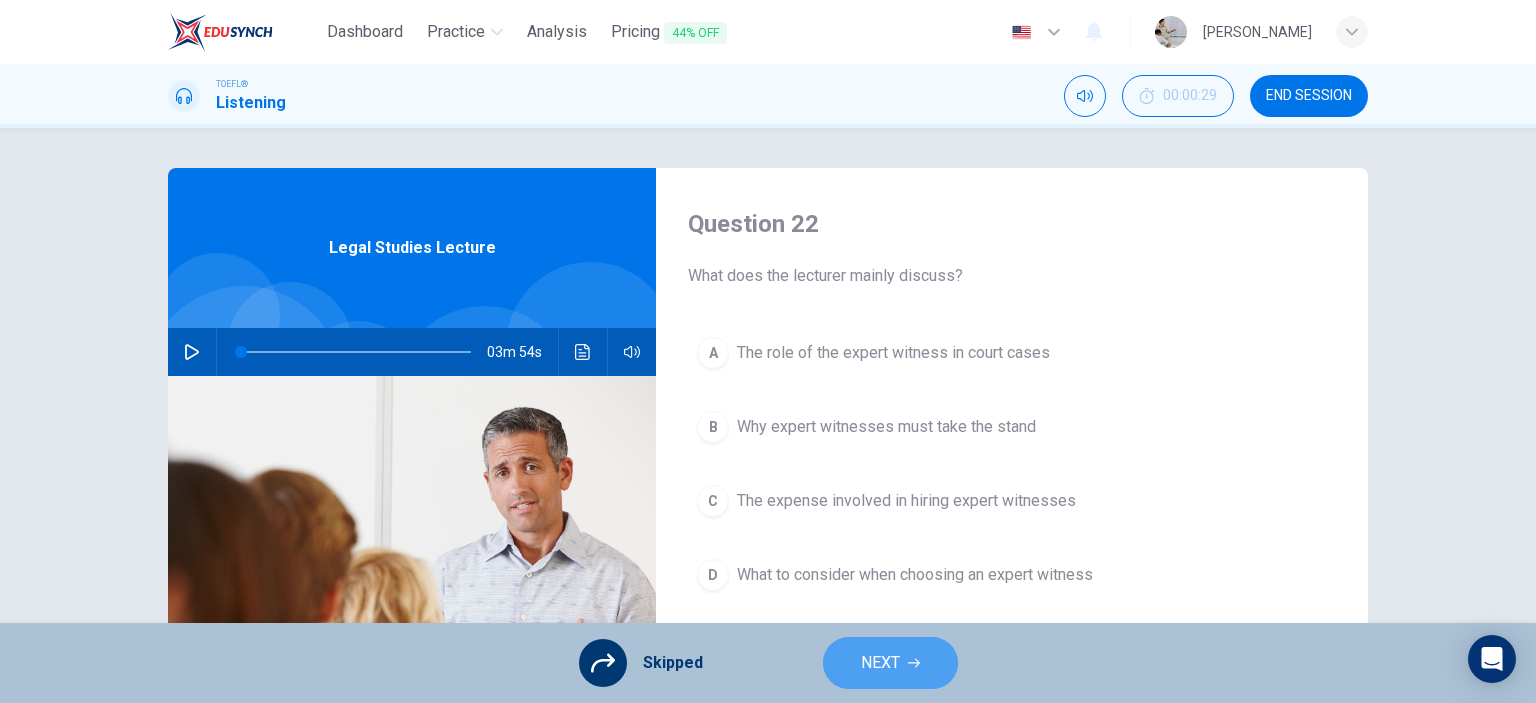 click on "NEXT" at bounding box center (880, 663) 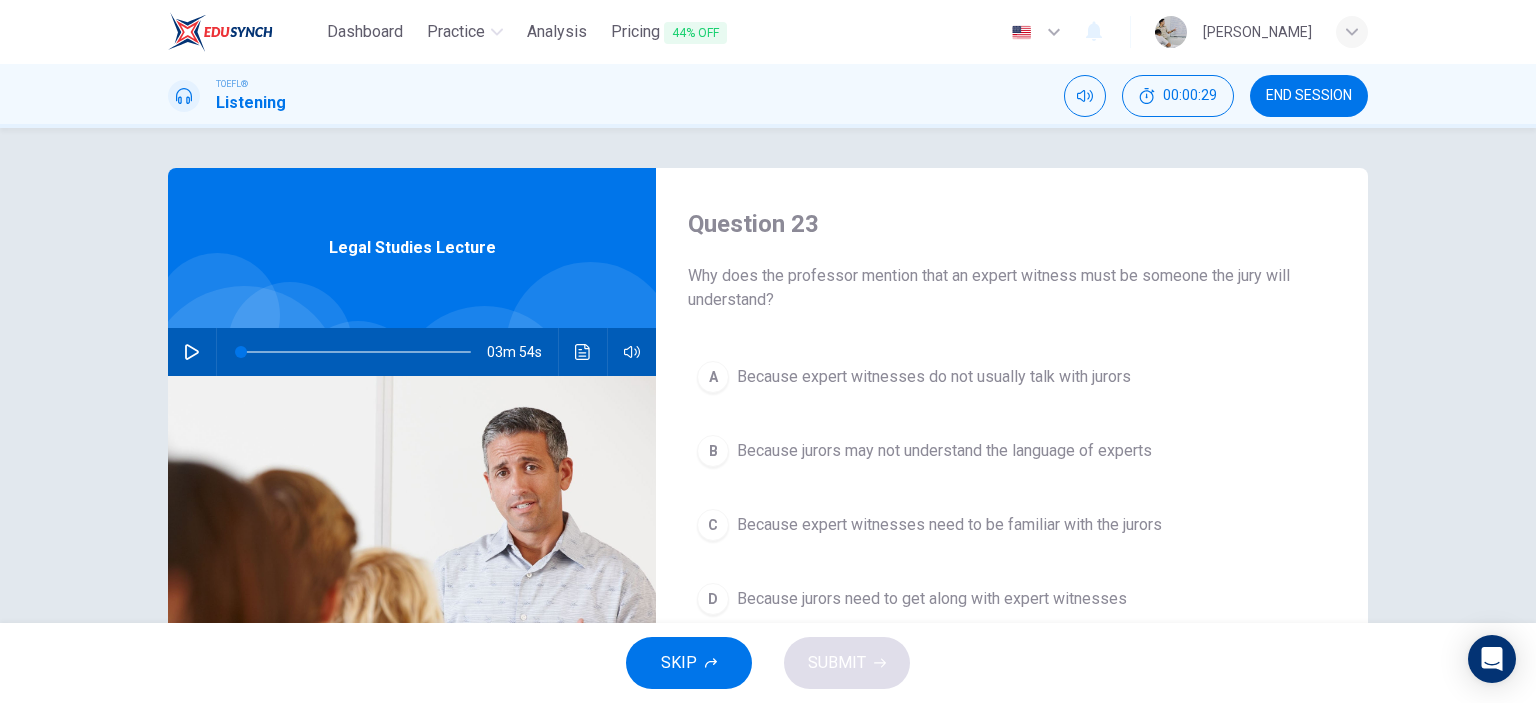 click on "SKIP" at bounding box center [689, 663] 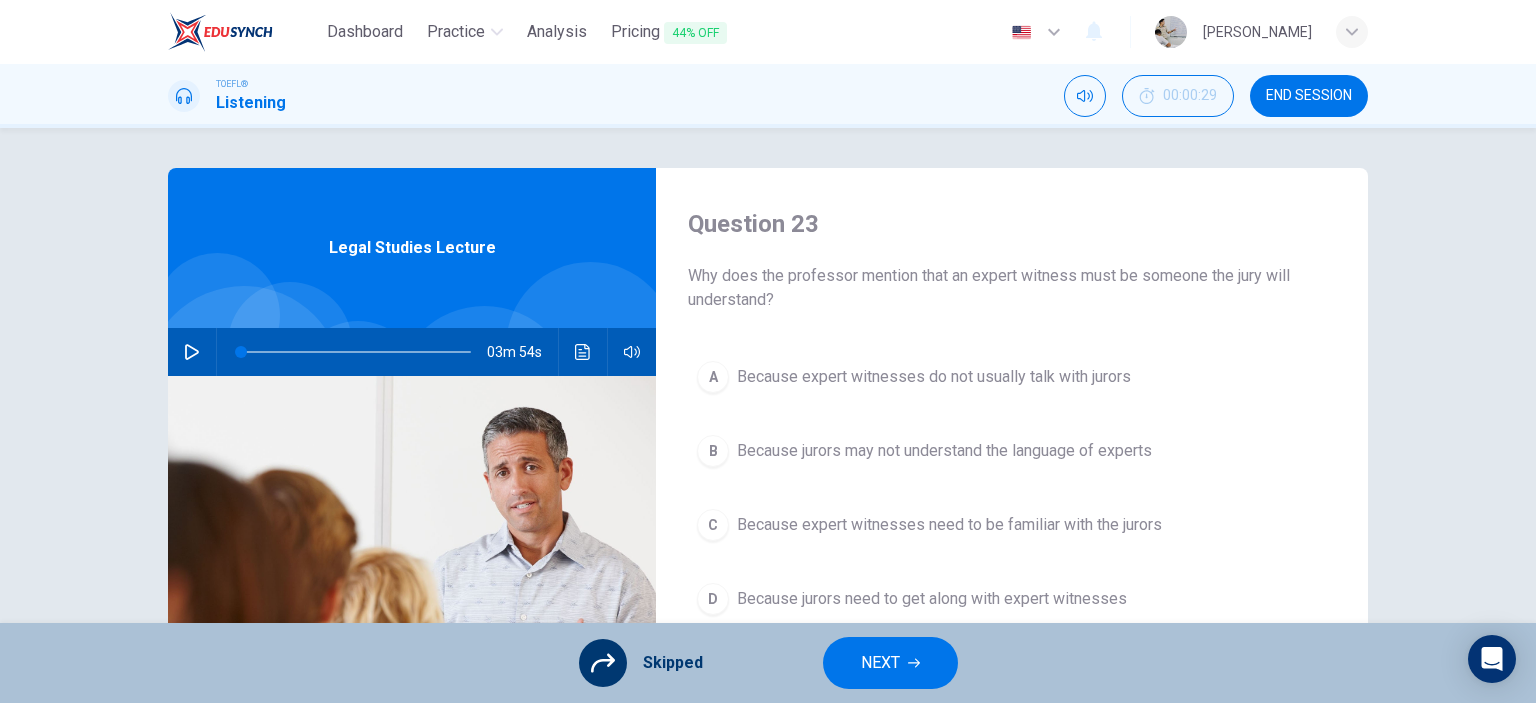 click on "NEXT" at bounding box center (890, 663) 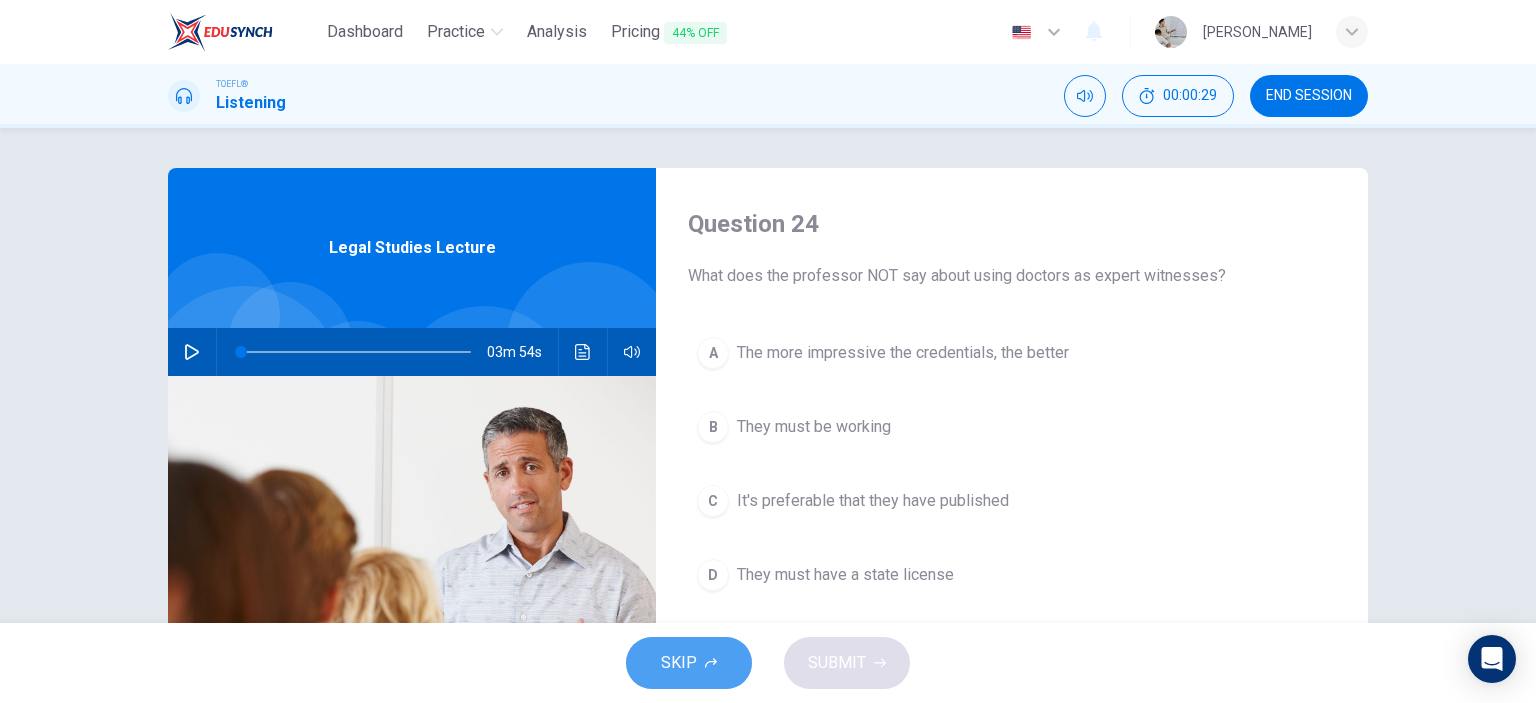 click on "SKIP" at bounding box center (689, 663) 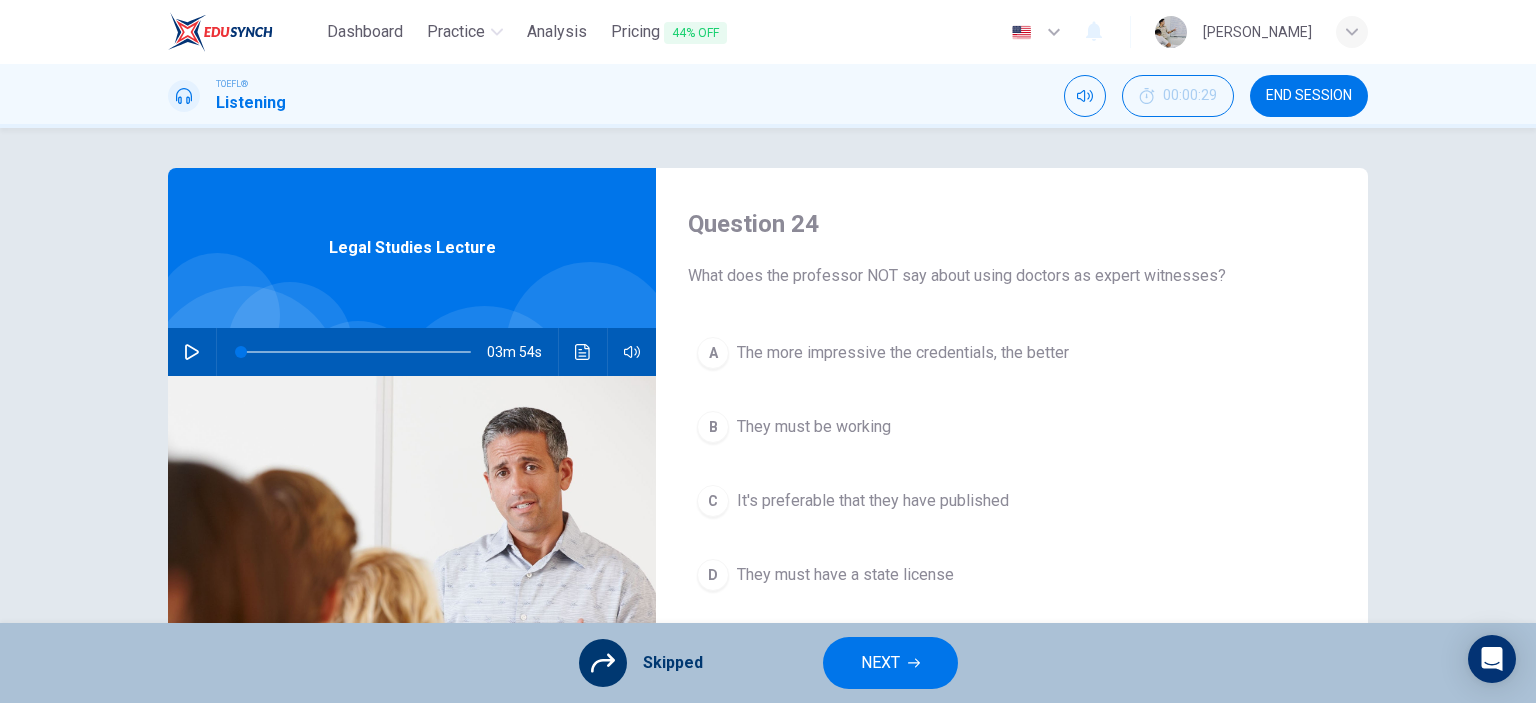 click on "NEXT" at bounding box center [890, 663] 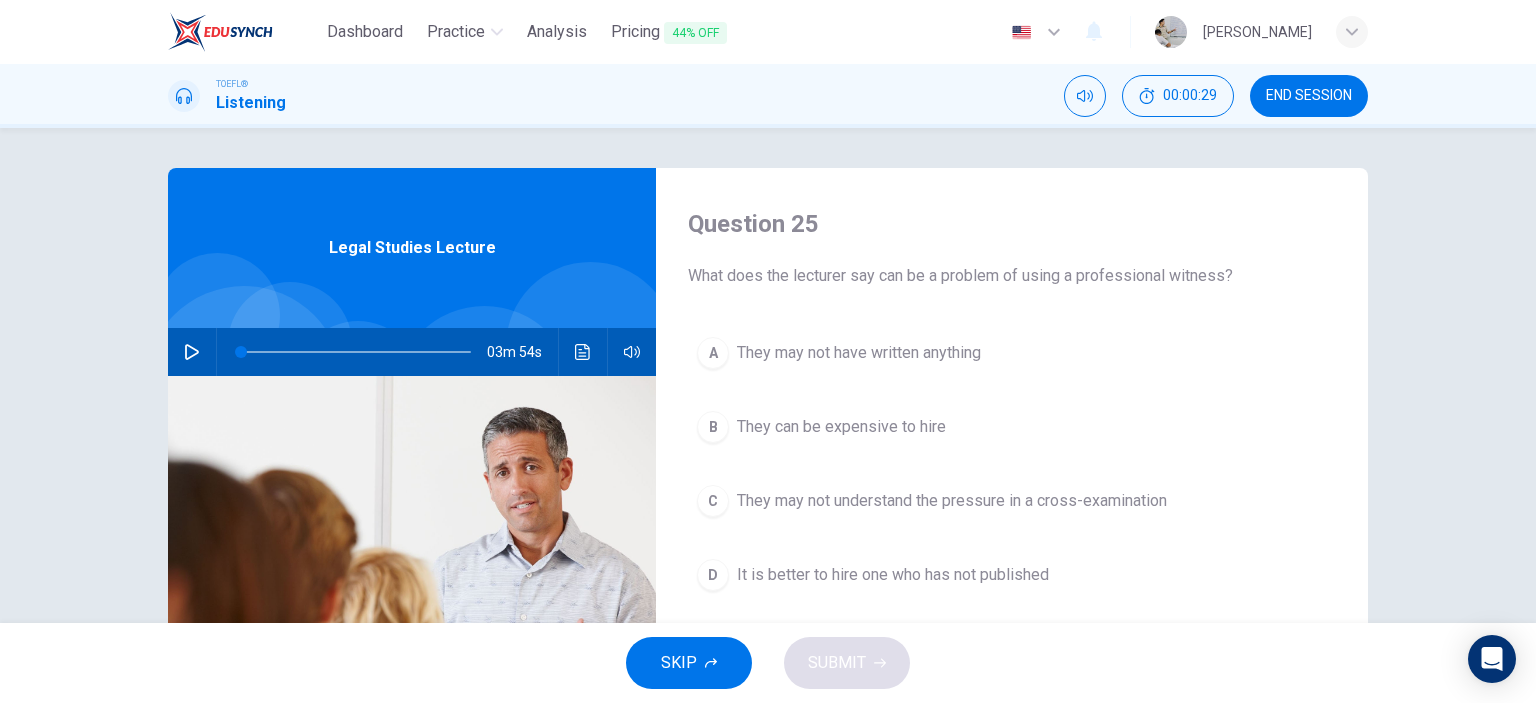 click on "SKIP" at bounding box center [689, 663] 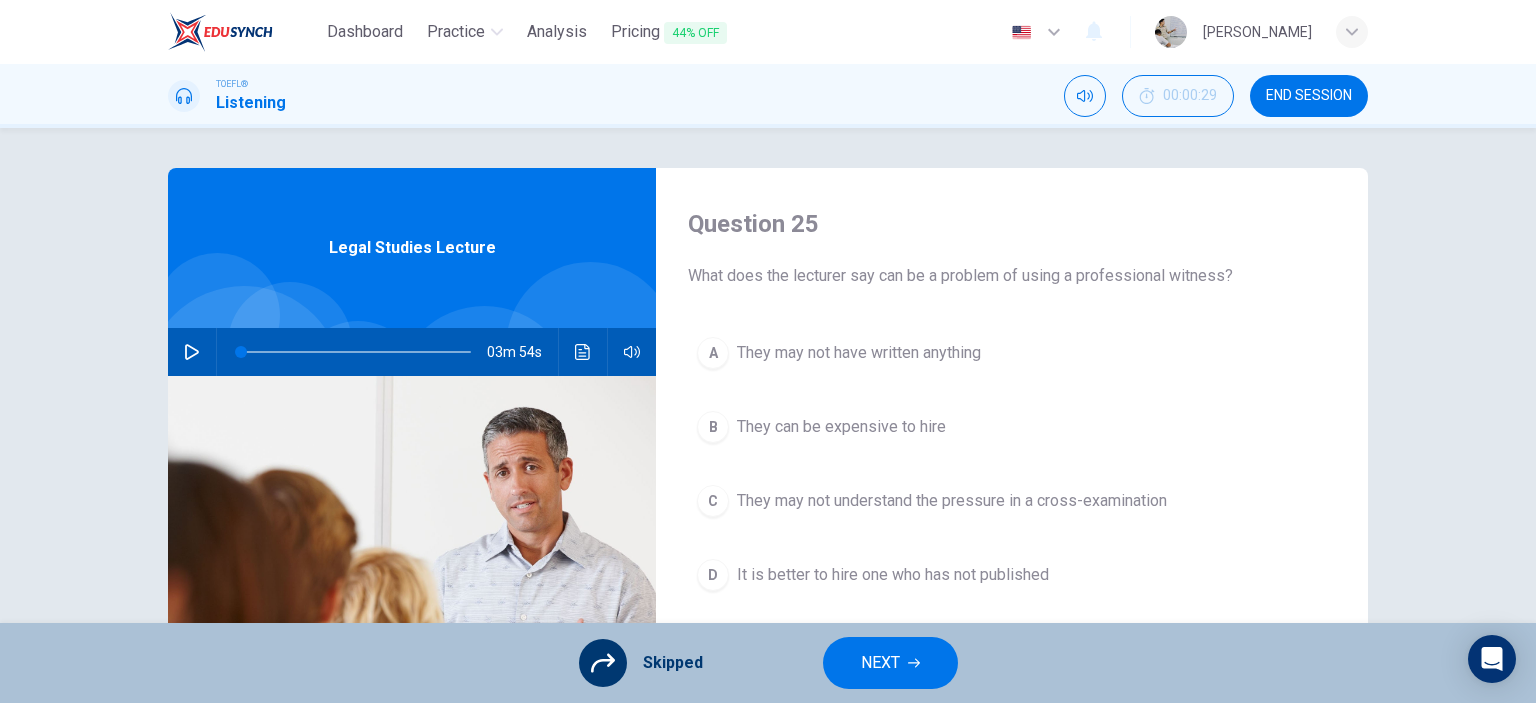 click on "NEXT" at bounding box center (880, 663) 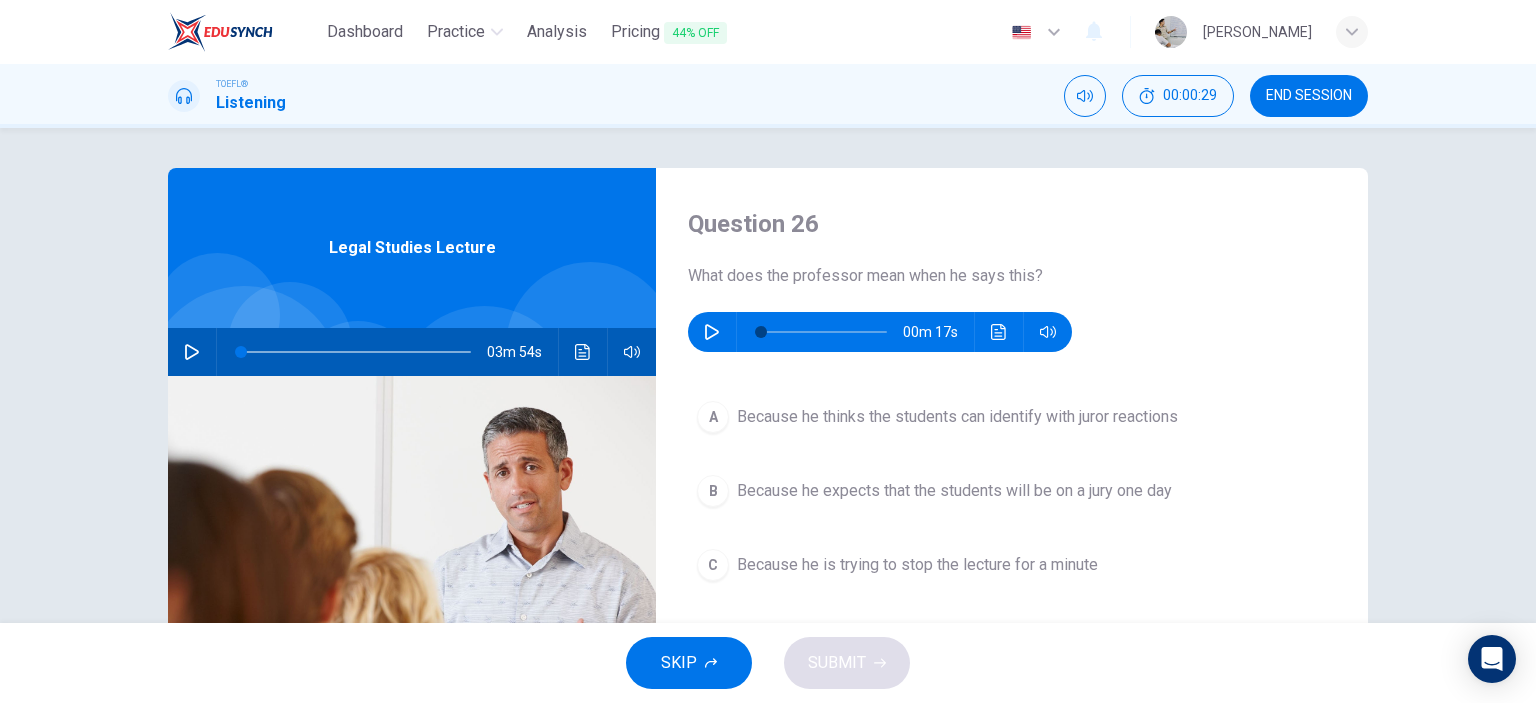 click on "SKIP" at bounding box center (689, 663) 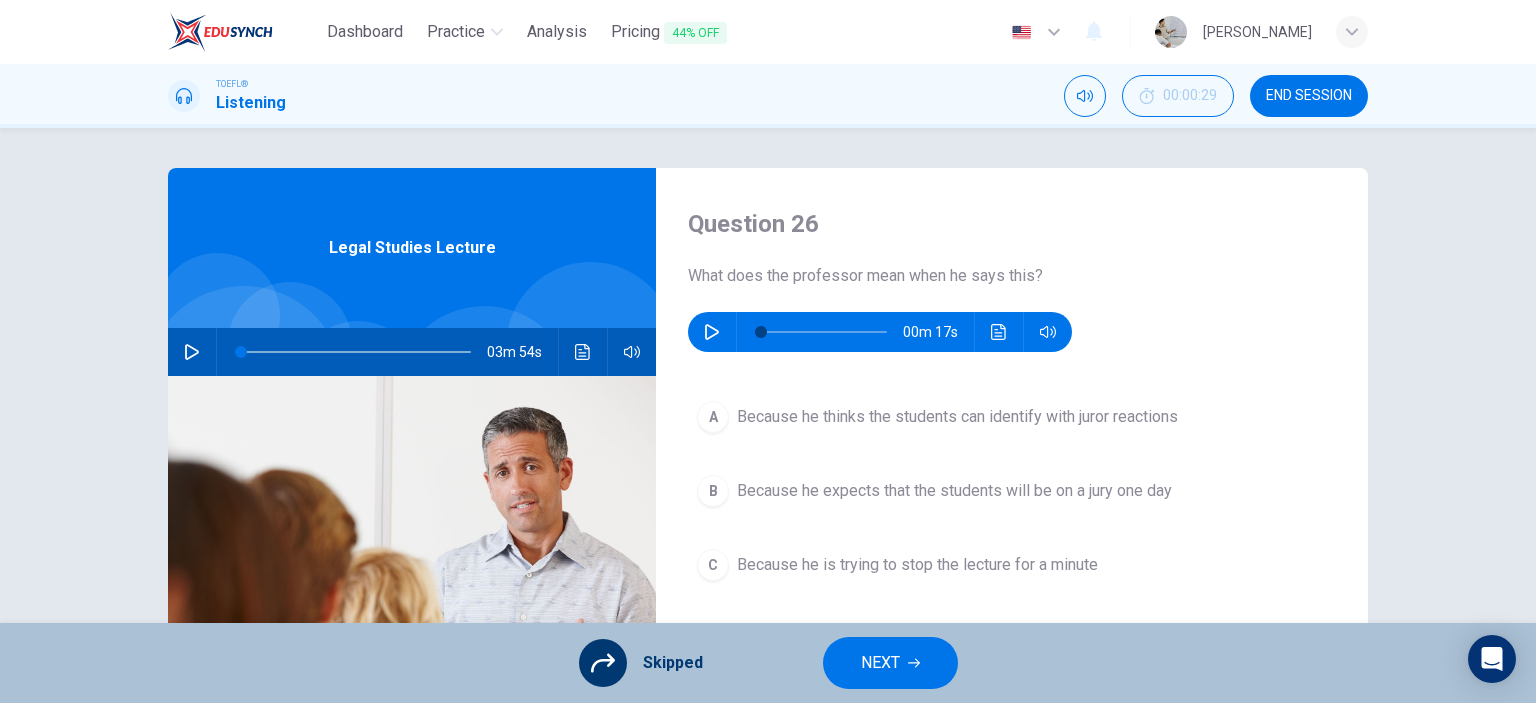click on "NEXT" at bounding box center [880, 663] 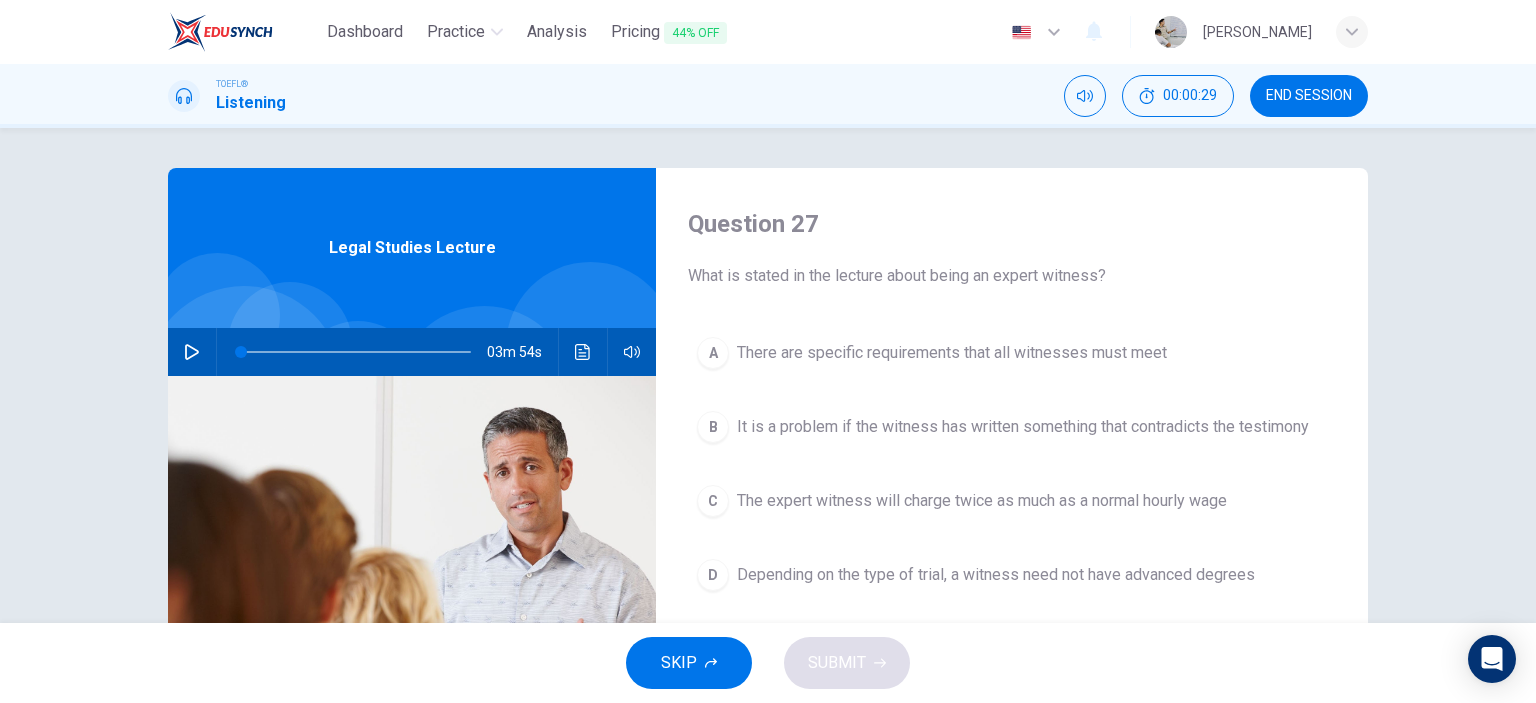 click 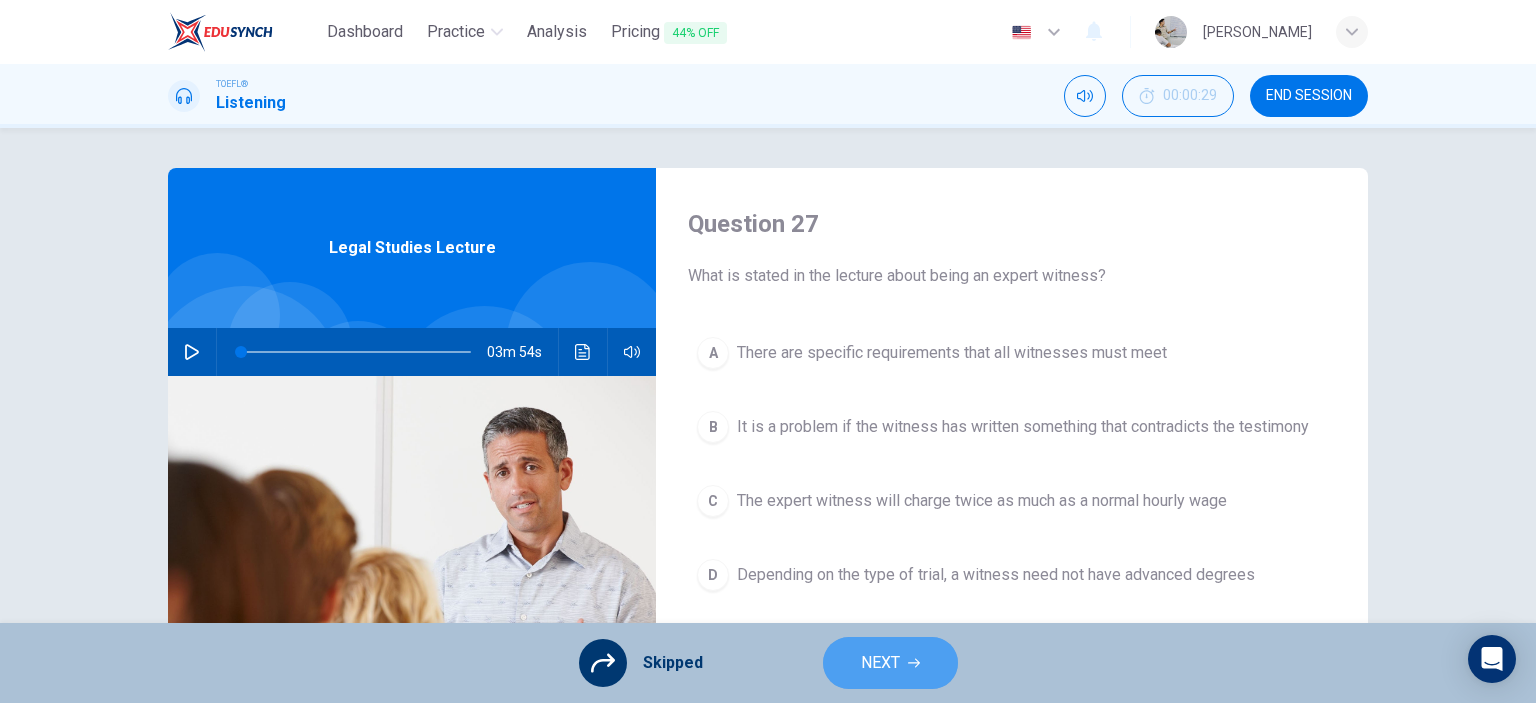 click on "NEXT" at bounding box center [880, 663] 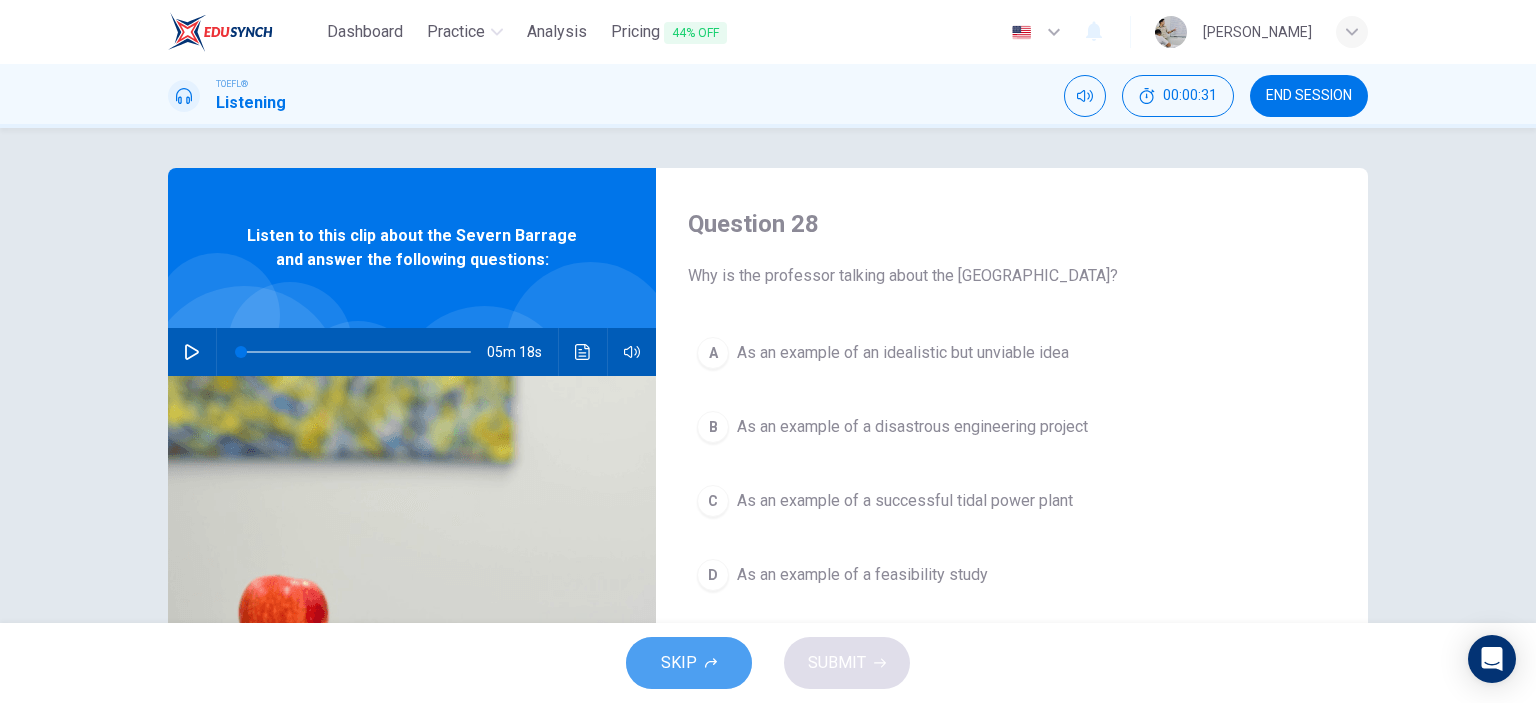 click 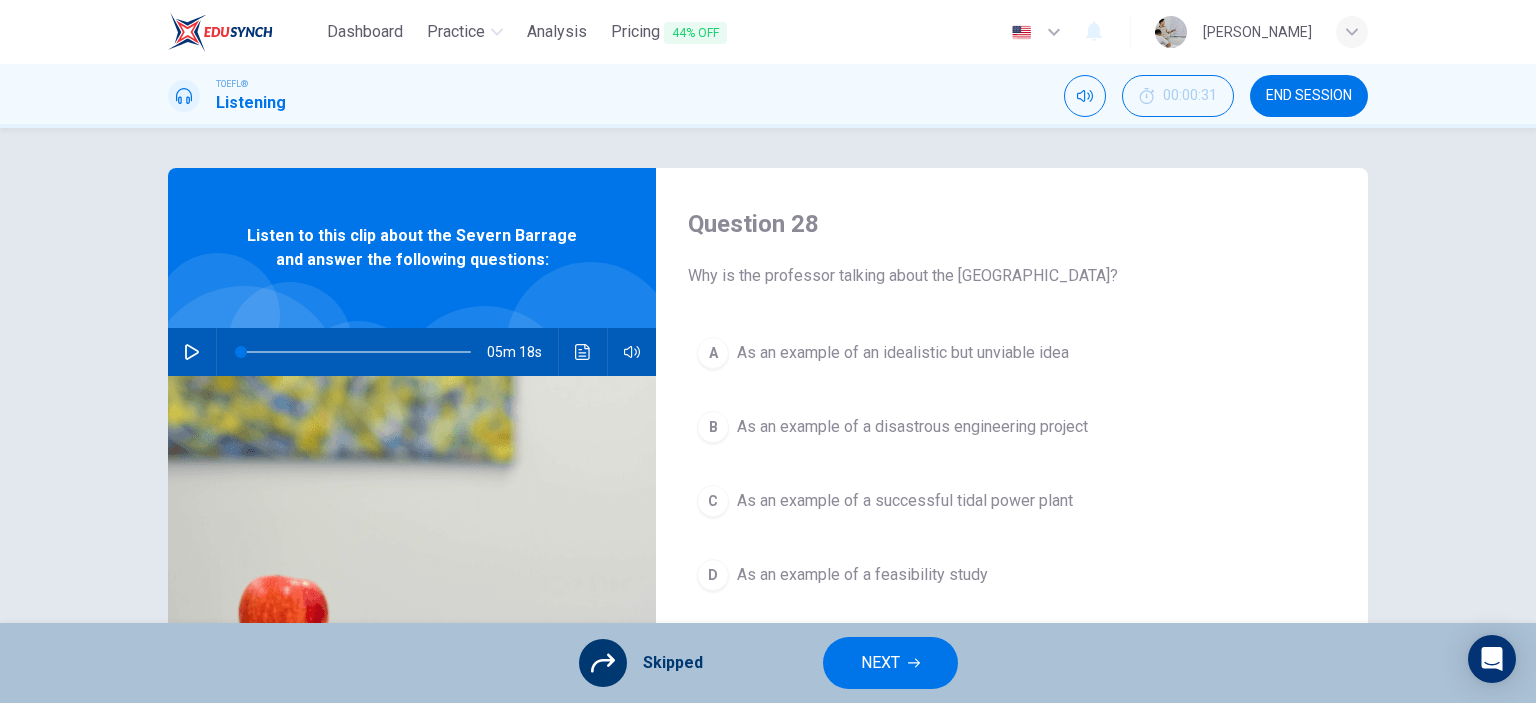 click on "NEXT" at bounding box center [880, 663] 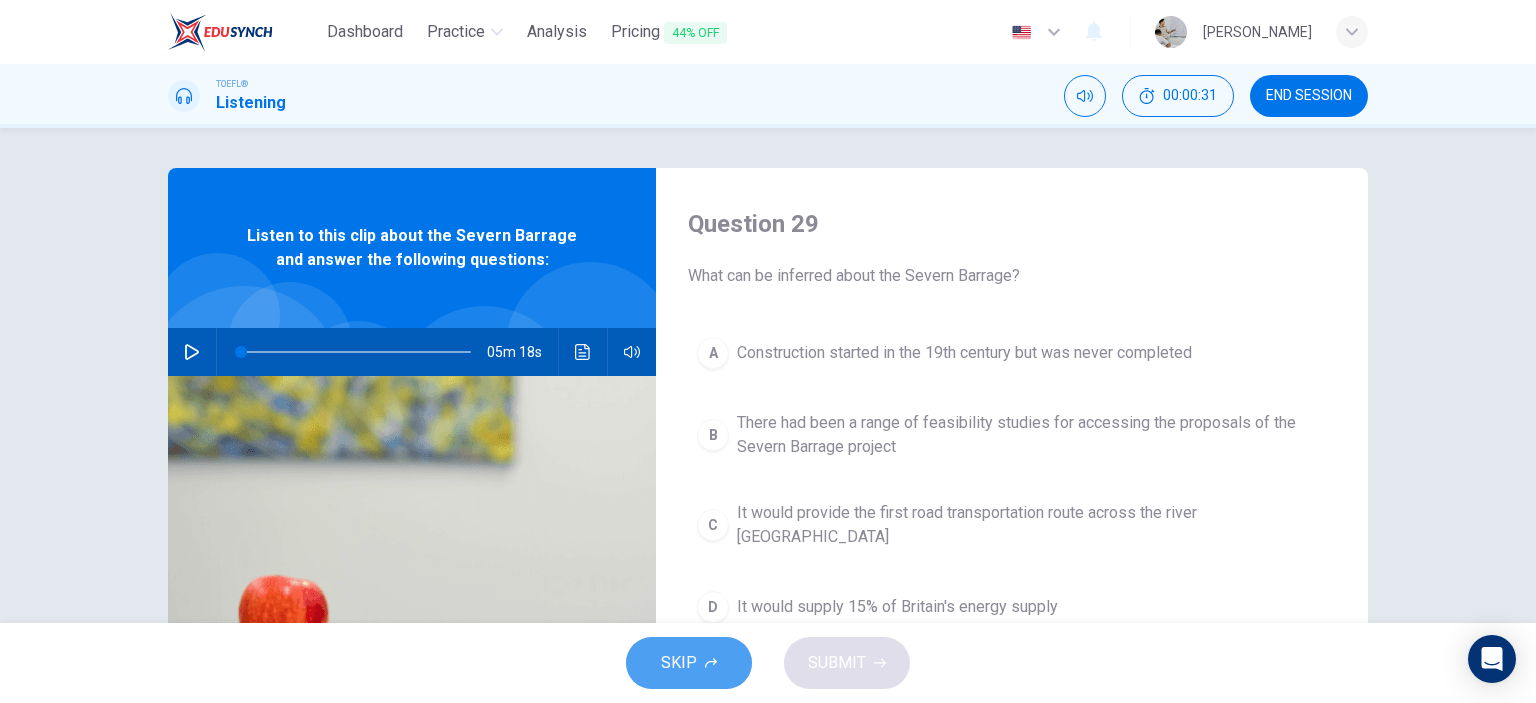click on "SKIP" at bounding box center (679, 663) 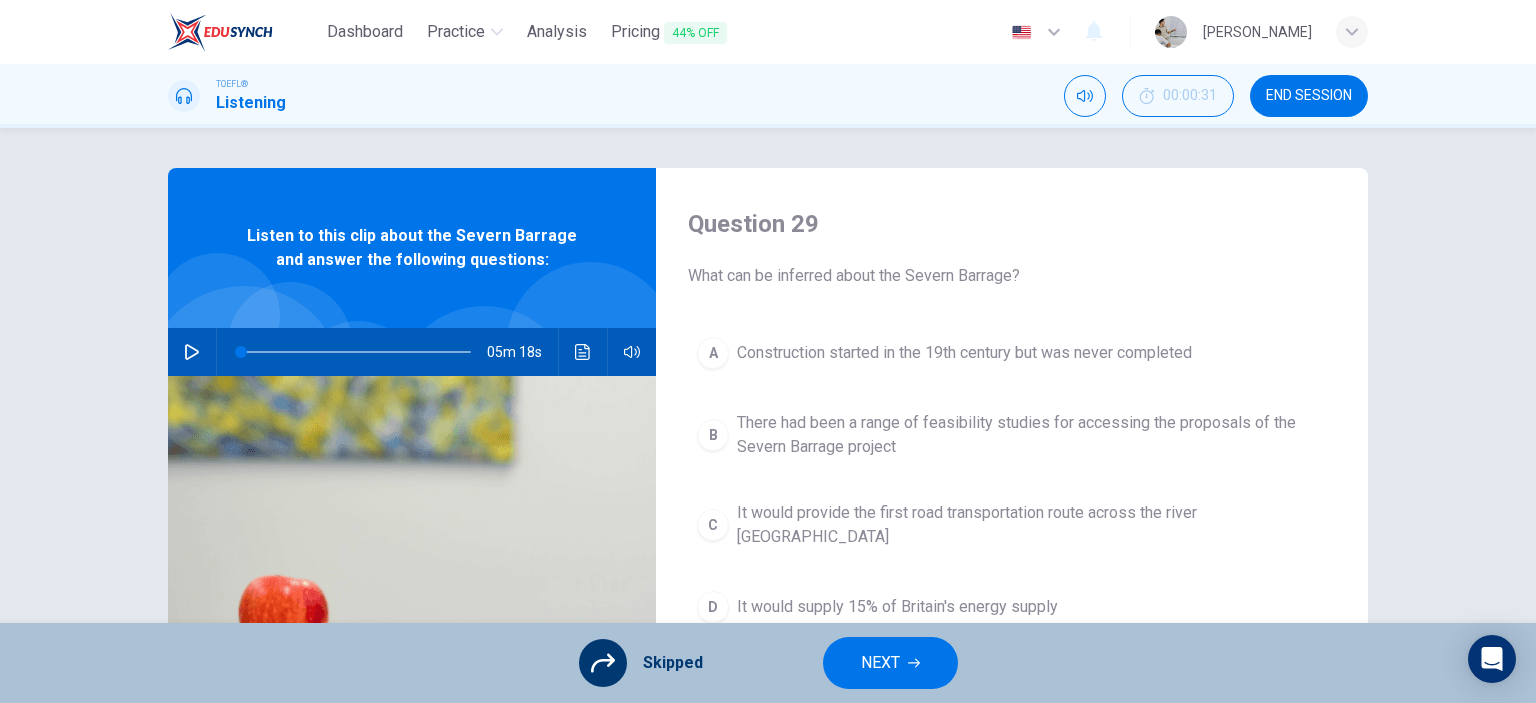 click on "NEXT" at bounding box center [890, 663] 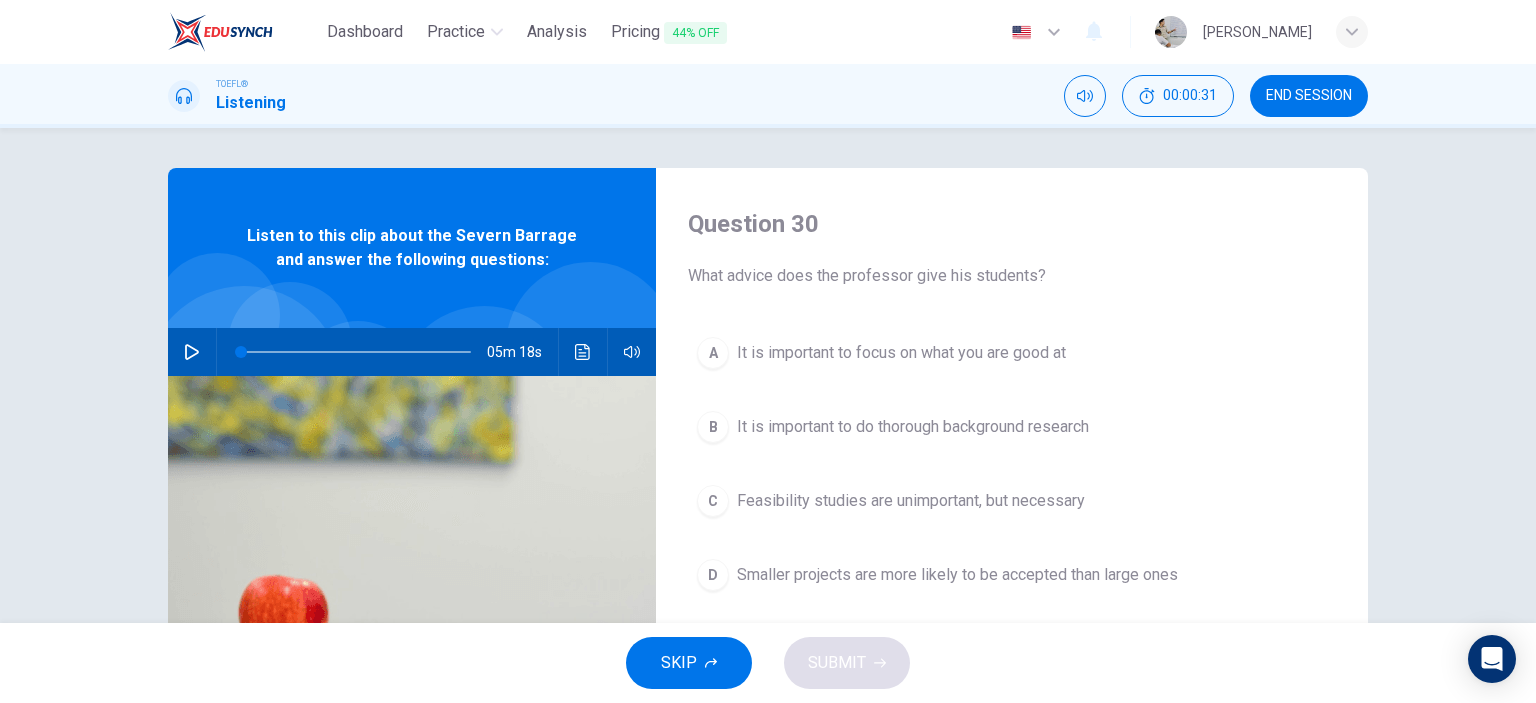 click on "SKIP" at bounding box center (689, 663) 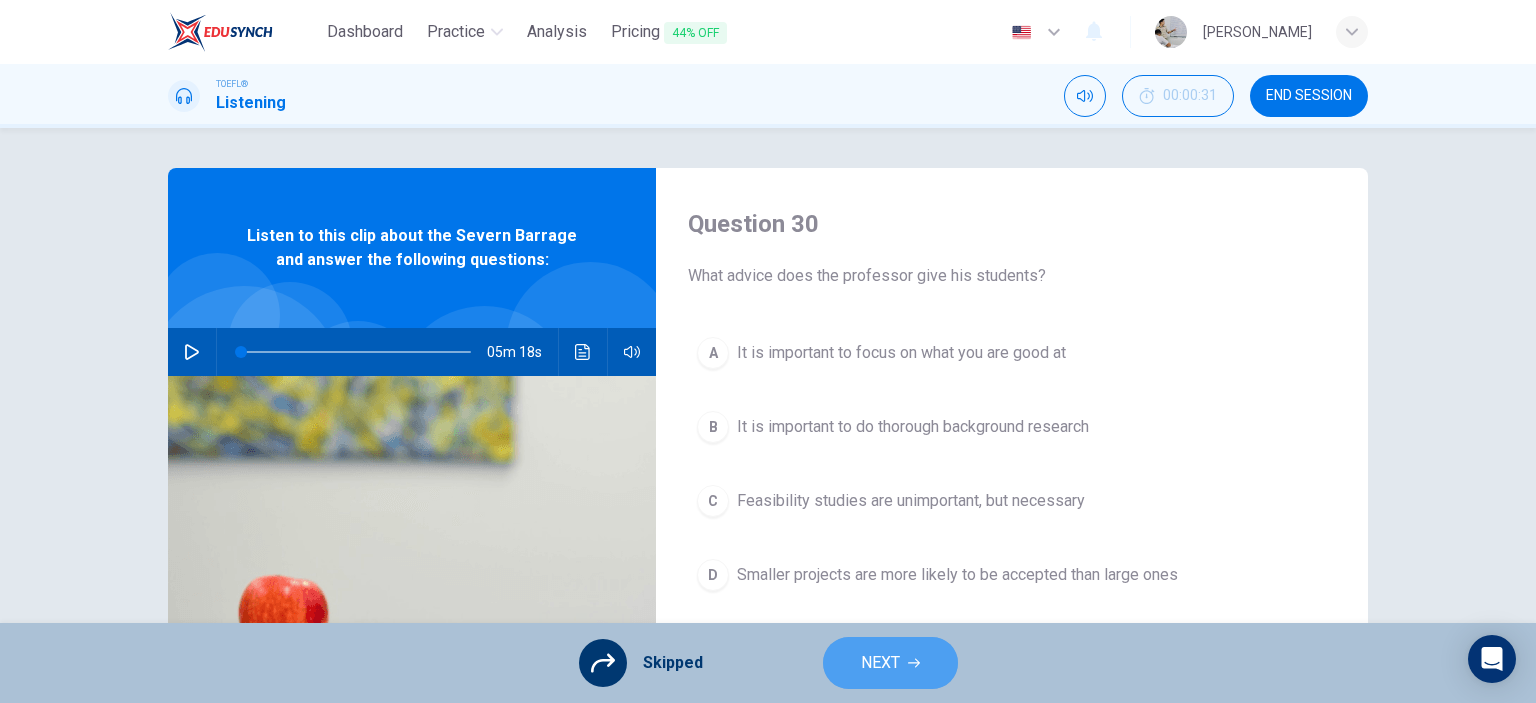 click on "NEXT" at bounding box center [890, 663] 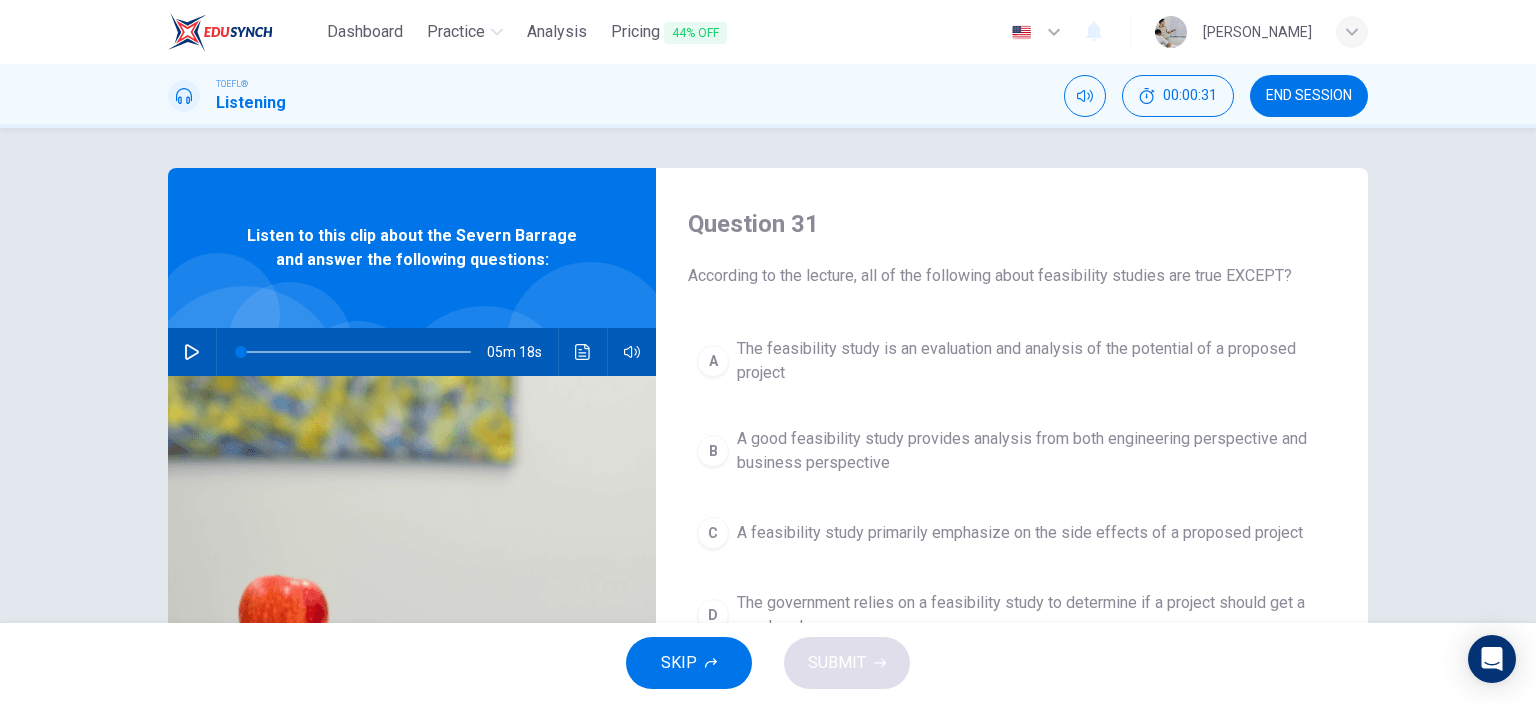 click on "SKIP" at bounding box center [689, 663] 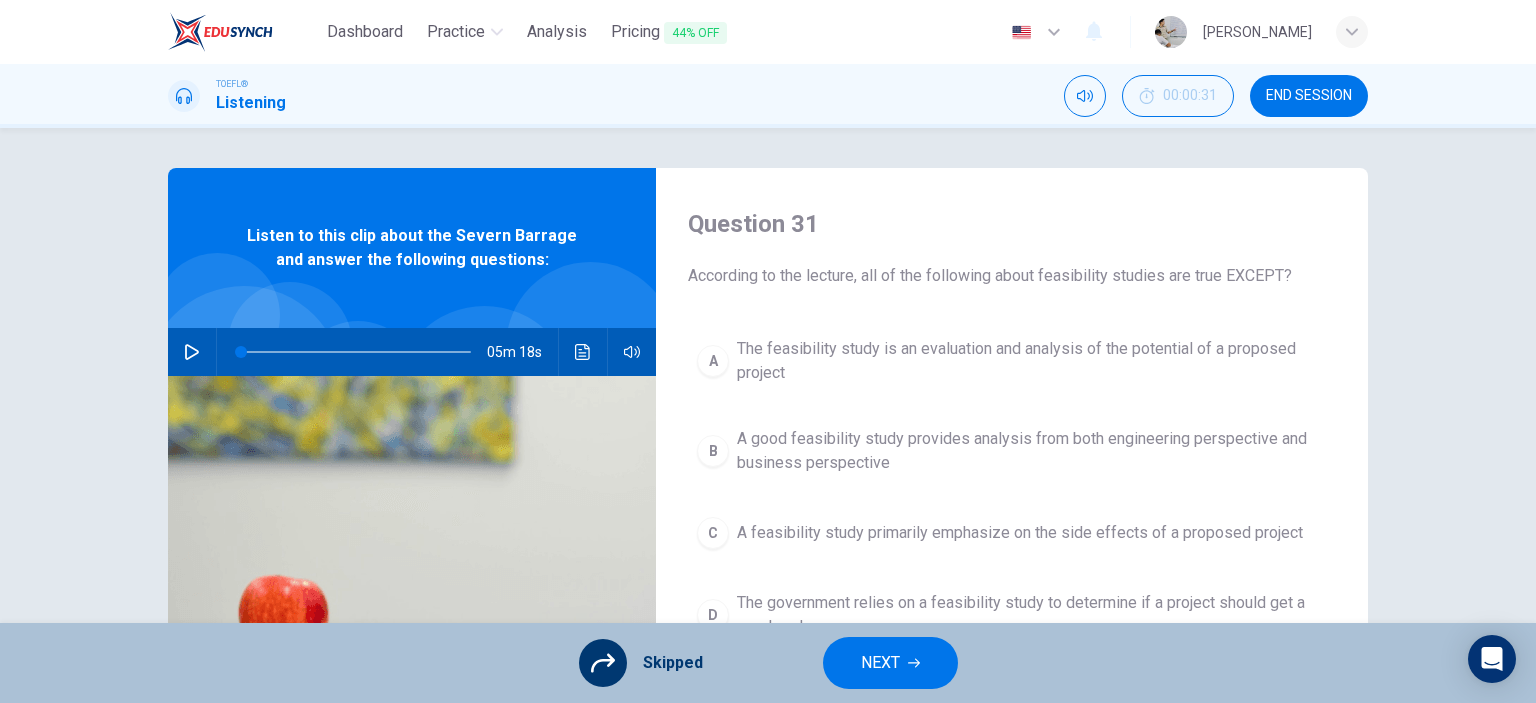 click on "NEXT" at bounding box center [890, 663] 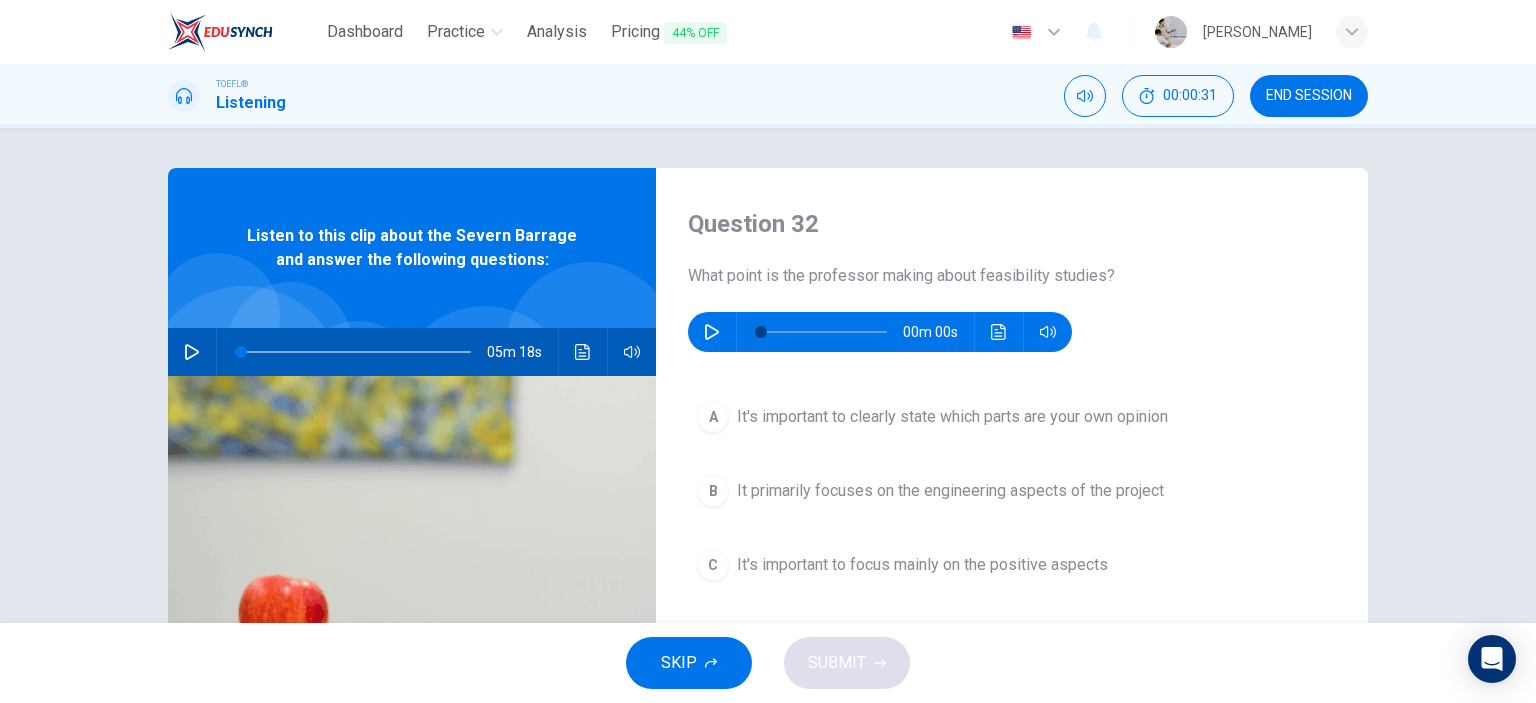 click on "SKIP" at bounding box center [679, 663] 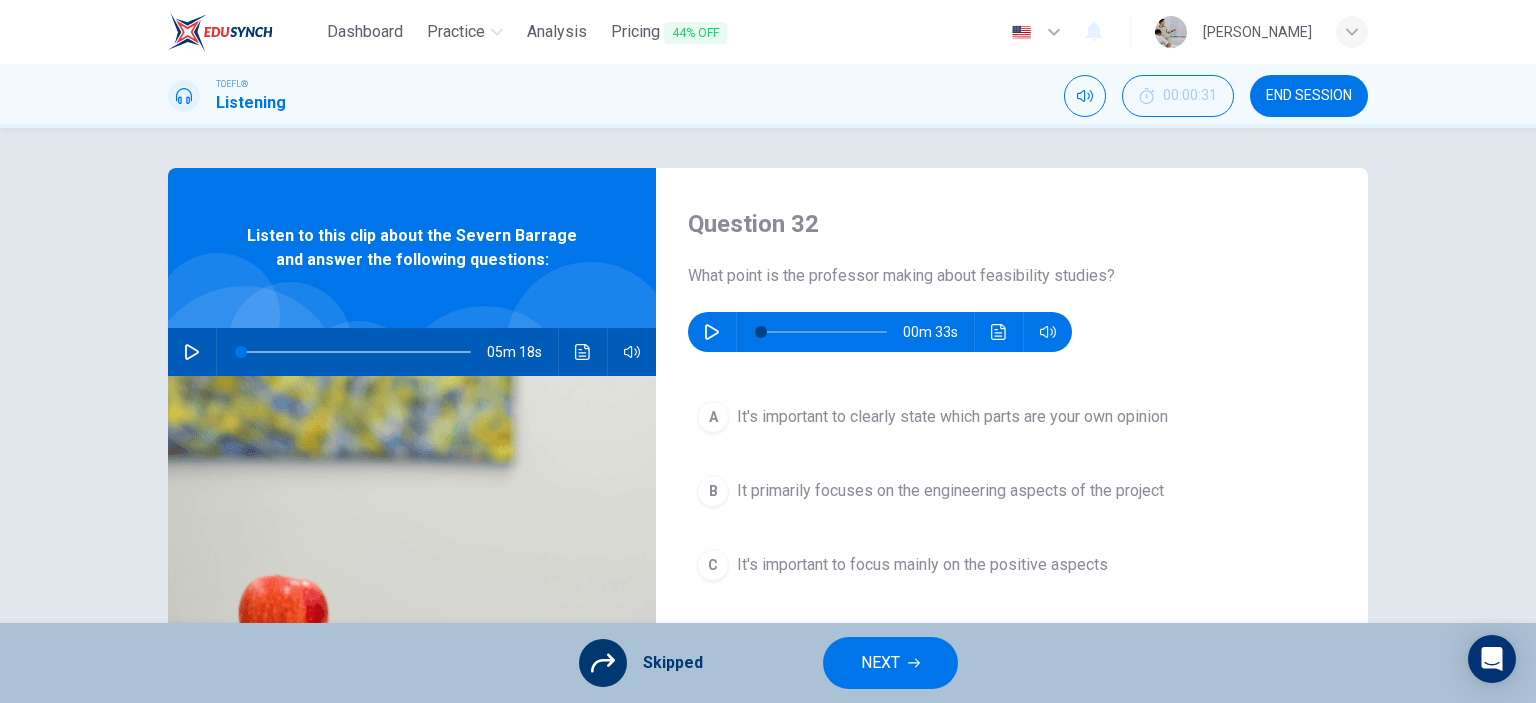 click on "NEXT" at bounding box center [880, 663] 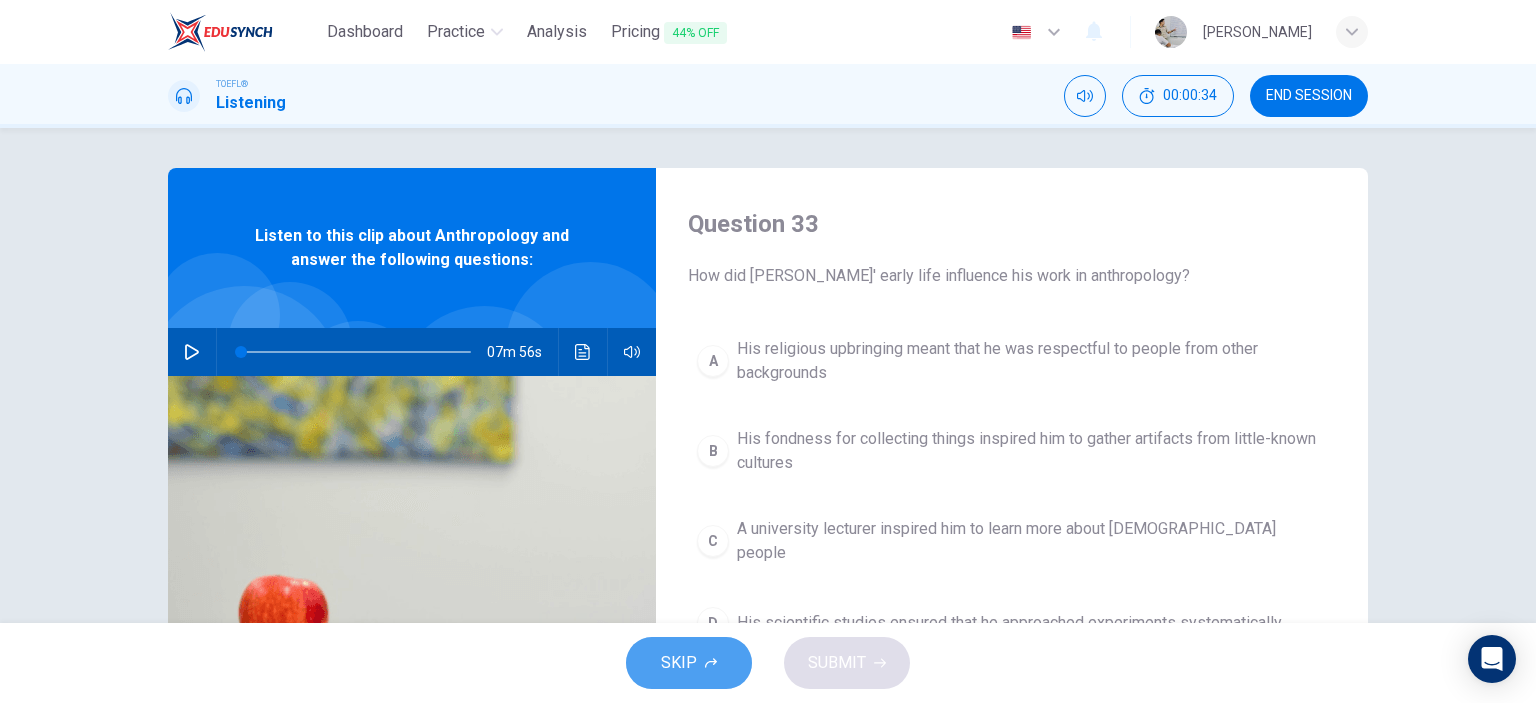click on "SKIP" at bounding box center [679, 663] 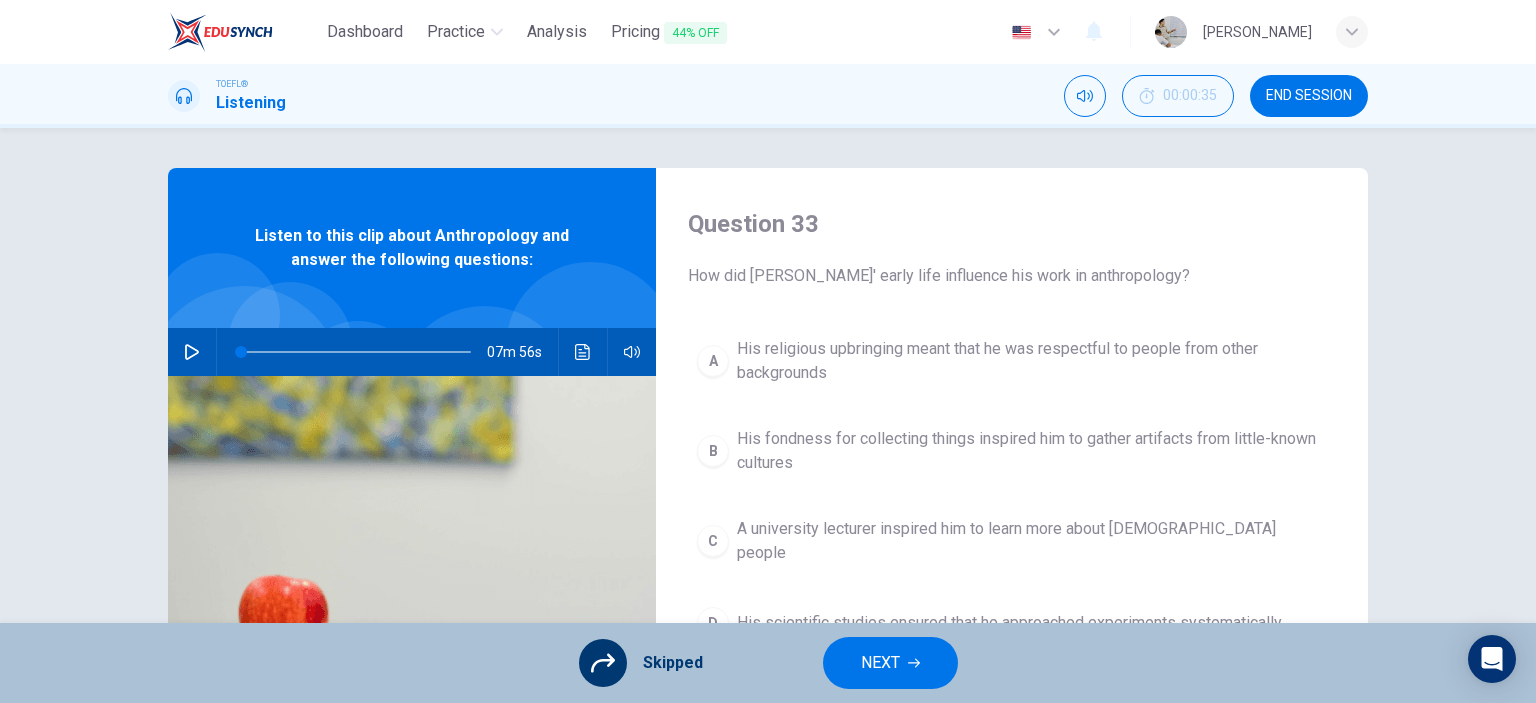 click on "NEXT" at bounding box center (890, 663) 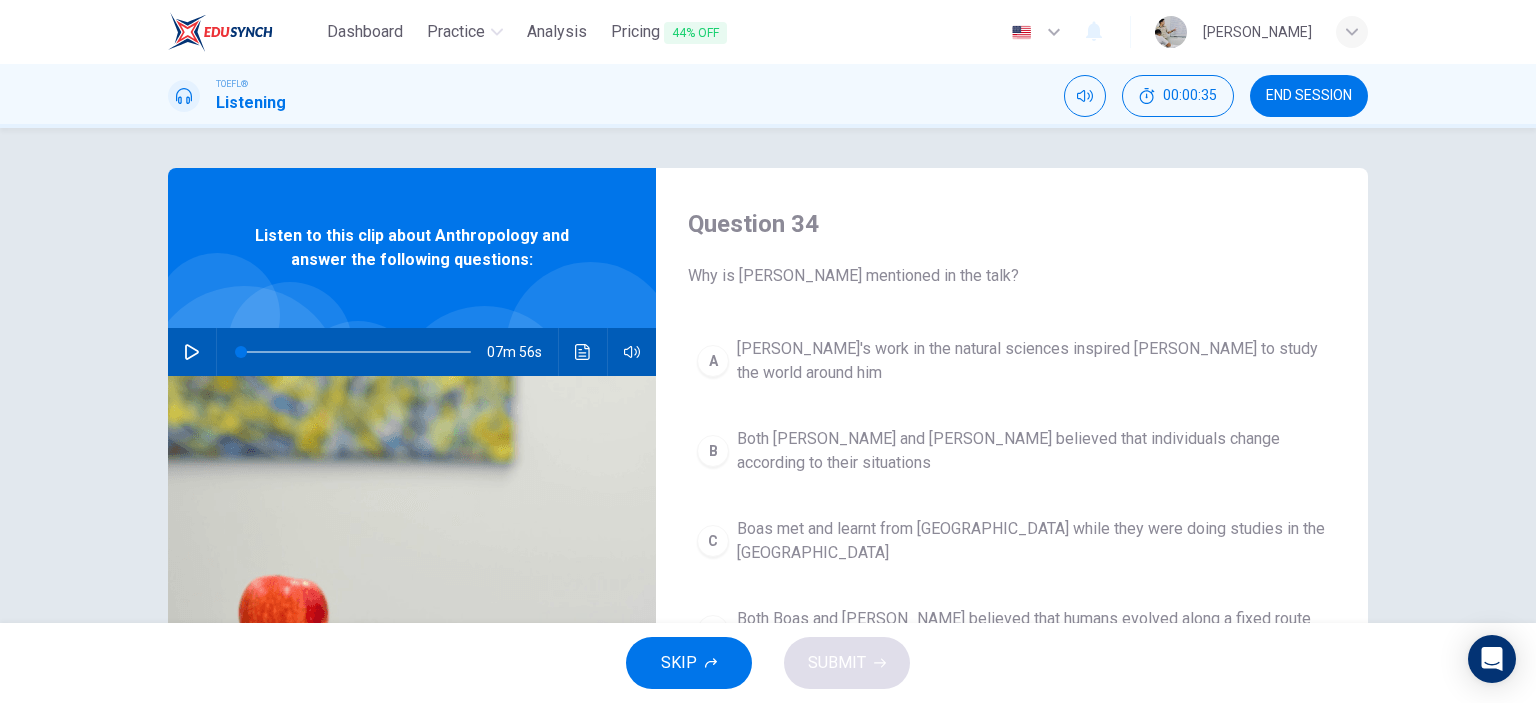 click on "SKIP" at bounding box center (679, 663) 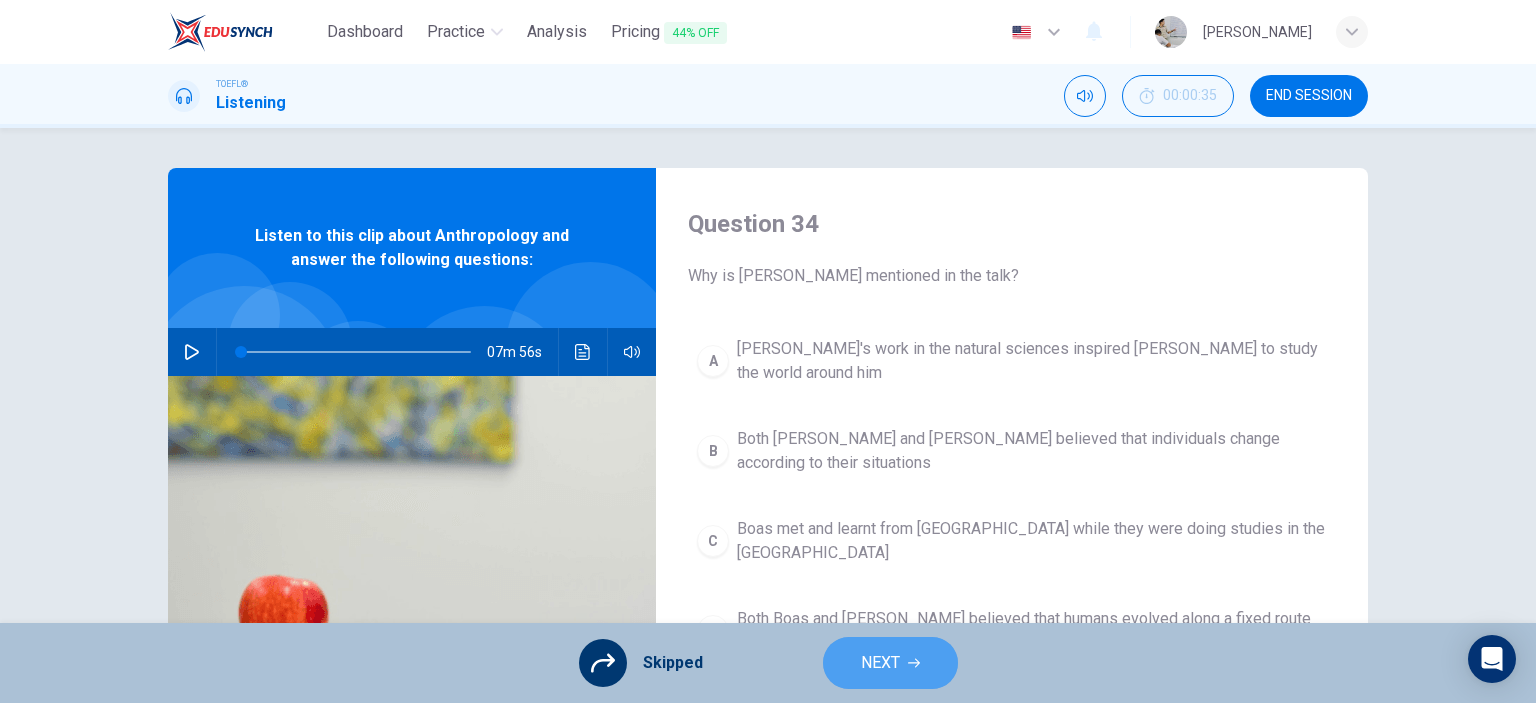 click on "NEXT" at bounding box center [880, 663] 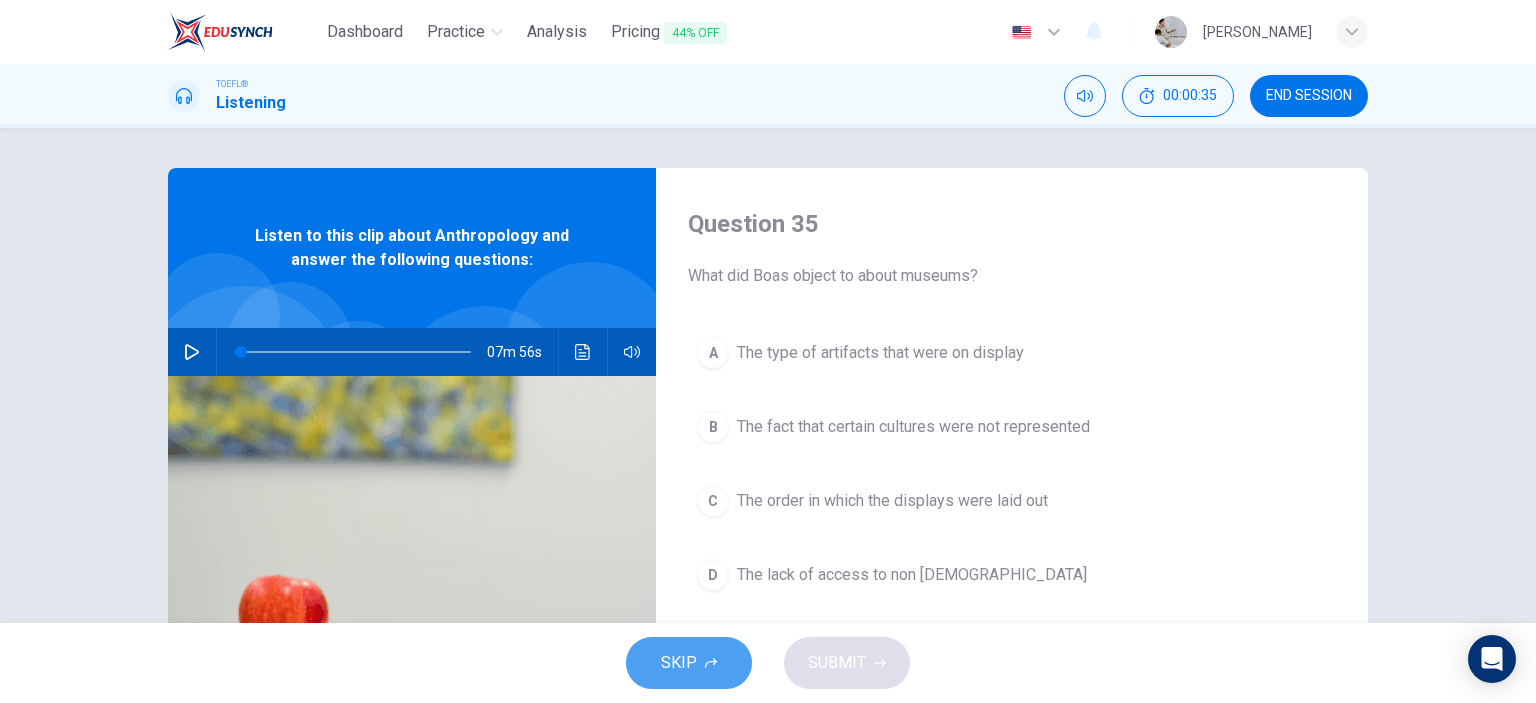 click on "SKIP" at bounding box center [689, 663] 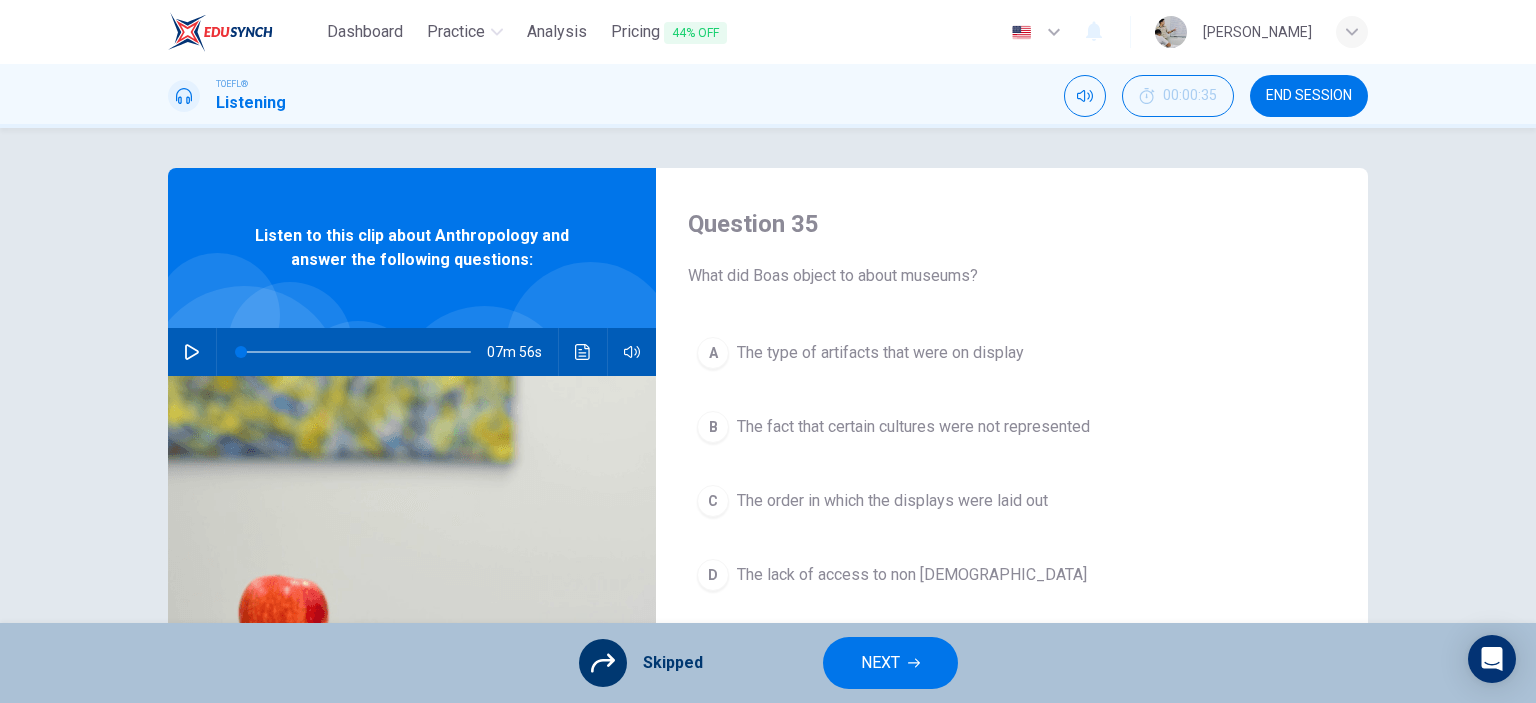 click on "NEXT" at bounding box center [890, 663] 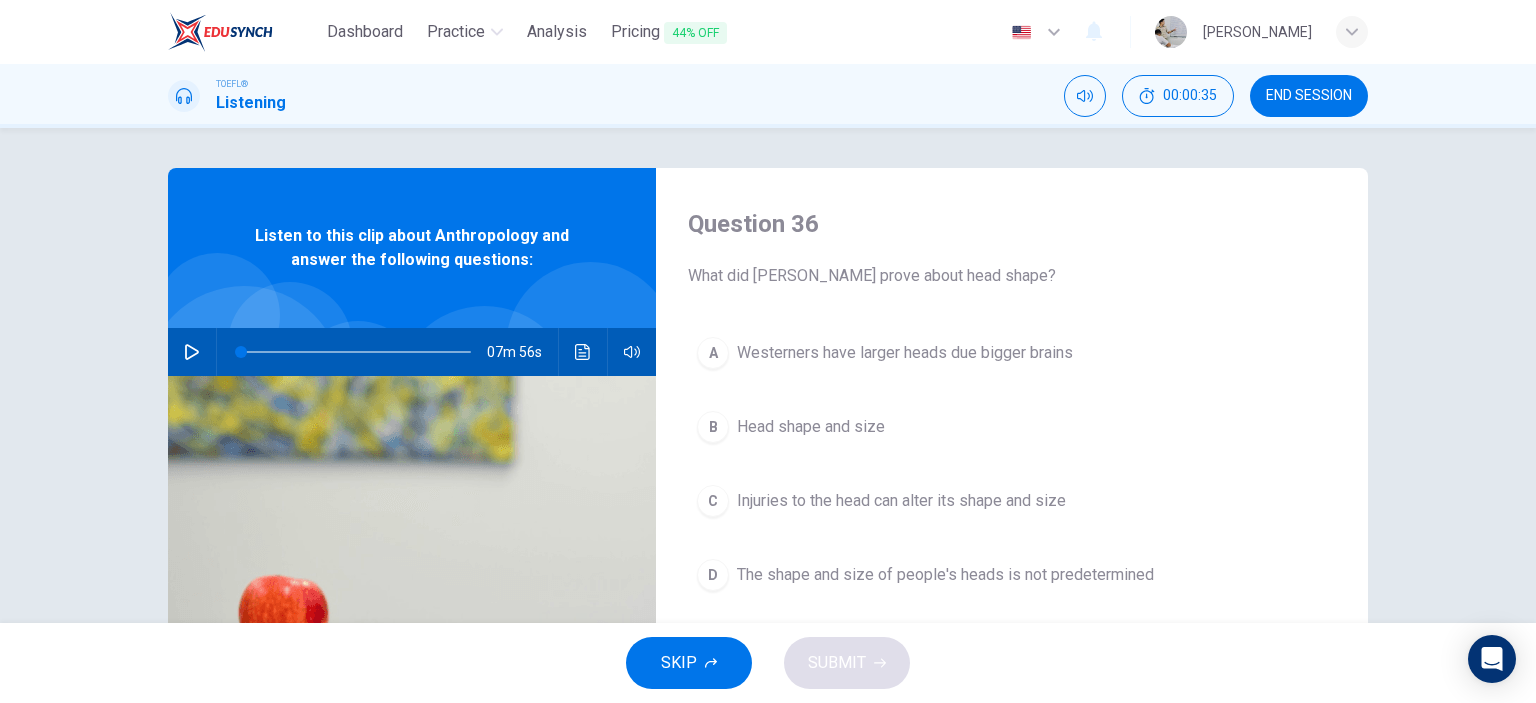 click on "SKIP" at bounding box center [689, 663] 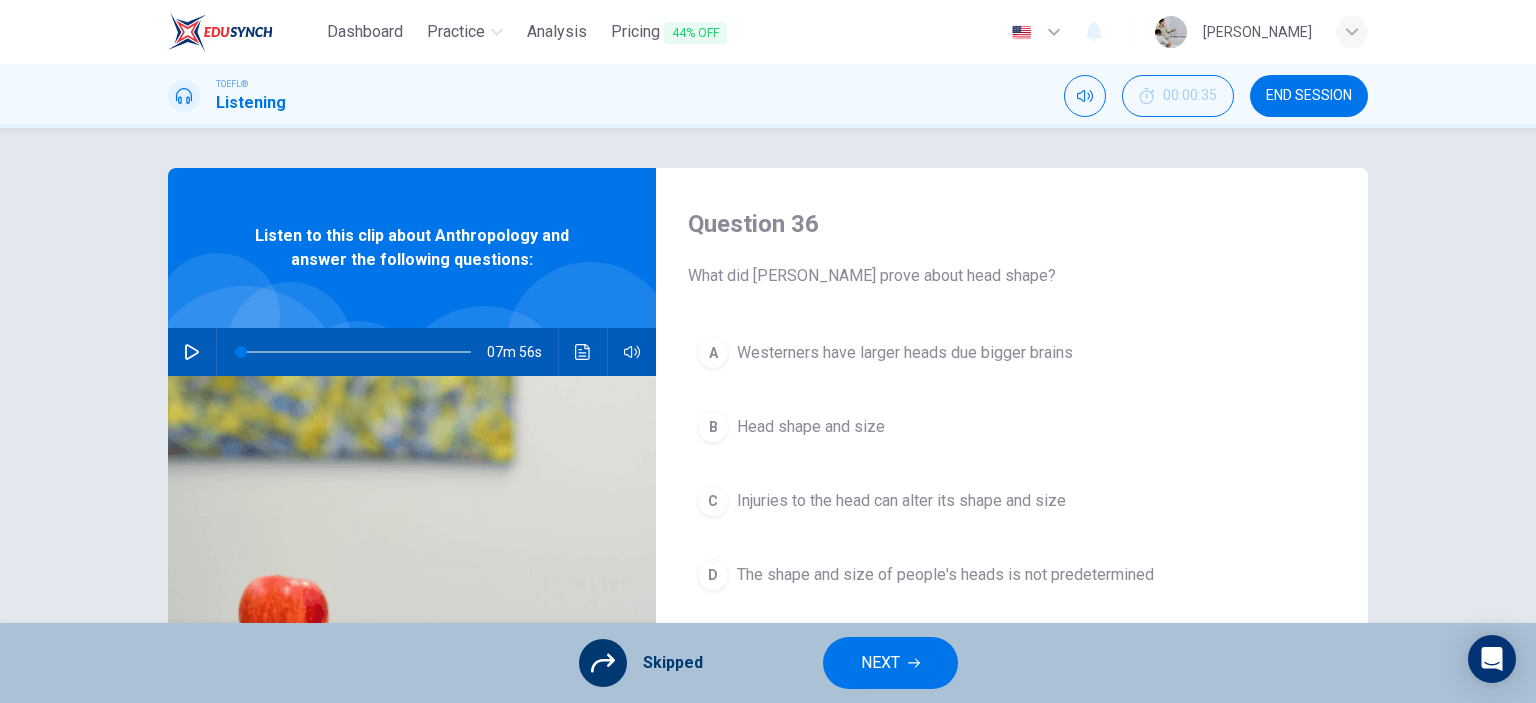click on "NEXT" at bounding box center [880, 663] 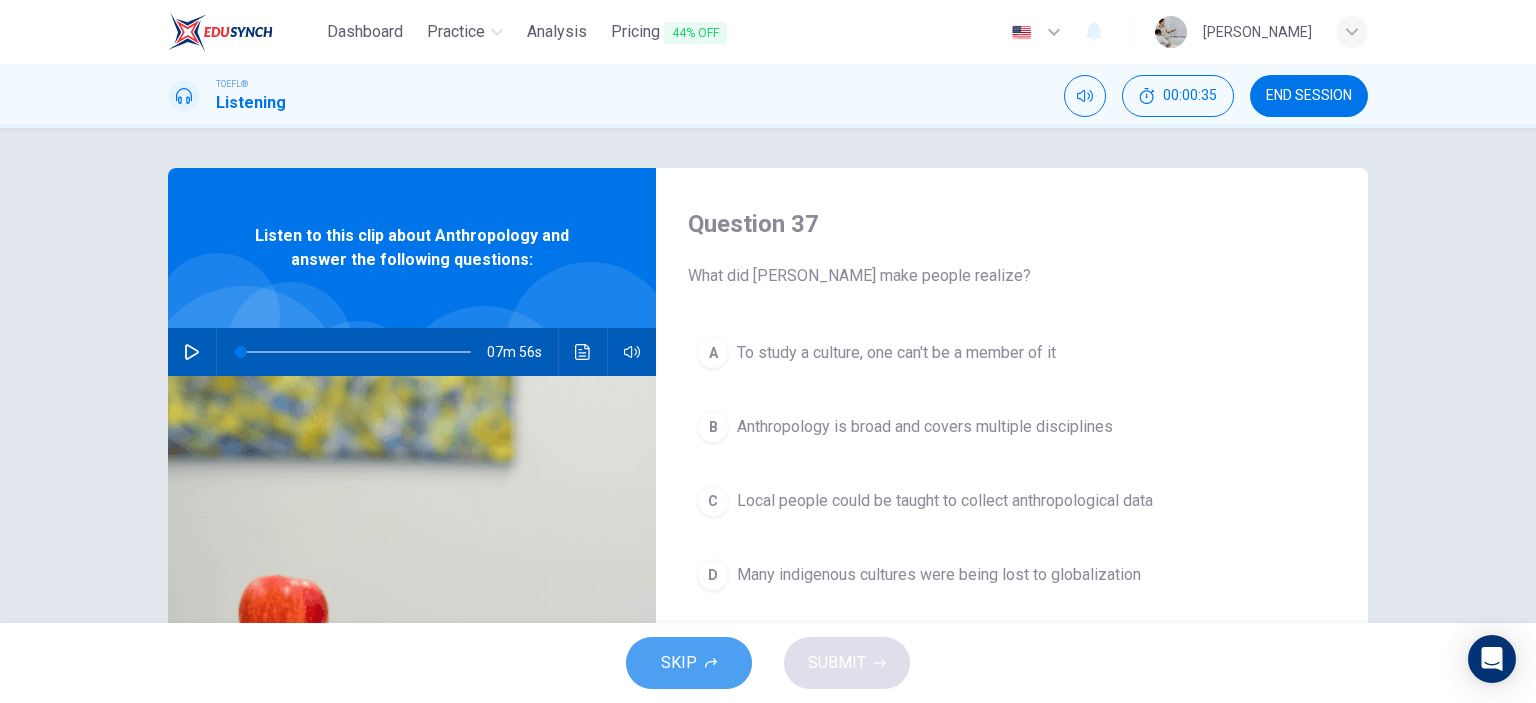 click on "SKIP" at bounding box center [689, 663] 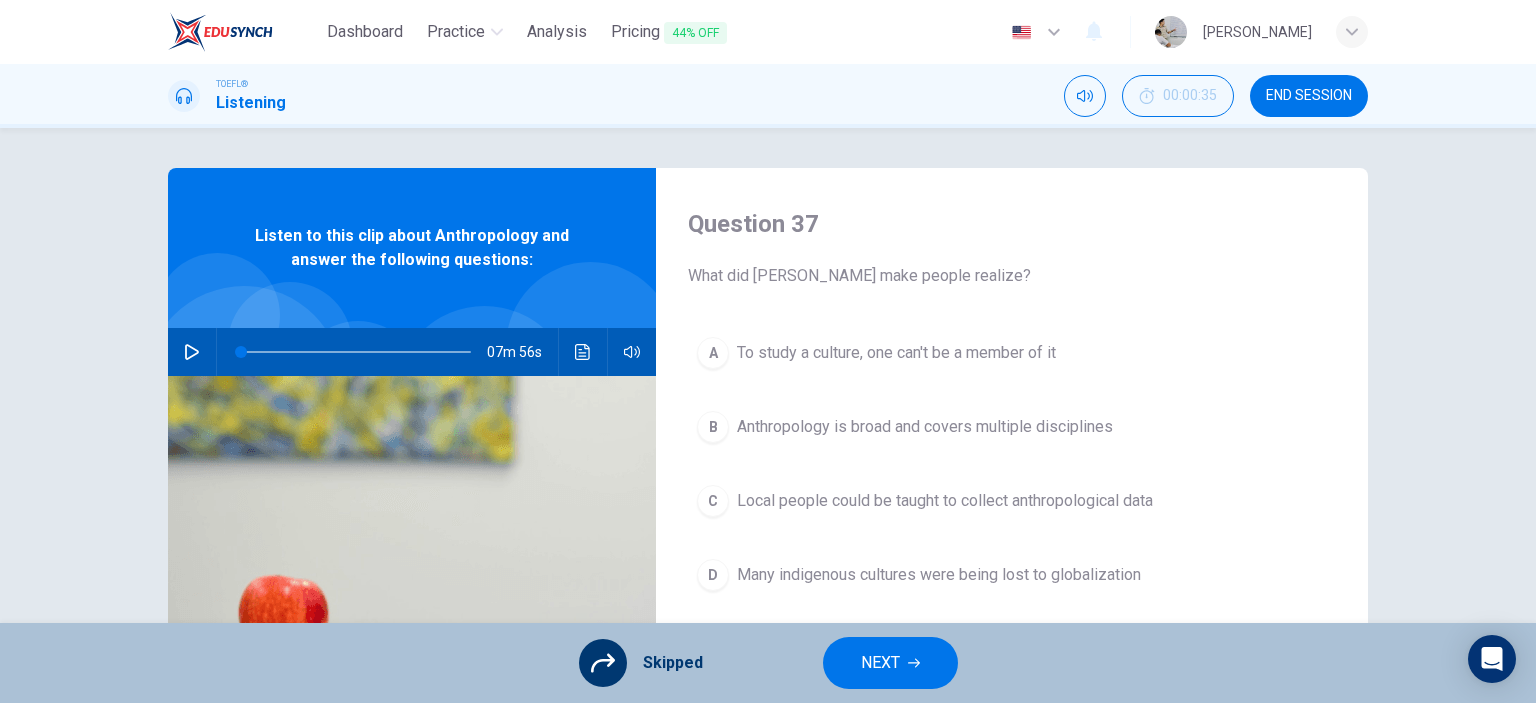 click on "NEXT" at bounding box center [880, 663] 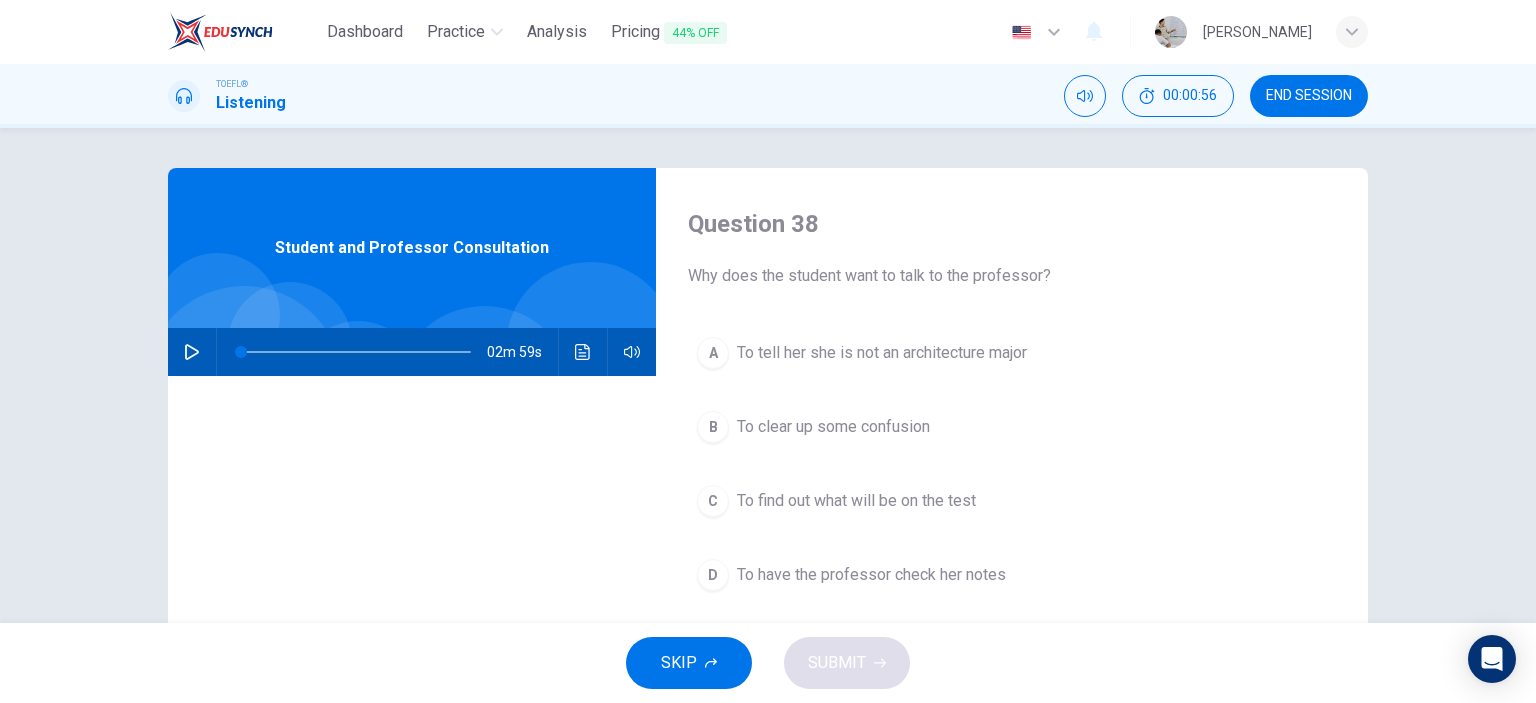 click 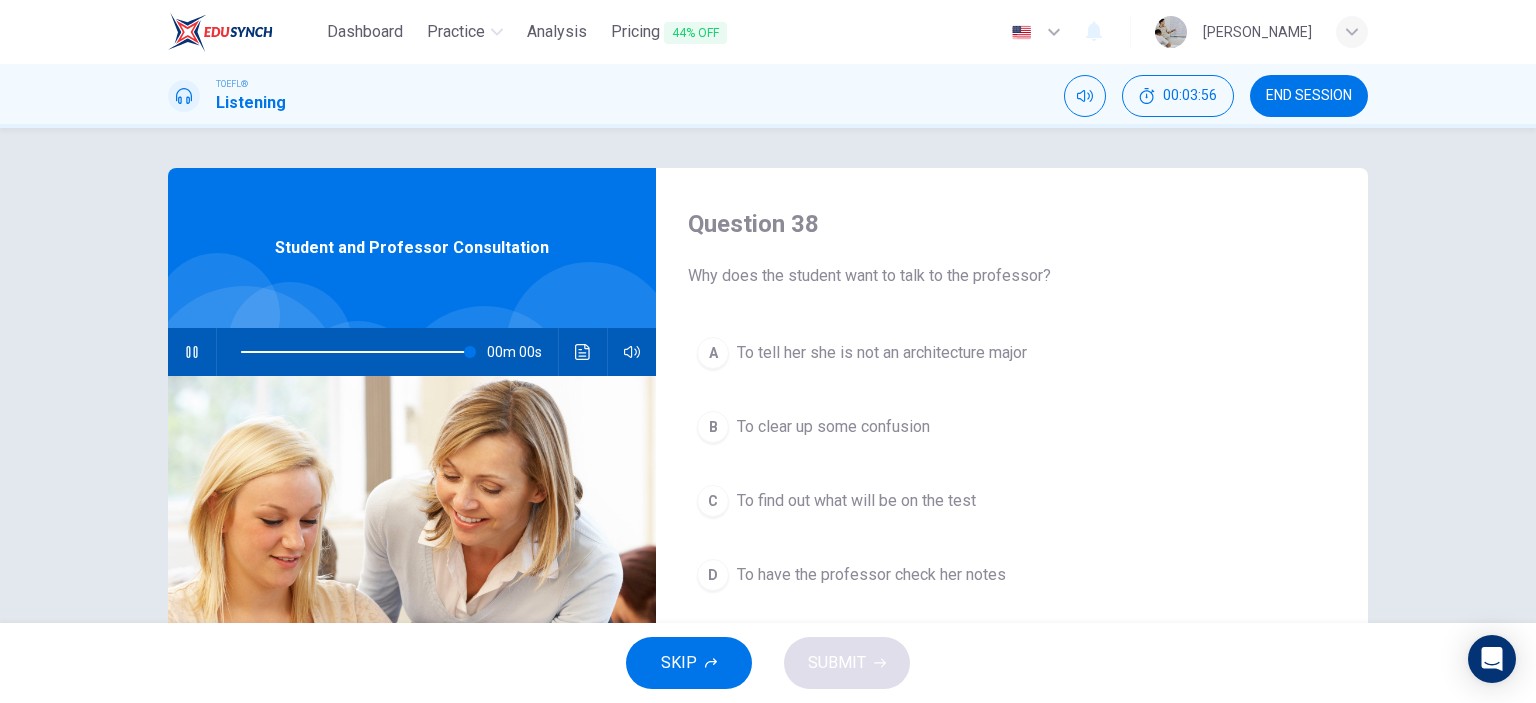 type on "0" 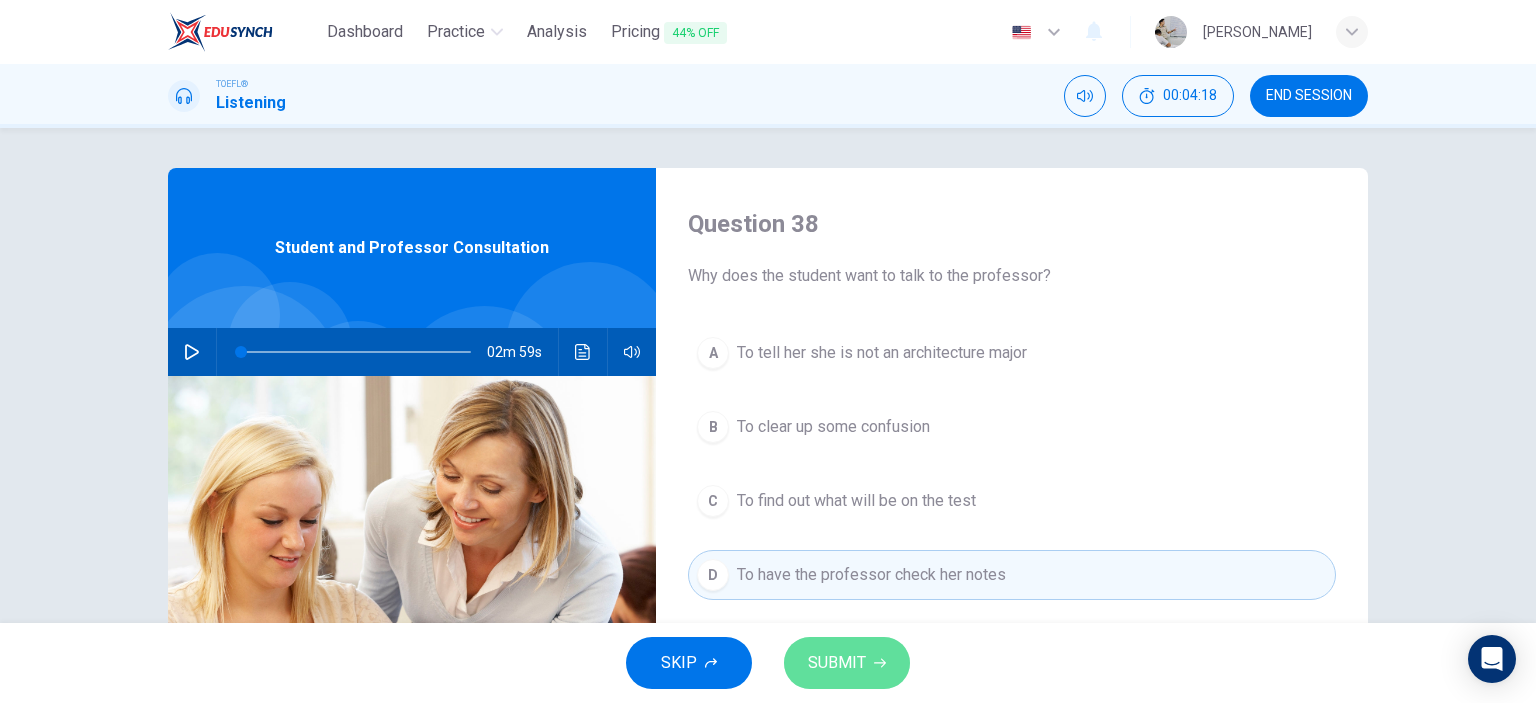 click on "SUBMIT" at bounding box center [837, 663] 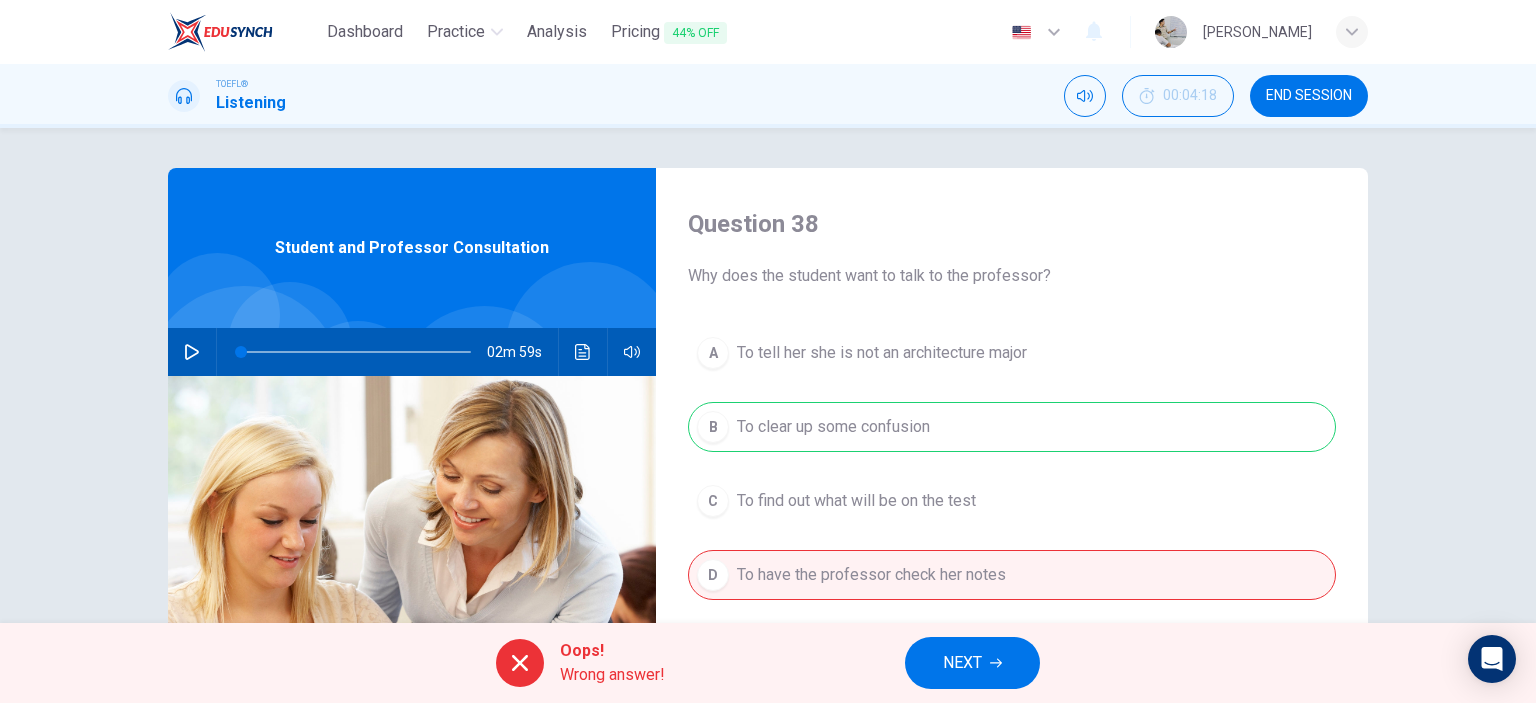 click 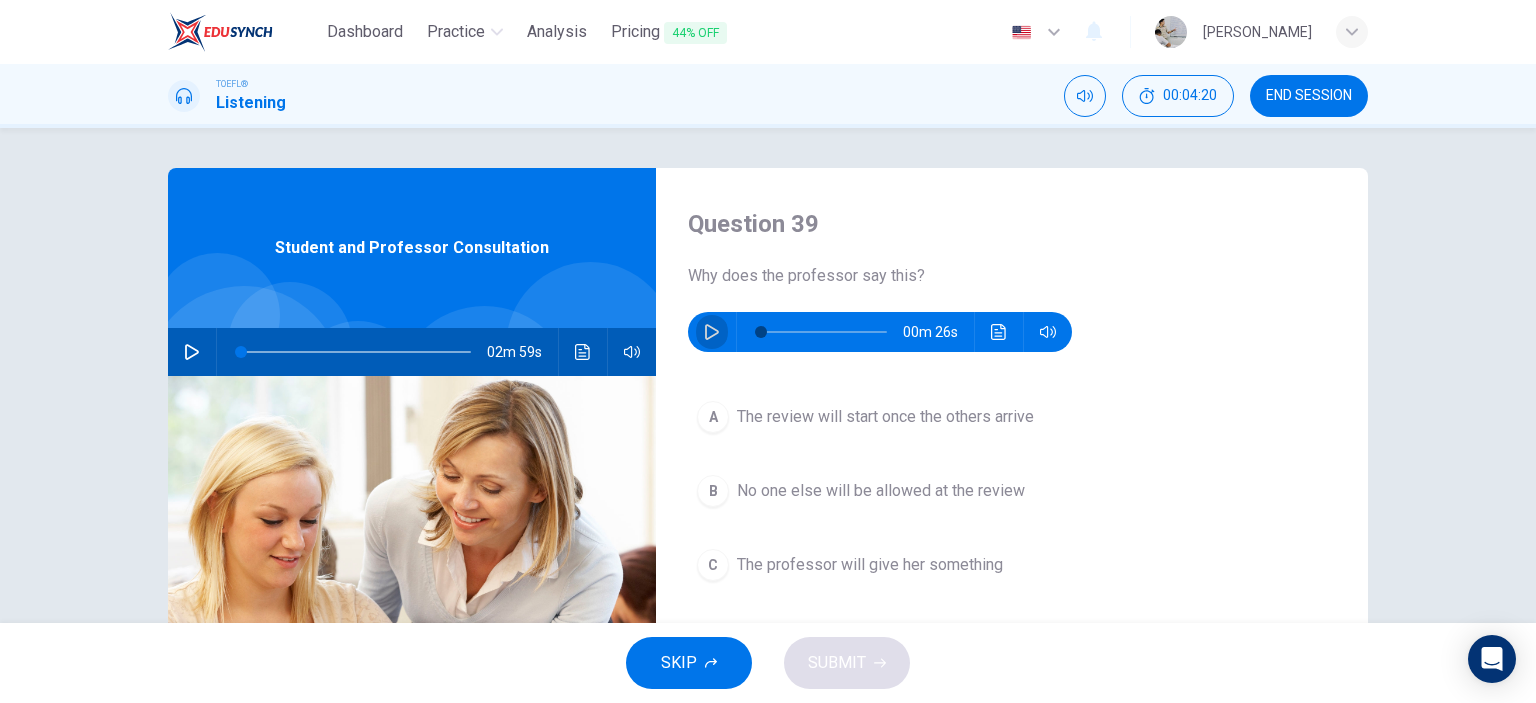 click 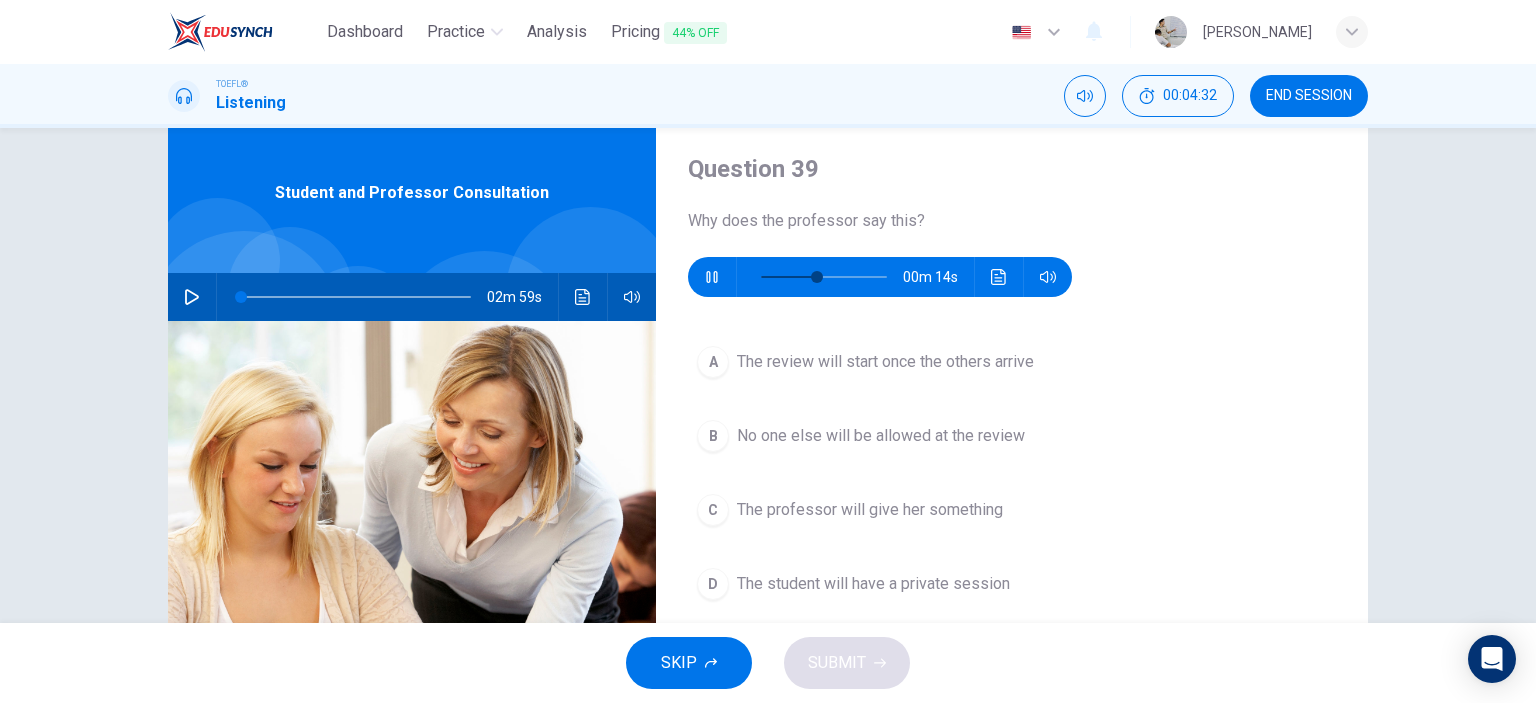 scroll, scrollTop: 56, scrollLeft: 0, axis: vertical 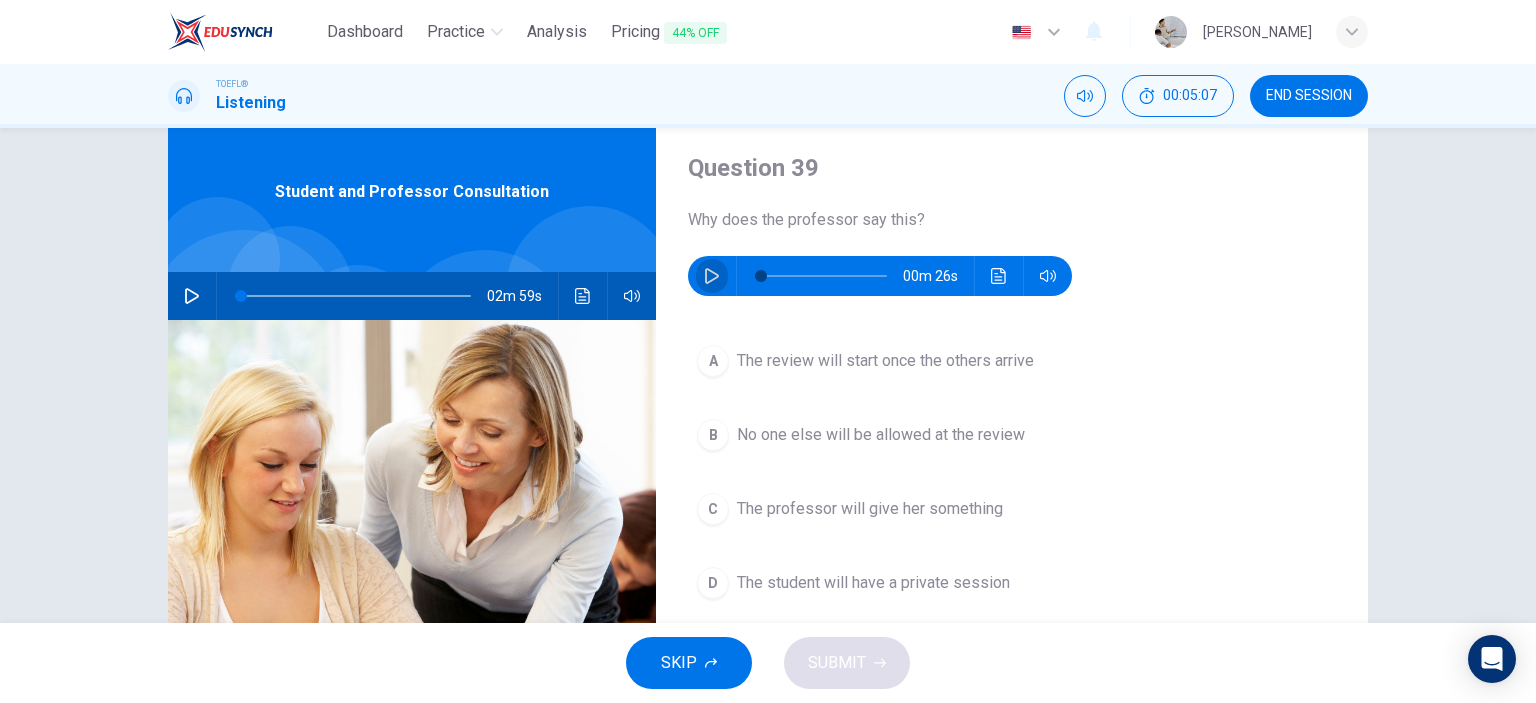 click 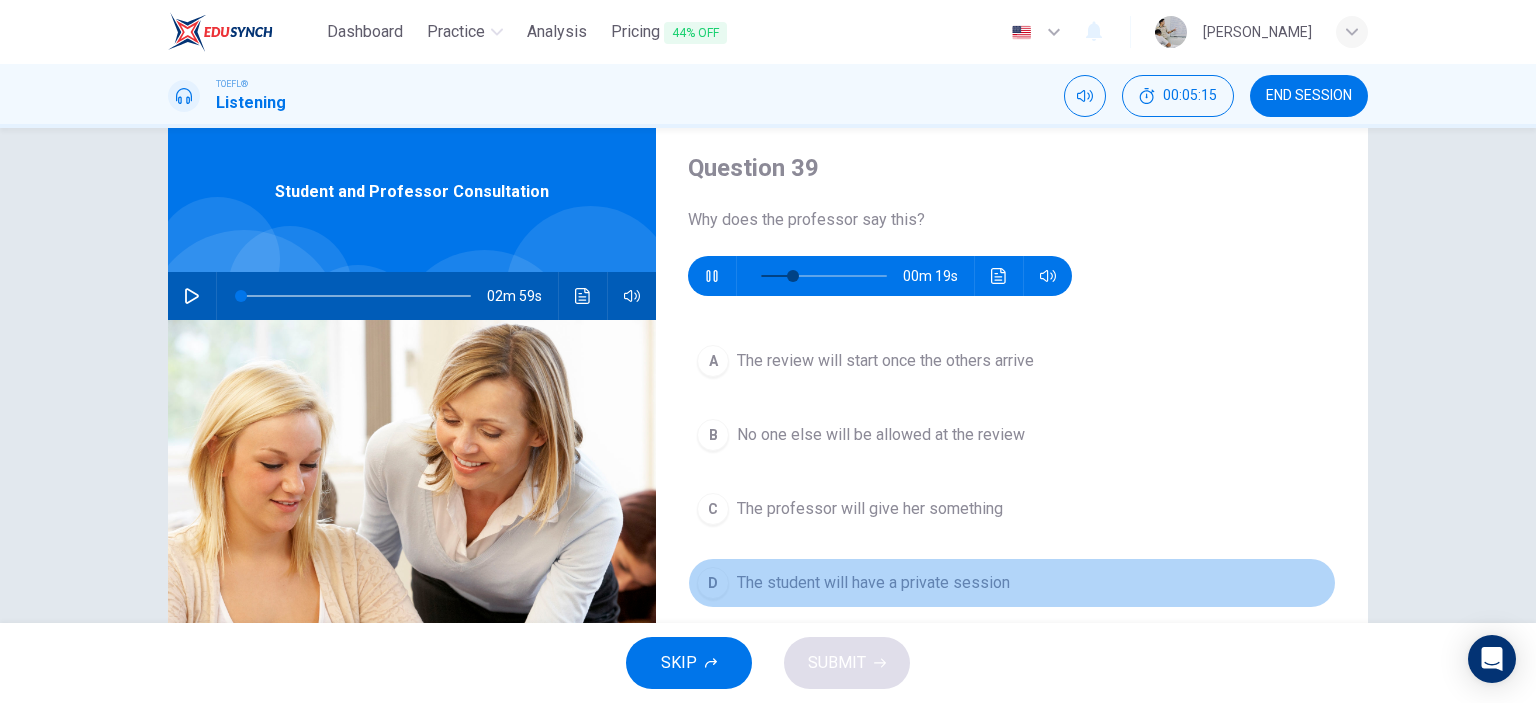 click on "The student will have a private session" at bounding box center (873, 583) 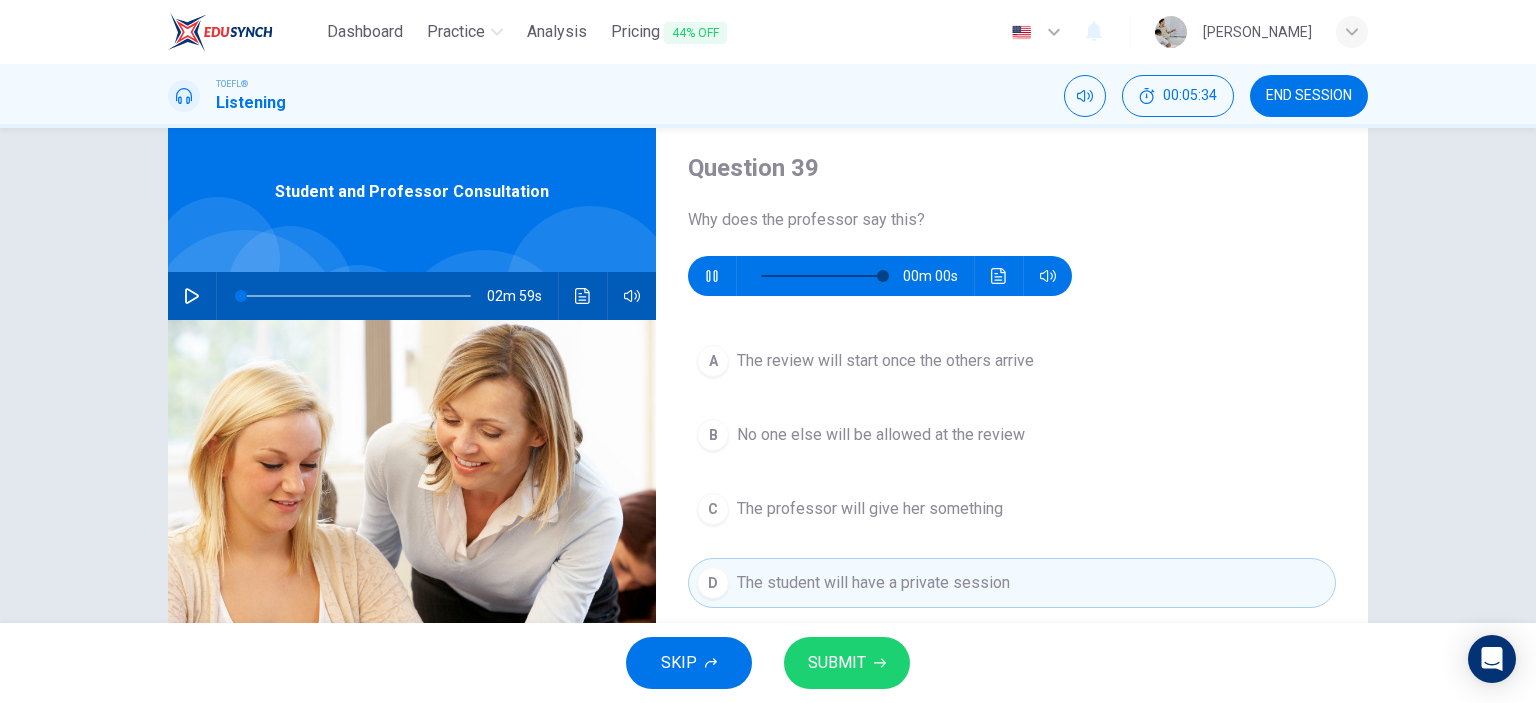 type on "0" 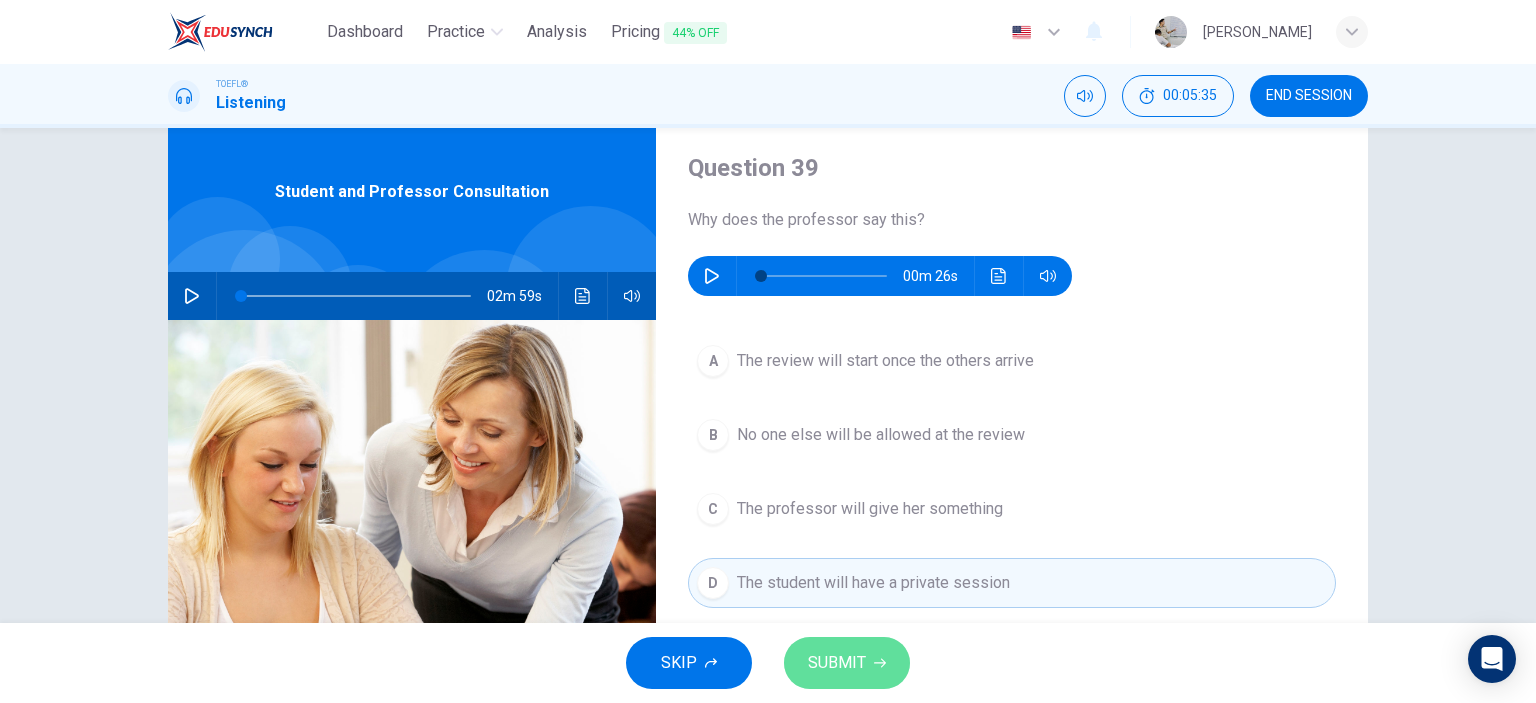click on "SUBMIT" at bounding box center (837, 663) 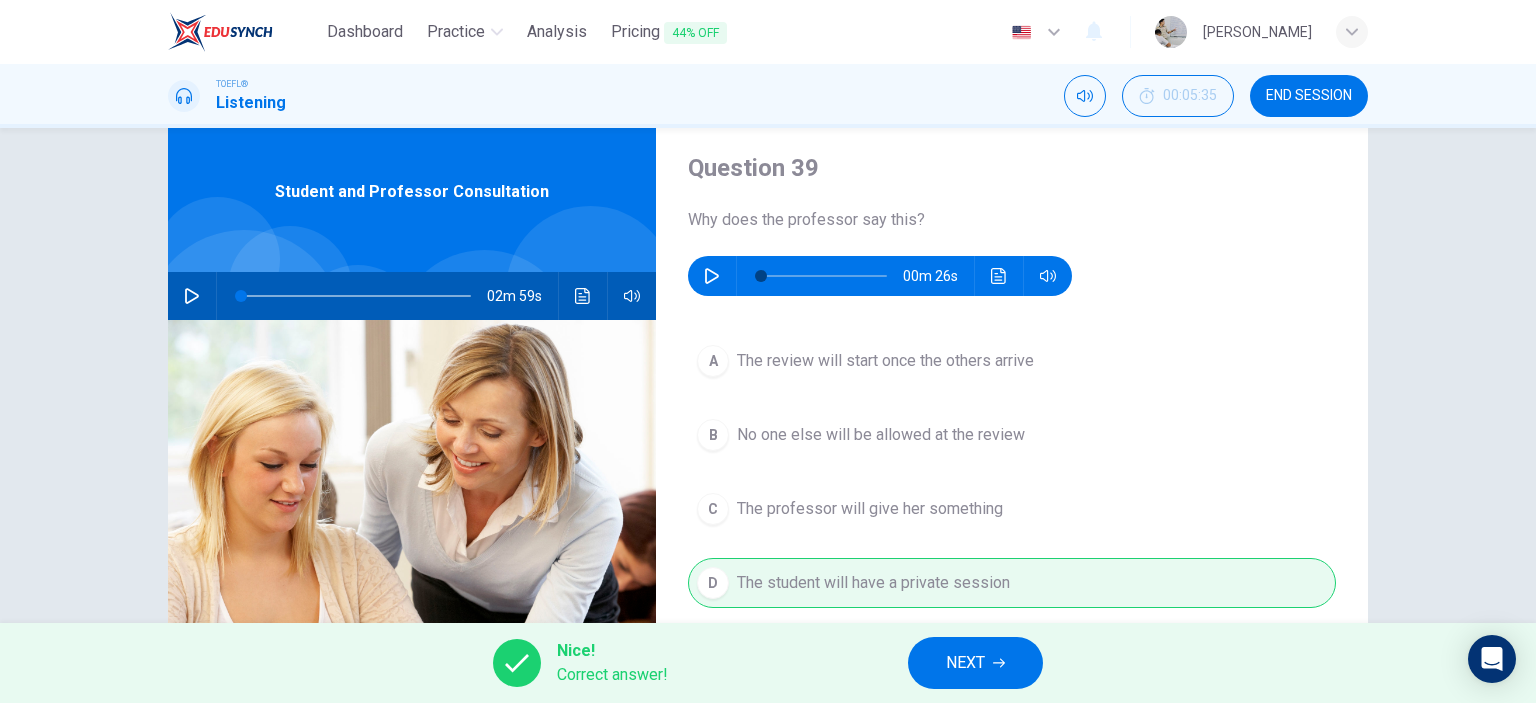 click 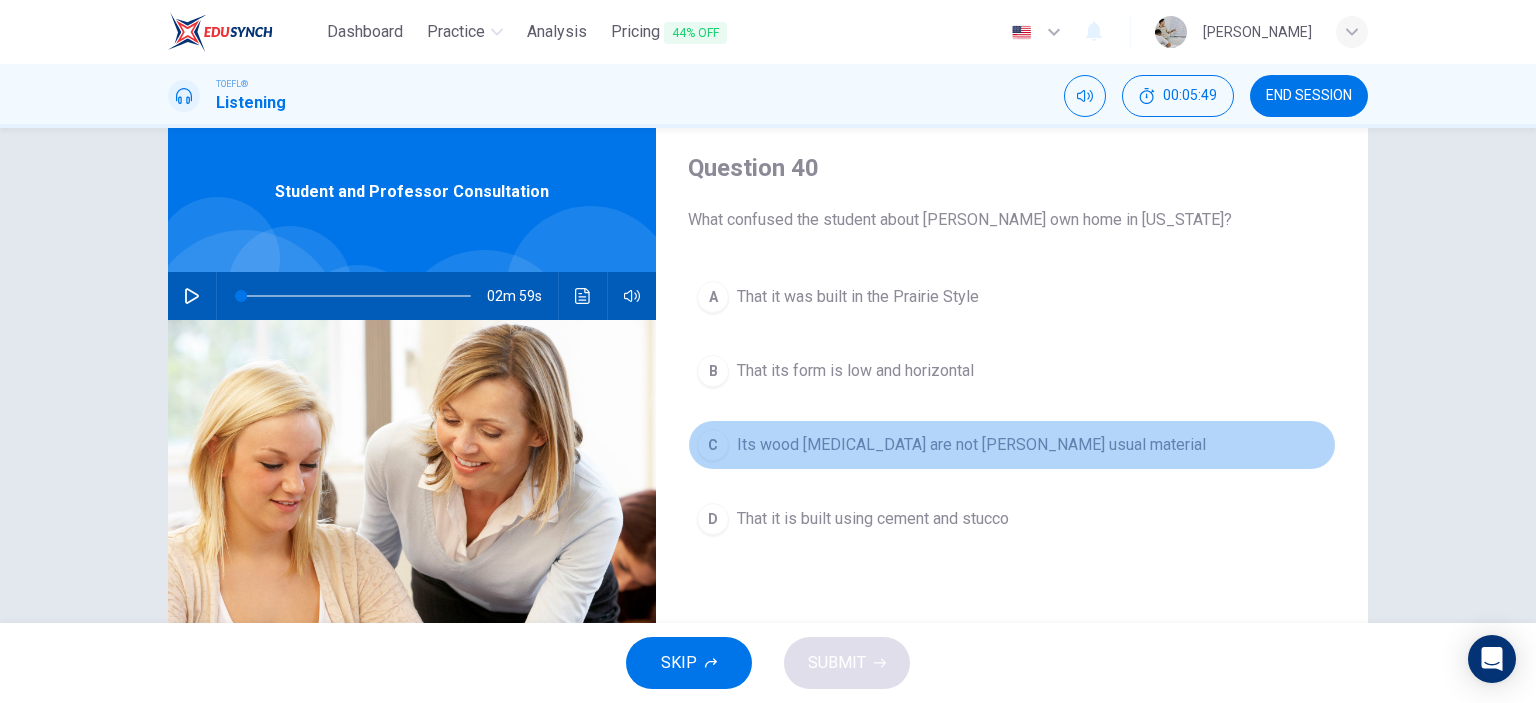 click on "Its wood [MEDICAL_DATA] are not [PERSON_NAME] usual material" at bounding box center [971, 445] 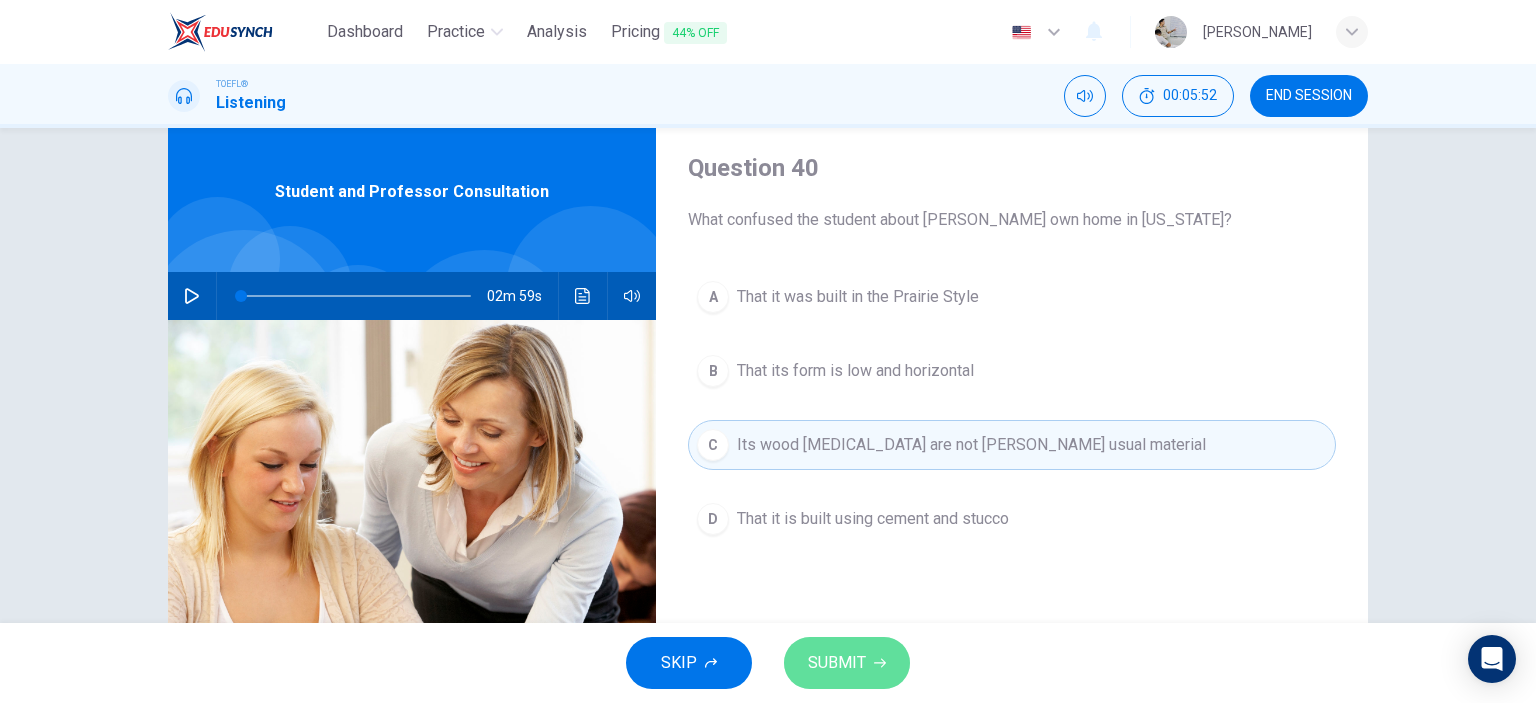 click on "SUBMIT" at bounding box center (837, 663) 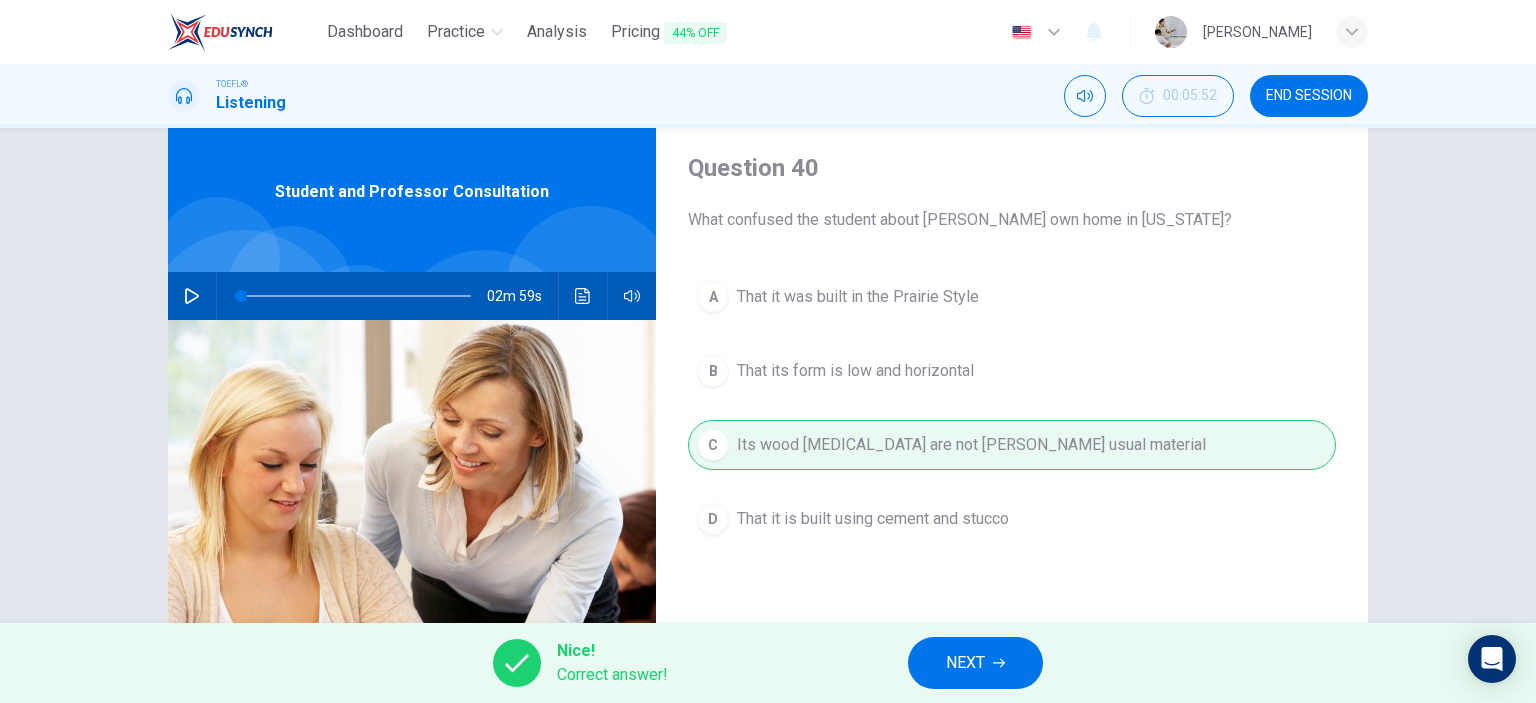 click on "NEXT" at bounding box center (965, 663) 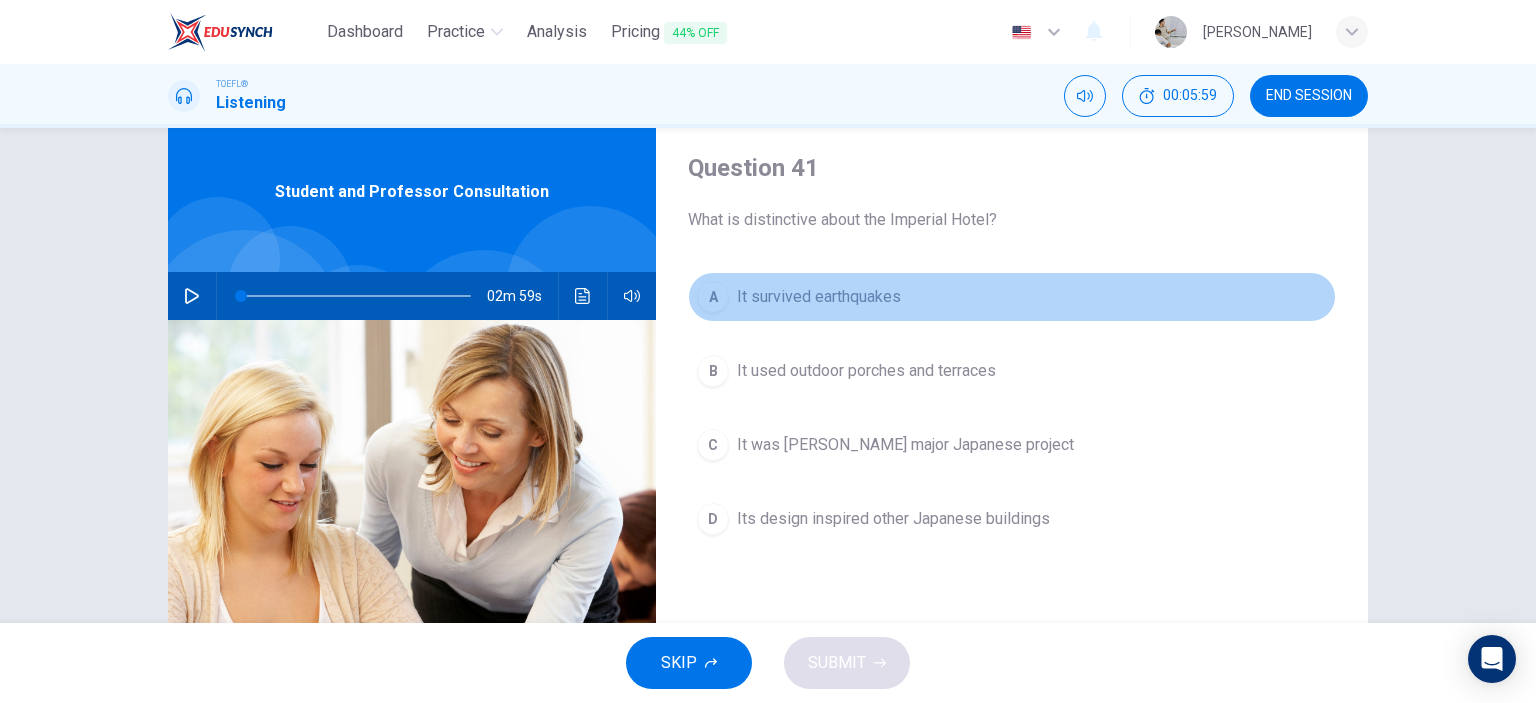 click on "A It survived earthquakes" at bounding box center (1012, 297) 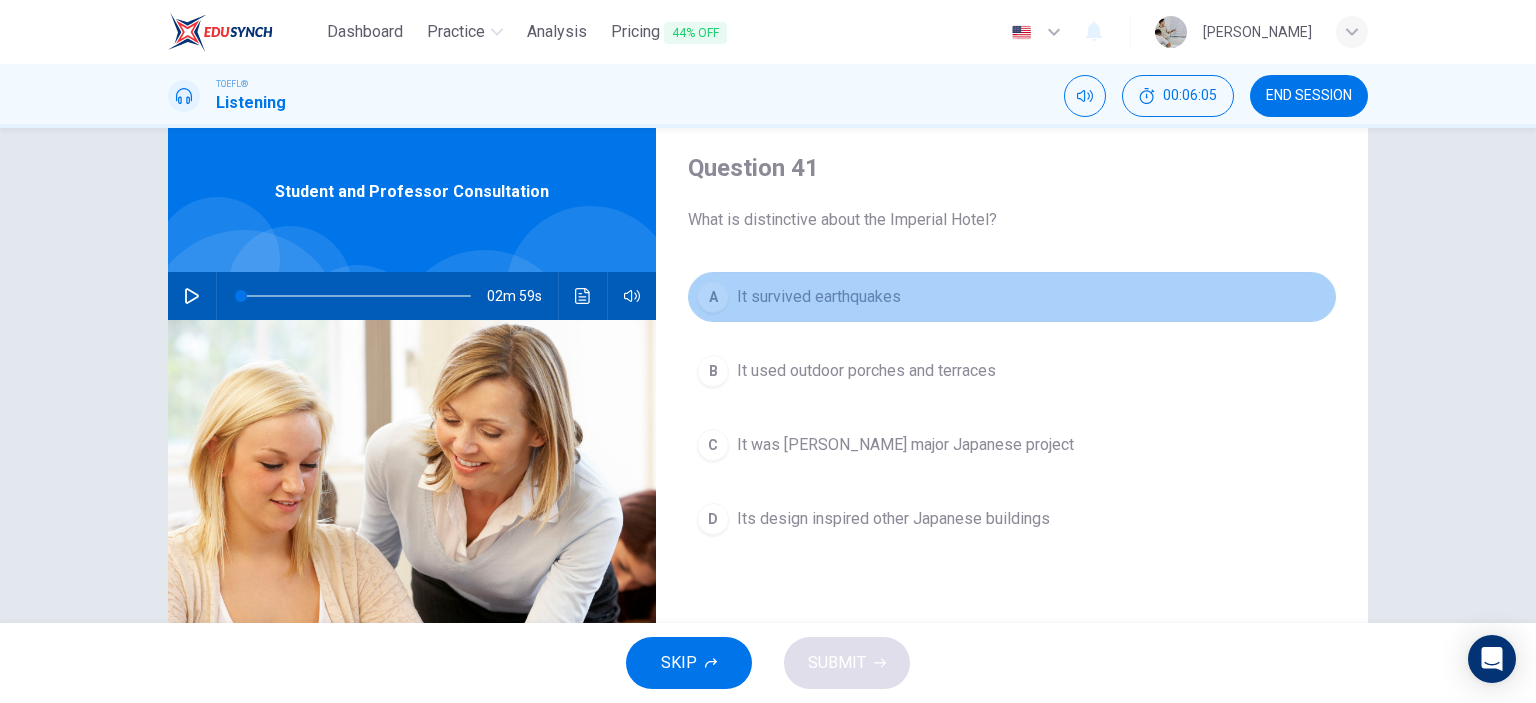 click on "It survived earthquakes" at bounding box center (819, 297) 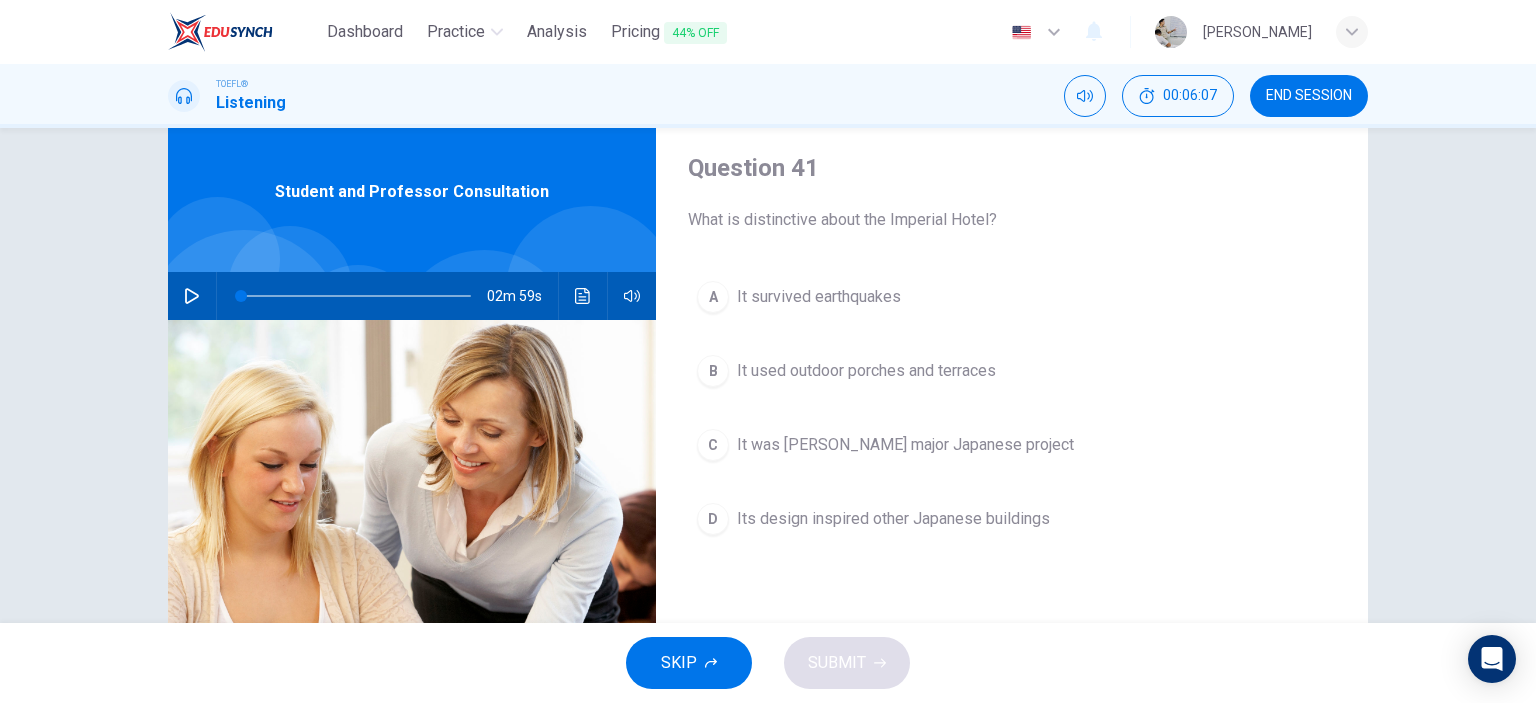 click on "It survived earthquakes" at bounding box center [819, 297] 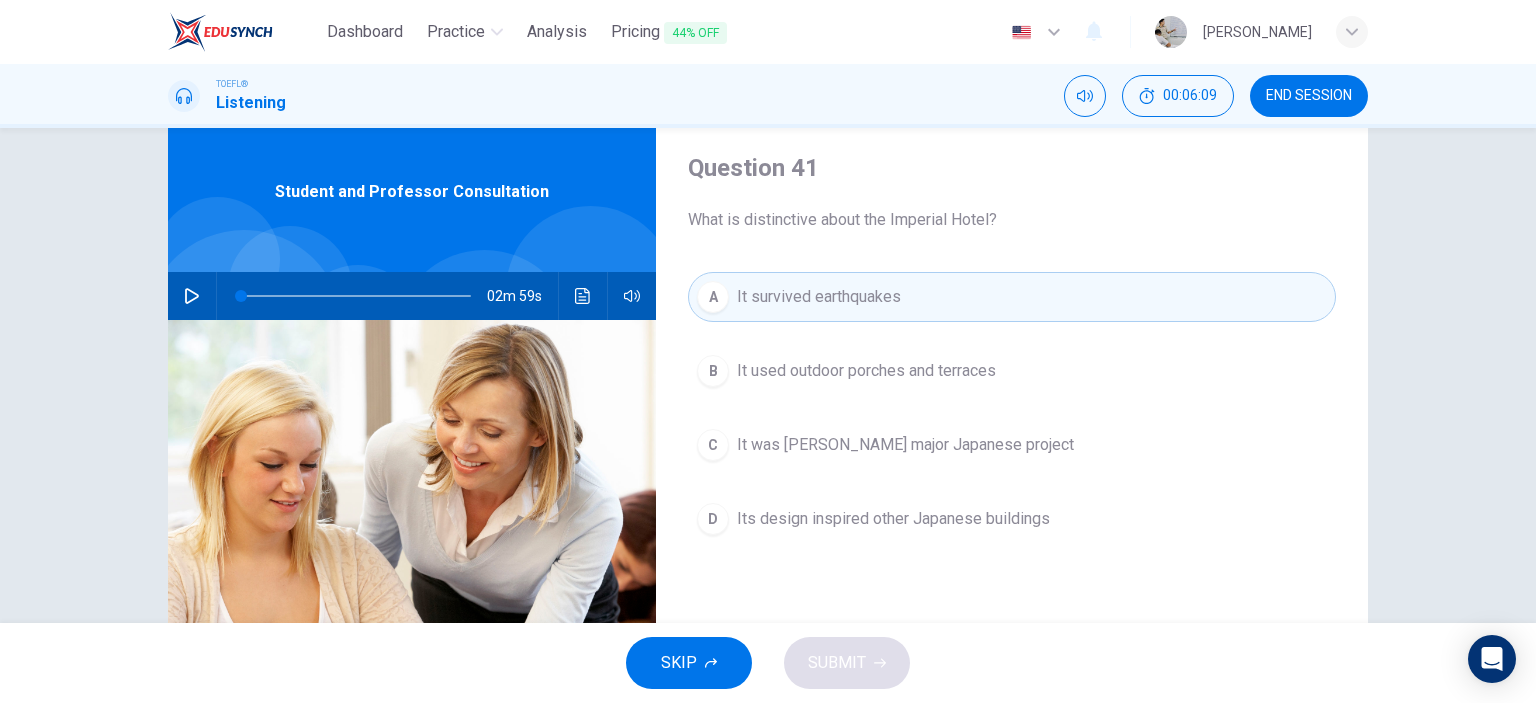 click on "SKIP SUBMIT" at bounding box center [768, 663] 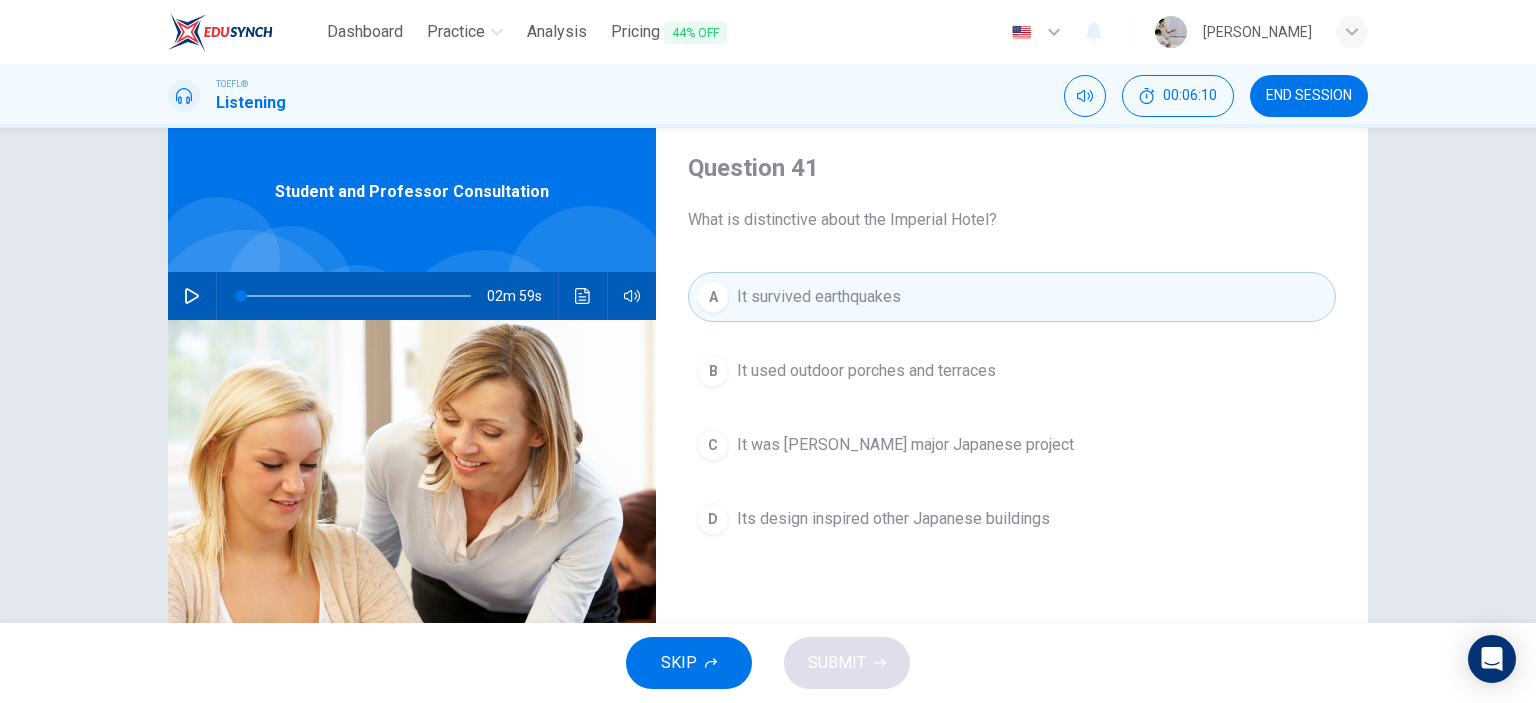 click on "Its design inspired other Japanese buildings" at bounding box center (893, 519) 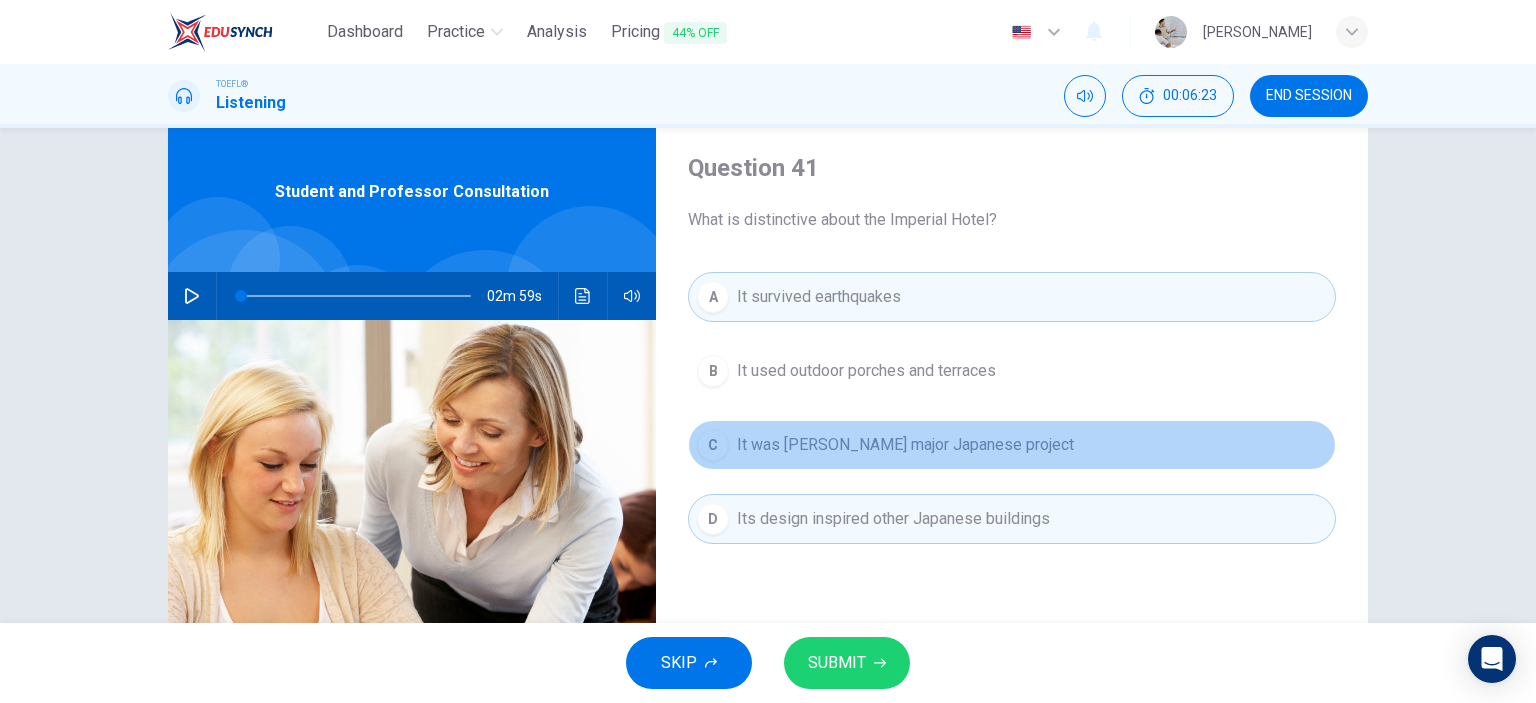 click on "It was [PERSON_NAME] major Japanese project" at bounding box center (905, 445) 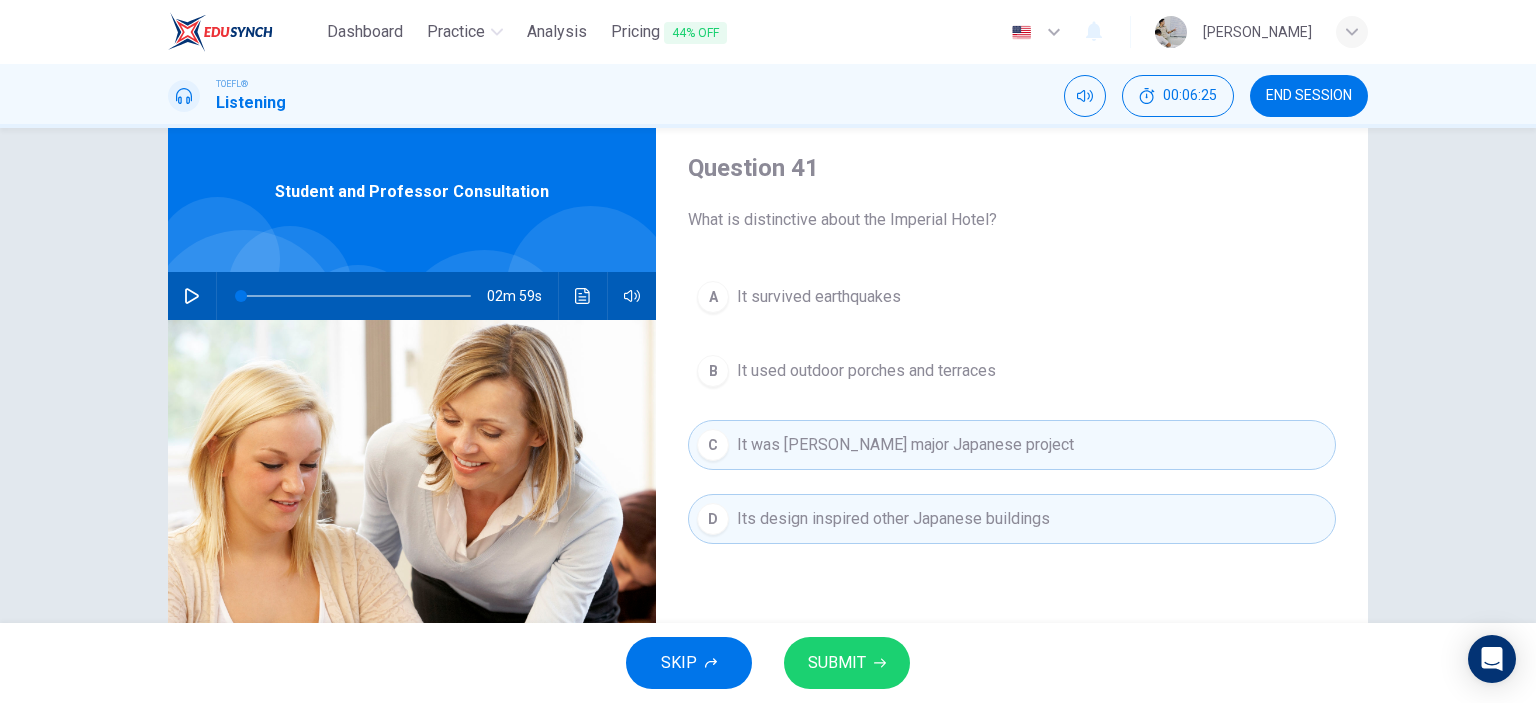 click on "A It survived earthquakes" at bounding box center [1012, 297] 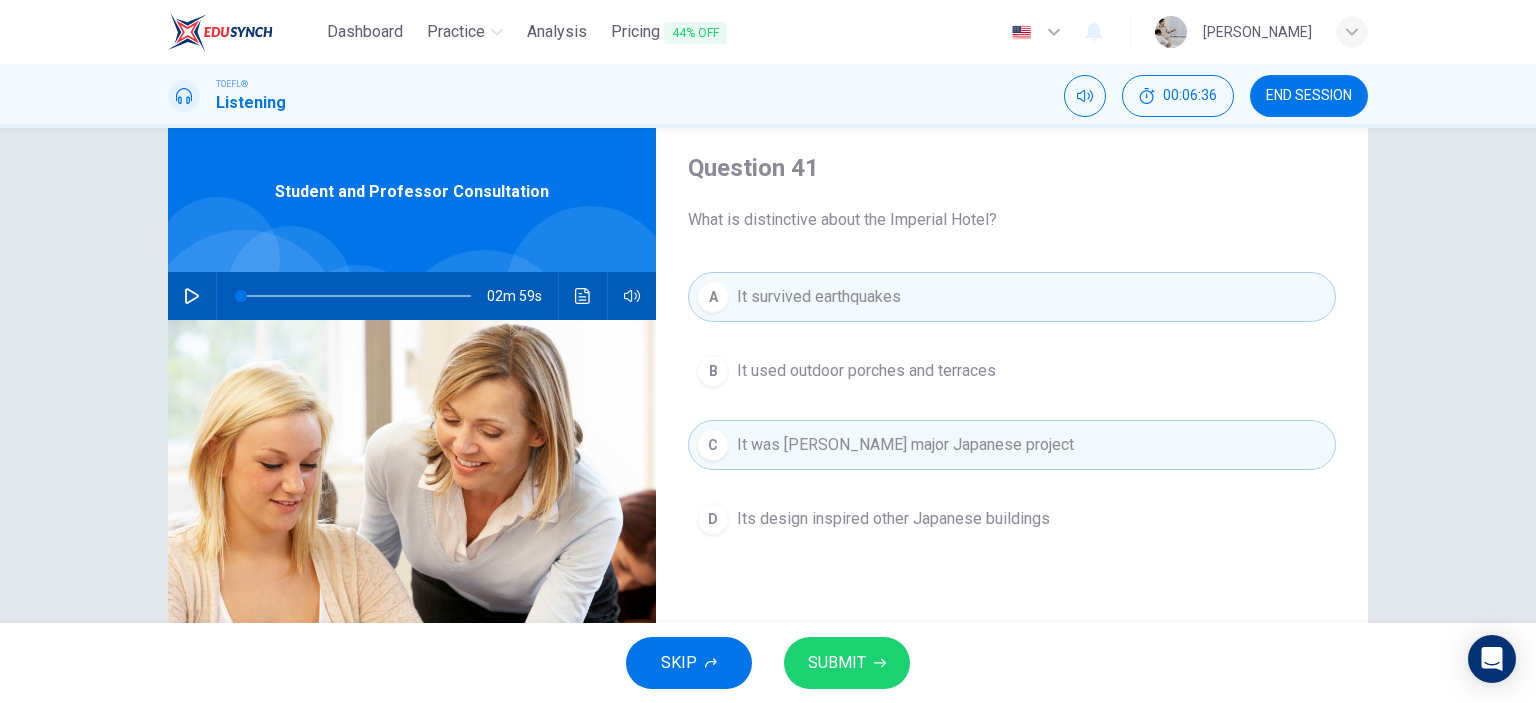 click on "SUBMIT" at bounding box center [837, 663] 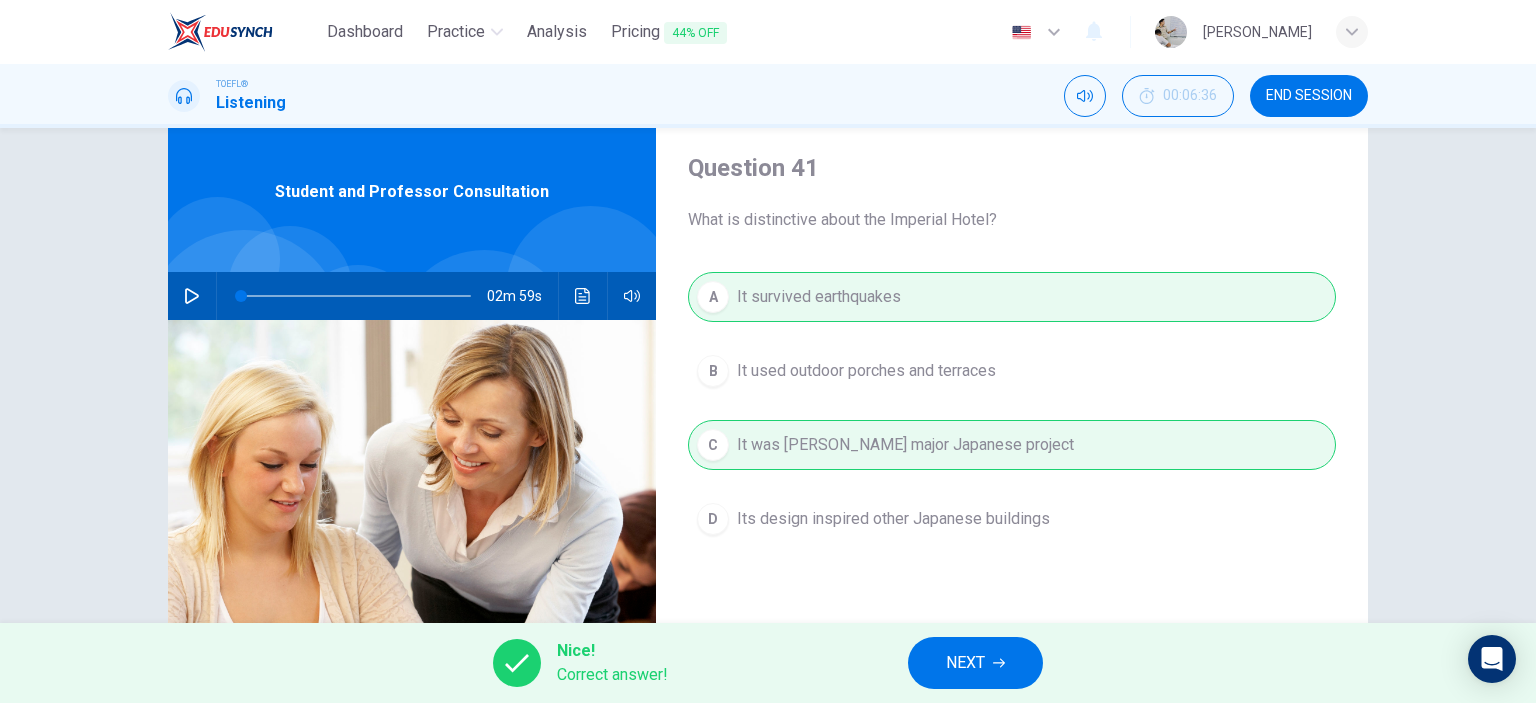 click on "NEXT" at bounding box center [965, 663] 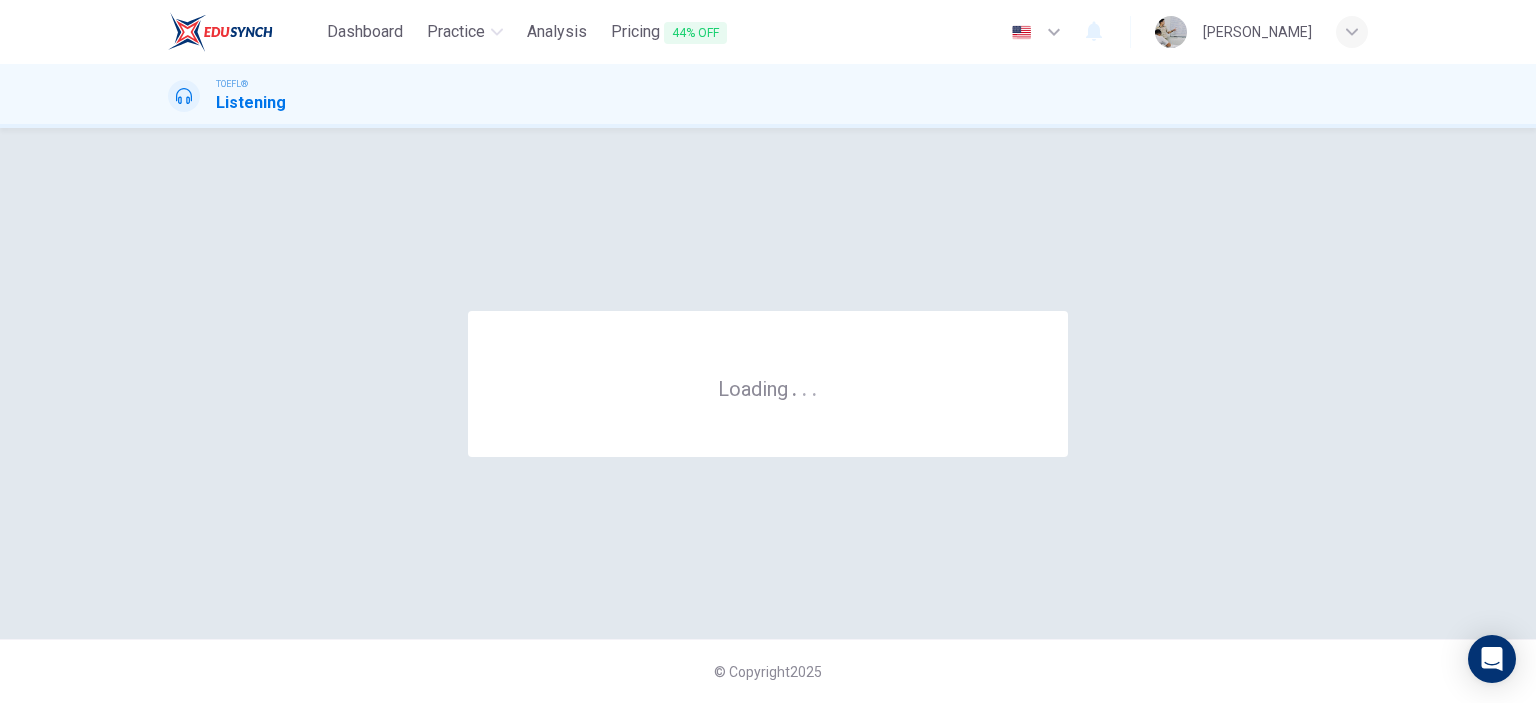 scroll, scrollTop: 0, scrollLeft: 0, axis: both 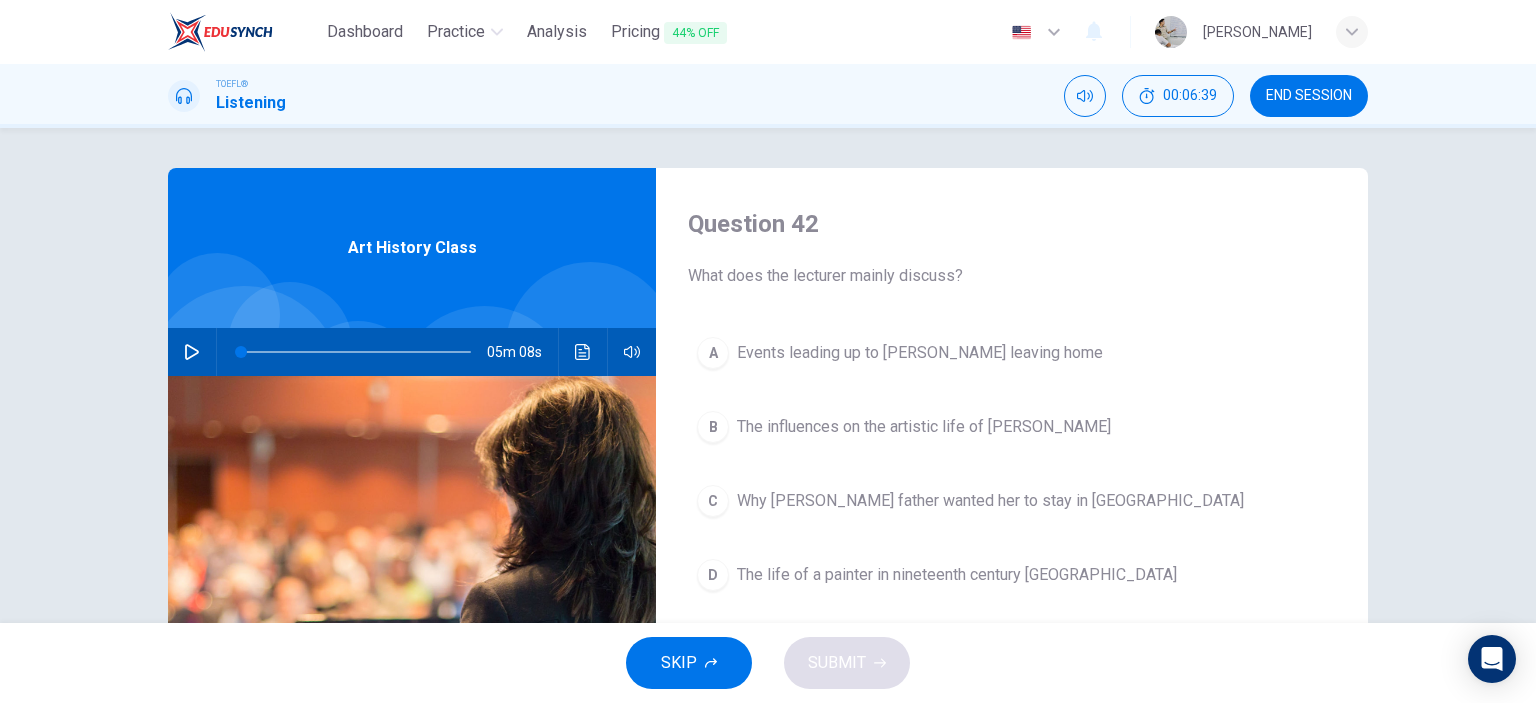 click on "SKIP" at bounding box center [679, 663] 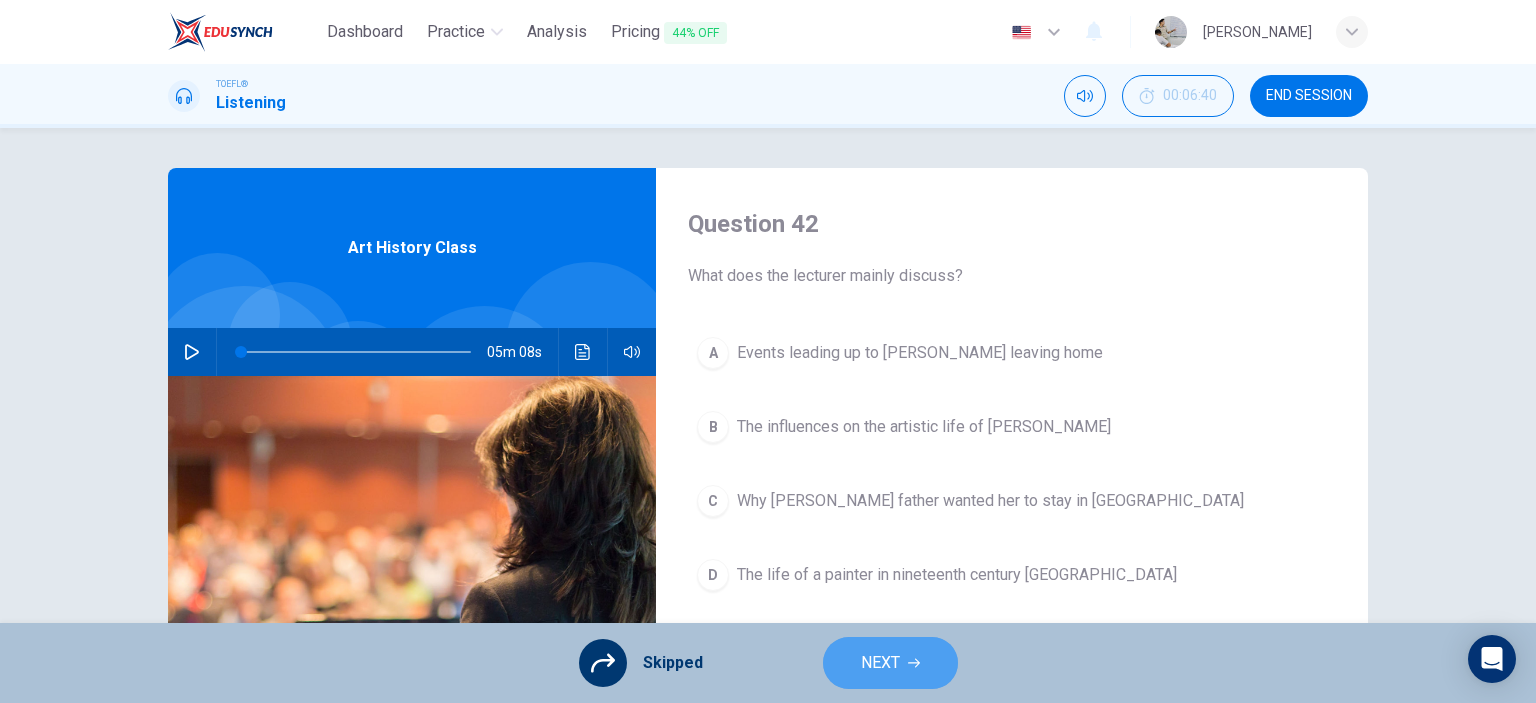 click on "NEXT" at bounding box center [880, 663] 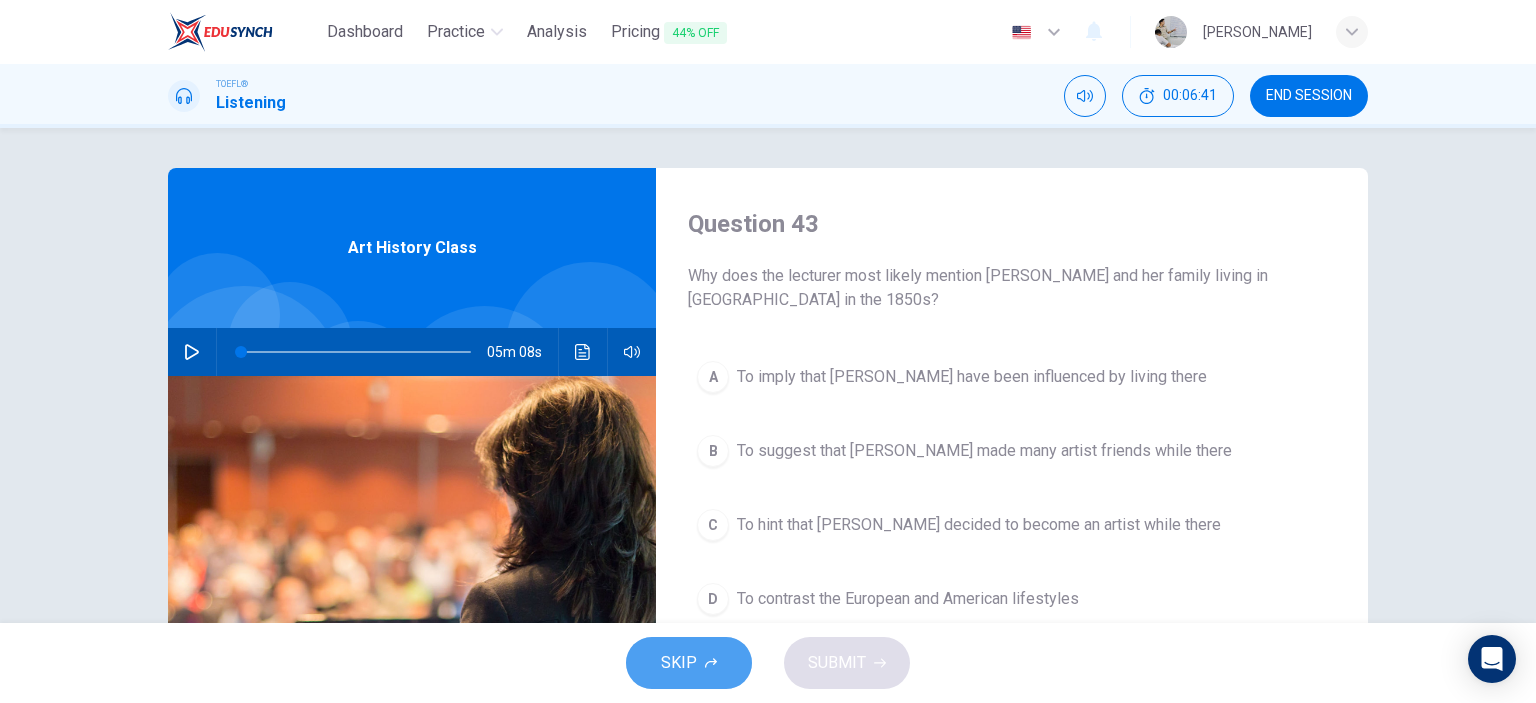 click on "SKIP" at bounding box center (689, 663) 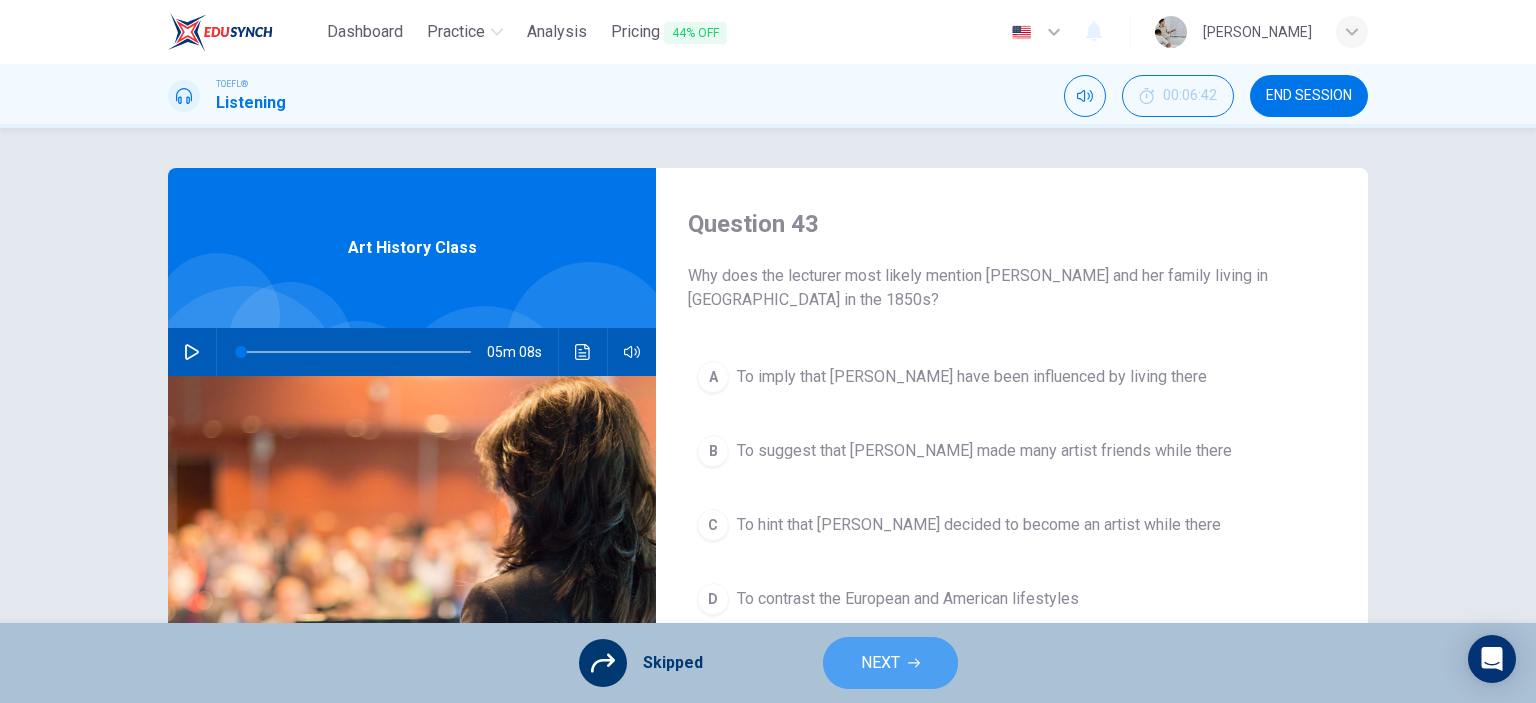 click on "NEXT" at bounding box center [880, 663] 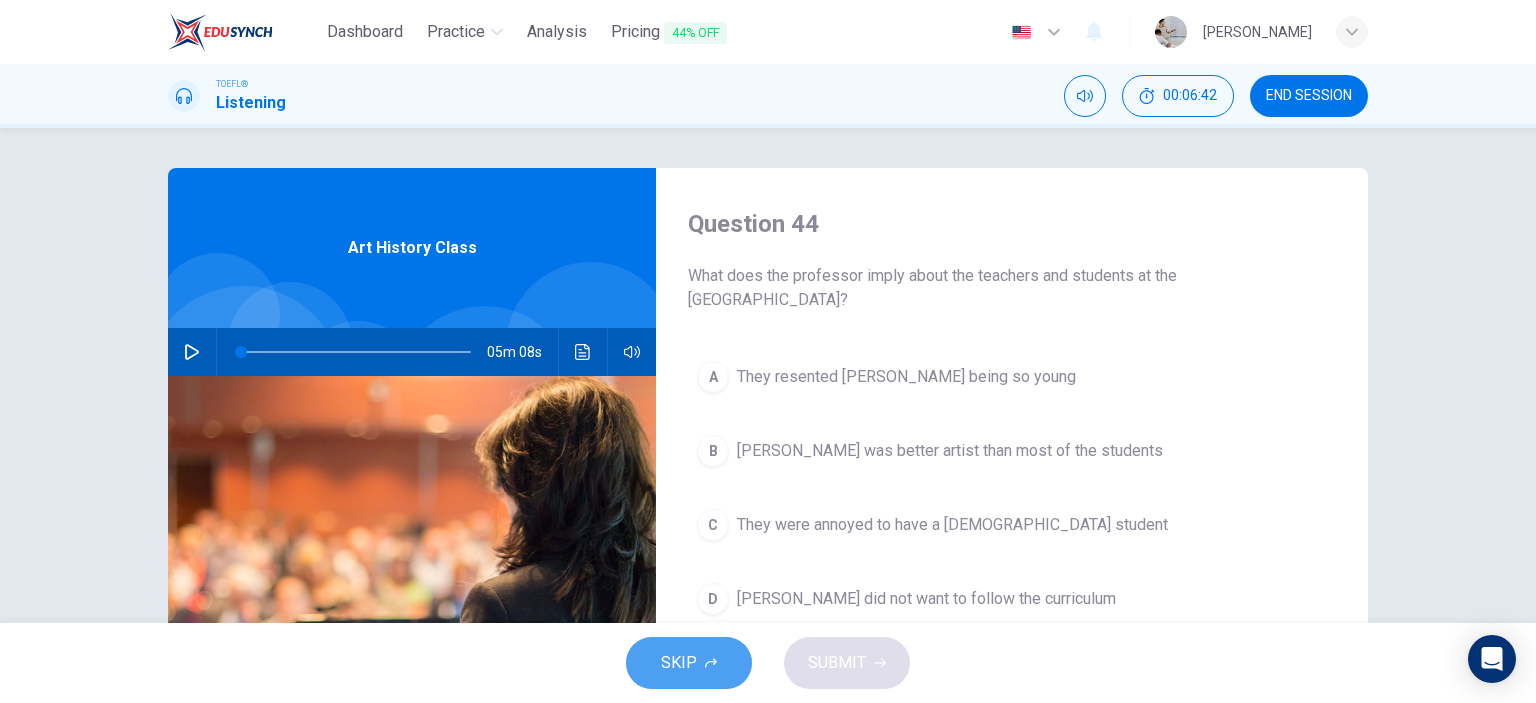 click on "SKIP" at bounding box center (679, 663) 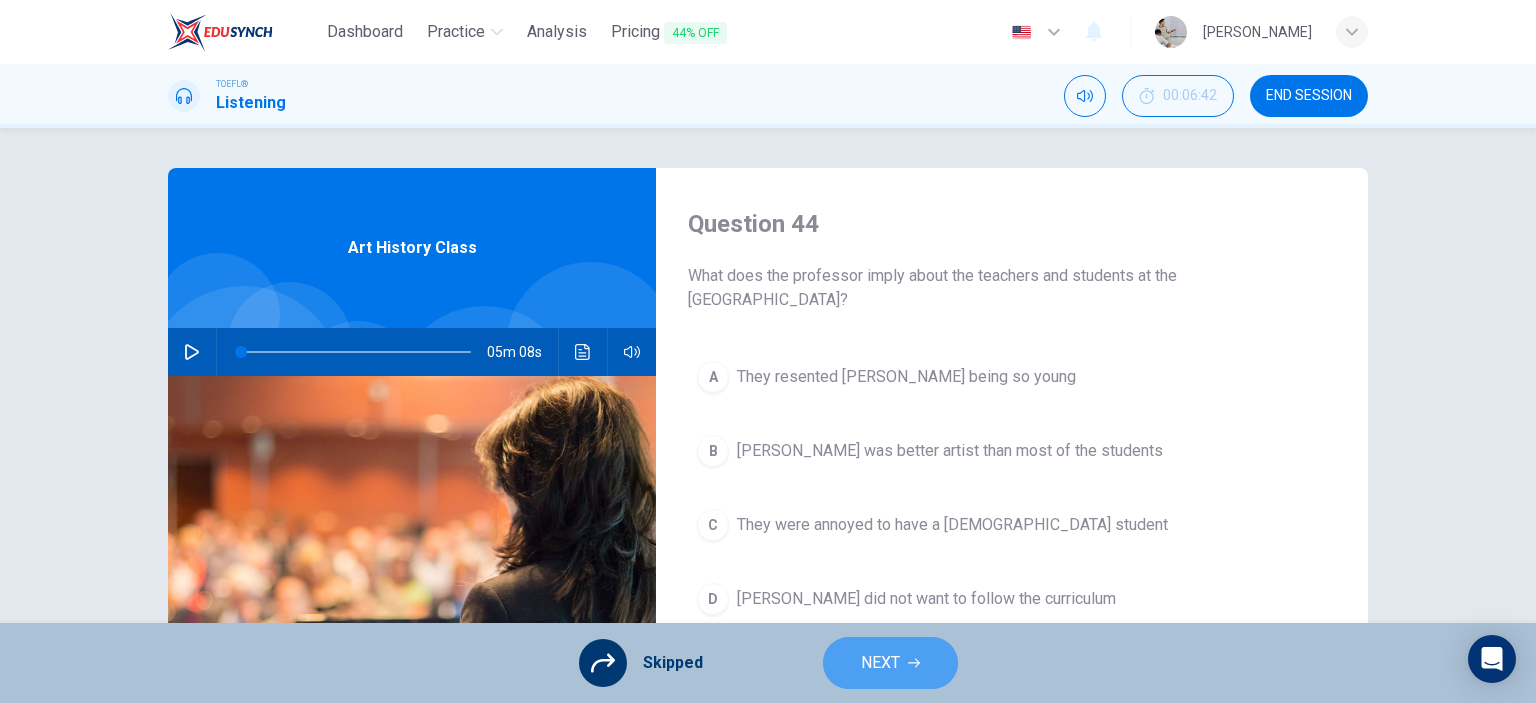 click on "NEXT" at bounding box center (890, 663) 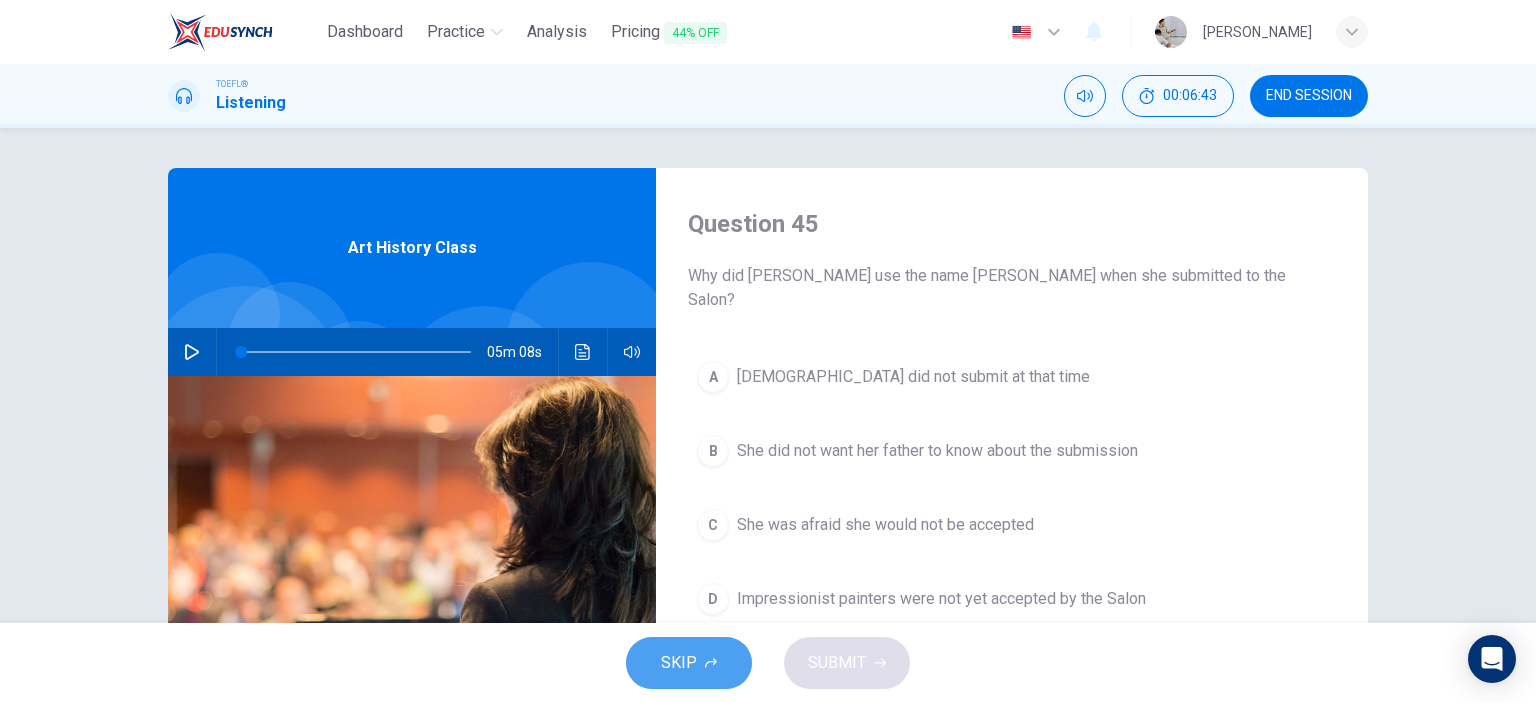click on "SKIP" at bounding box center (689, 663) 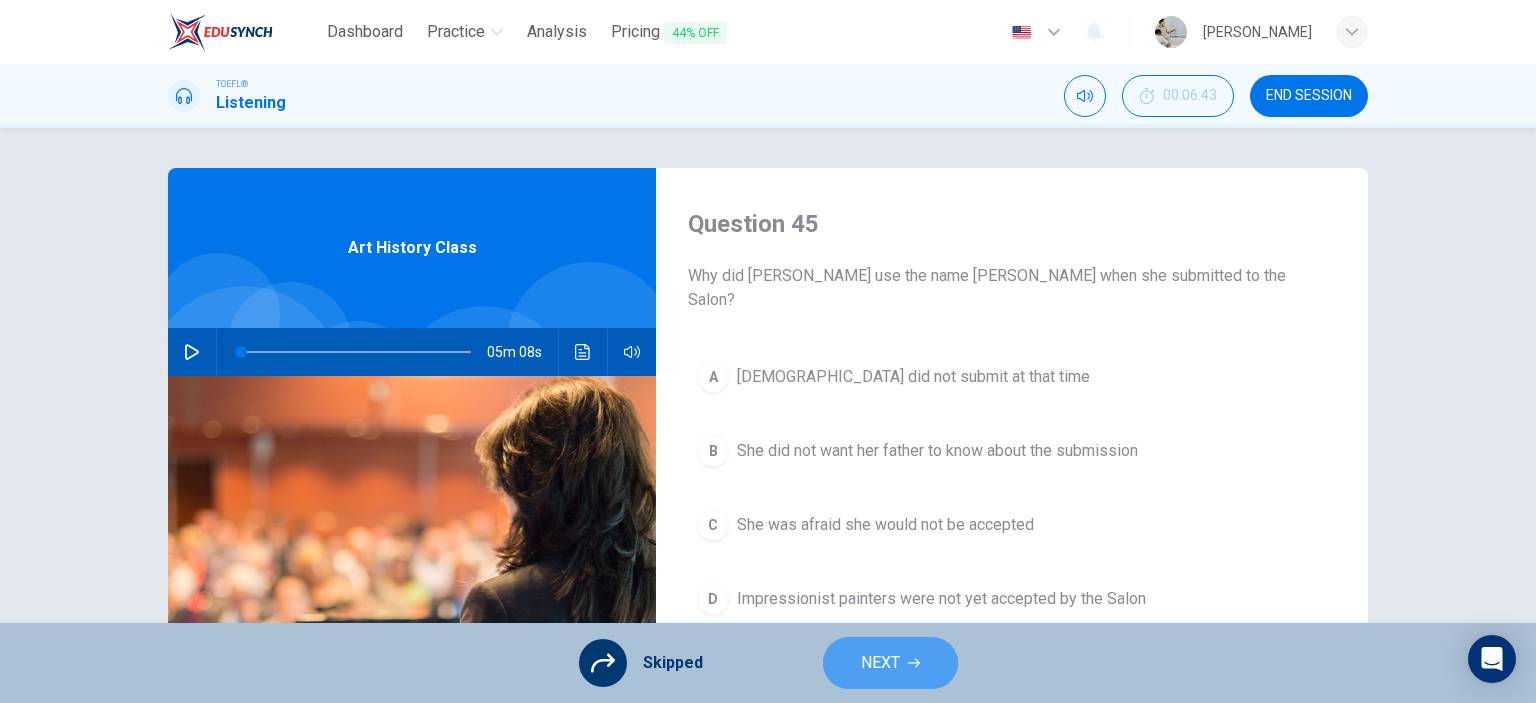 click on "NEXT" at bounding box center (890, 663) 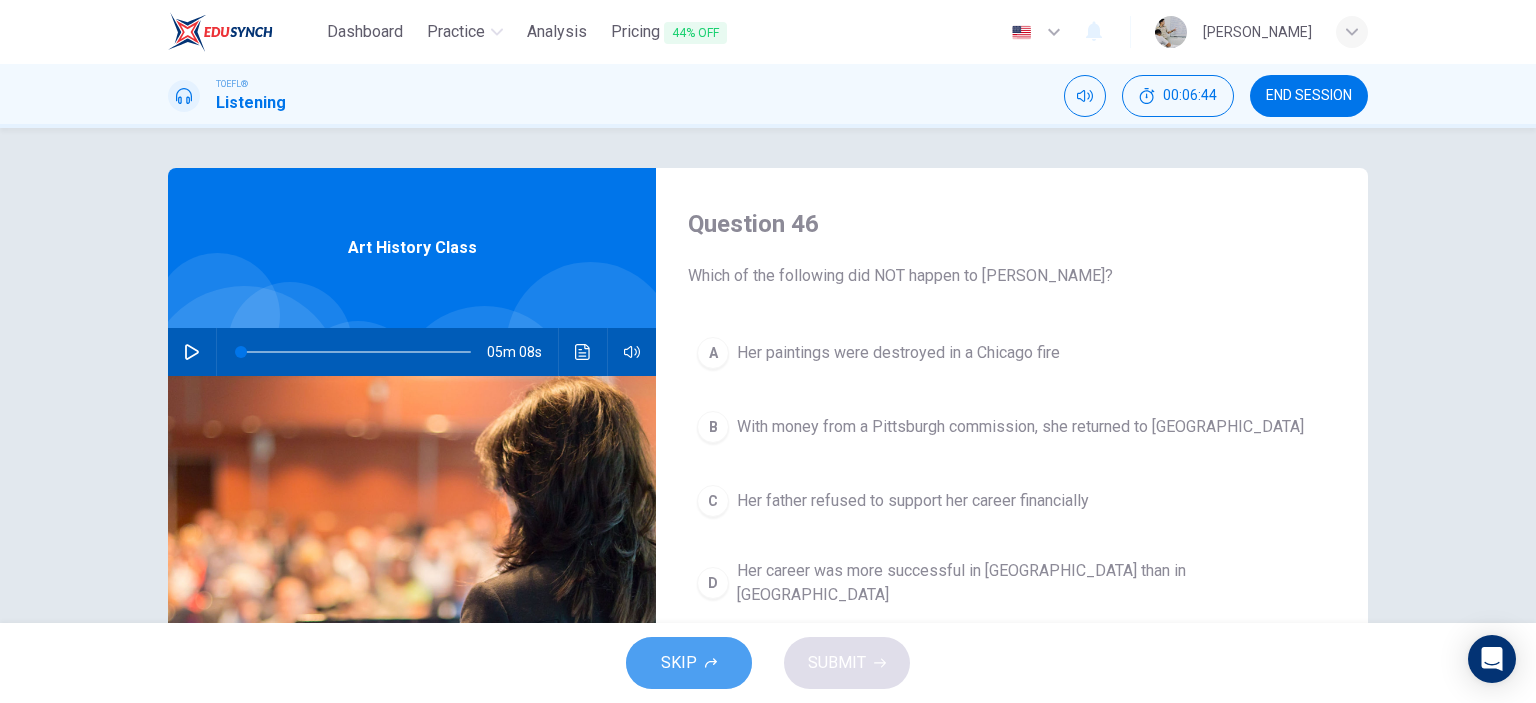 click on "SKIP" at bounding box center (689, 663) 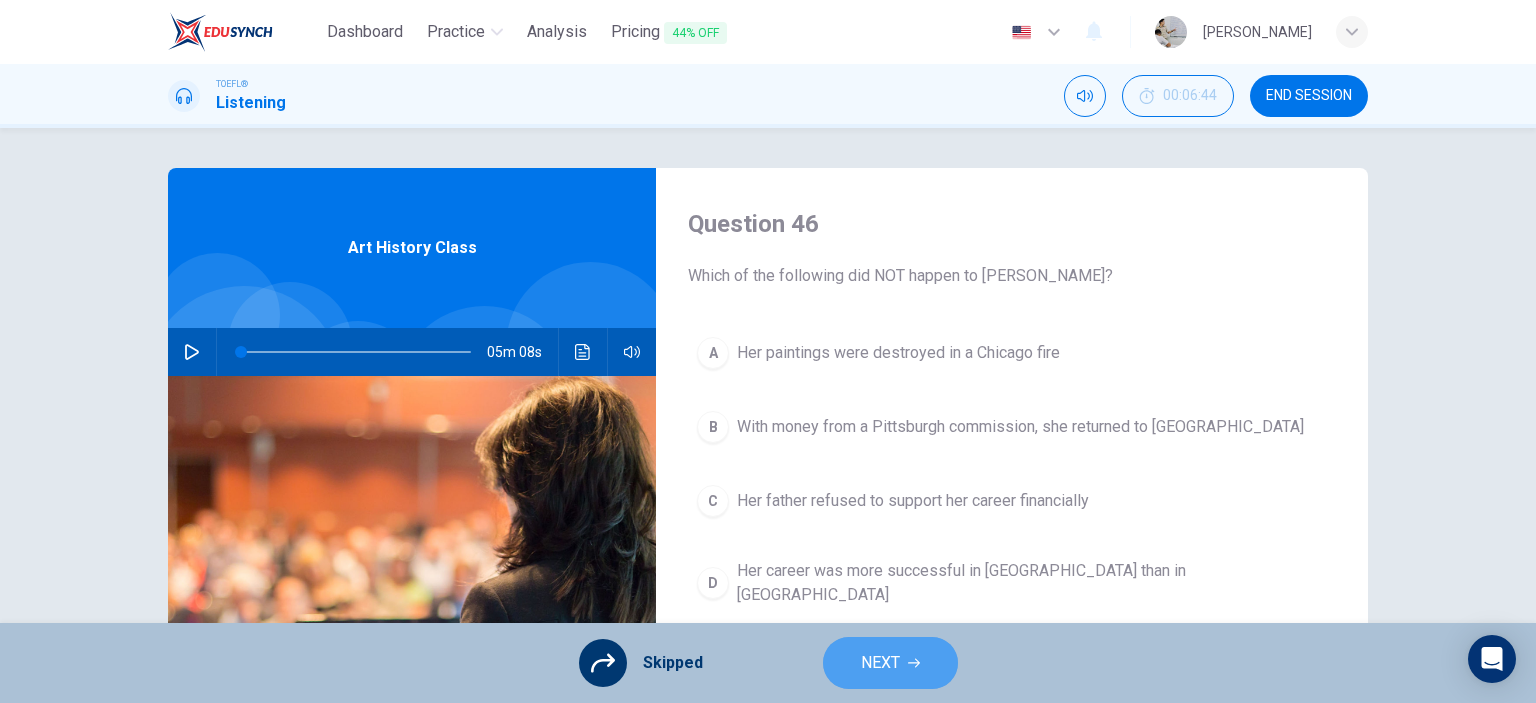 click 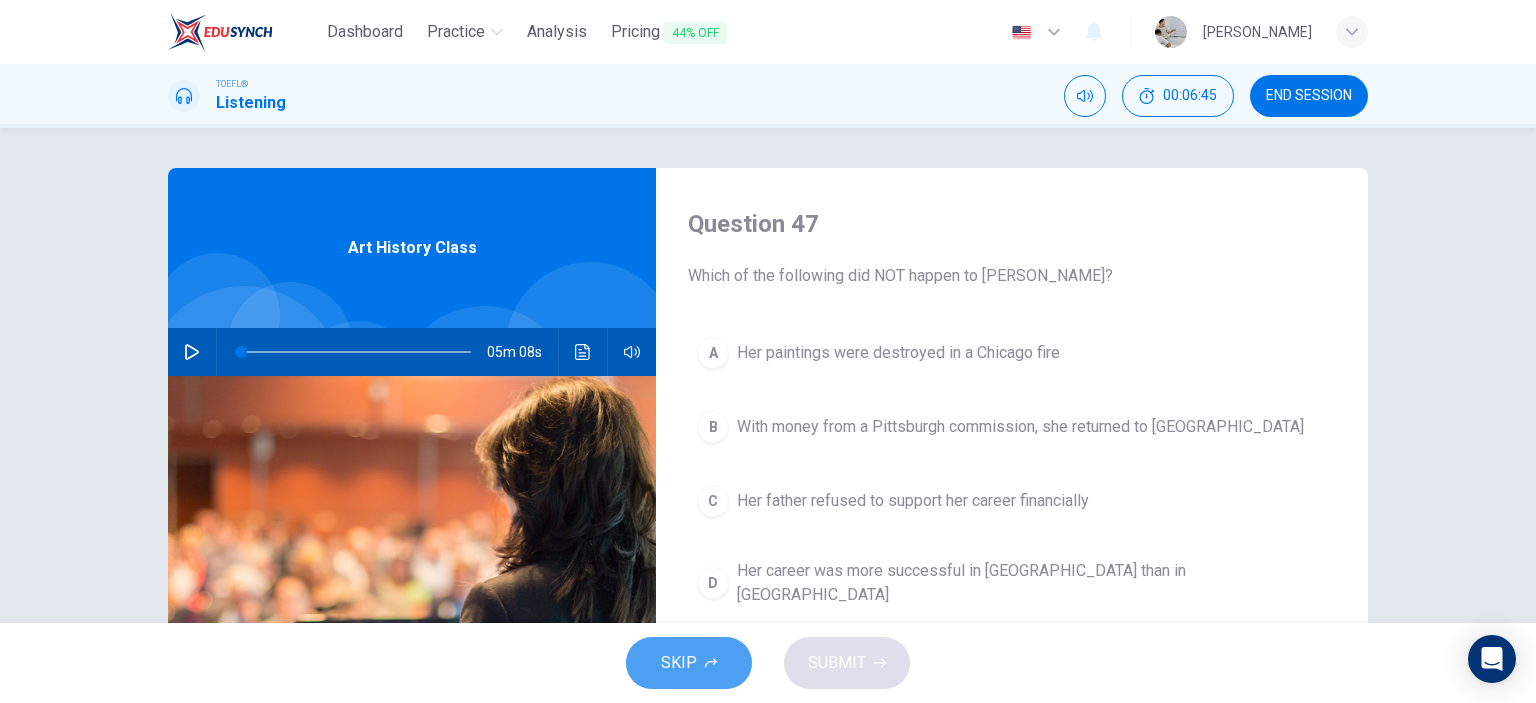 click on "SKIP" at bounding box center (689, 663) 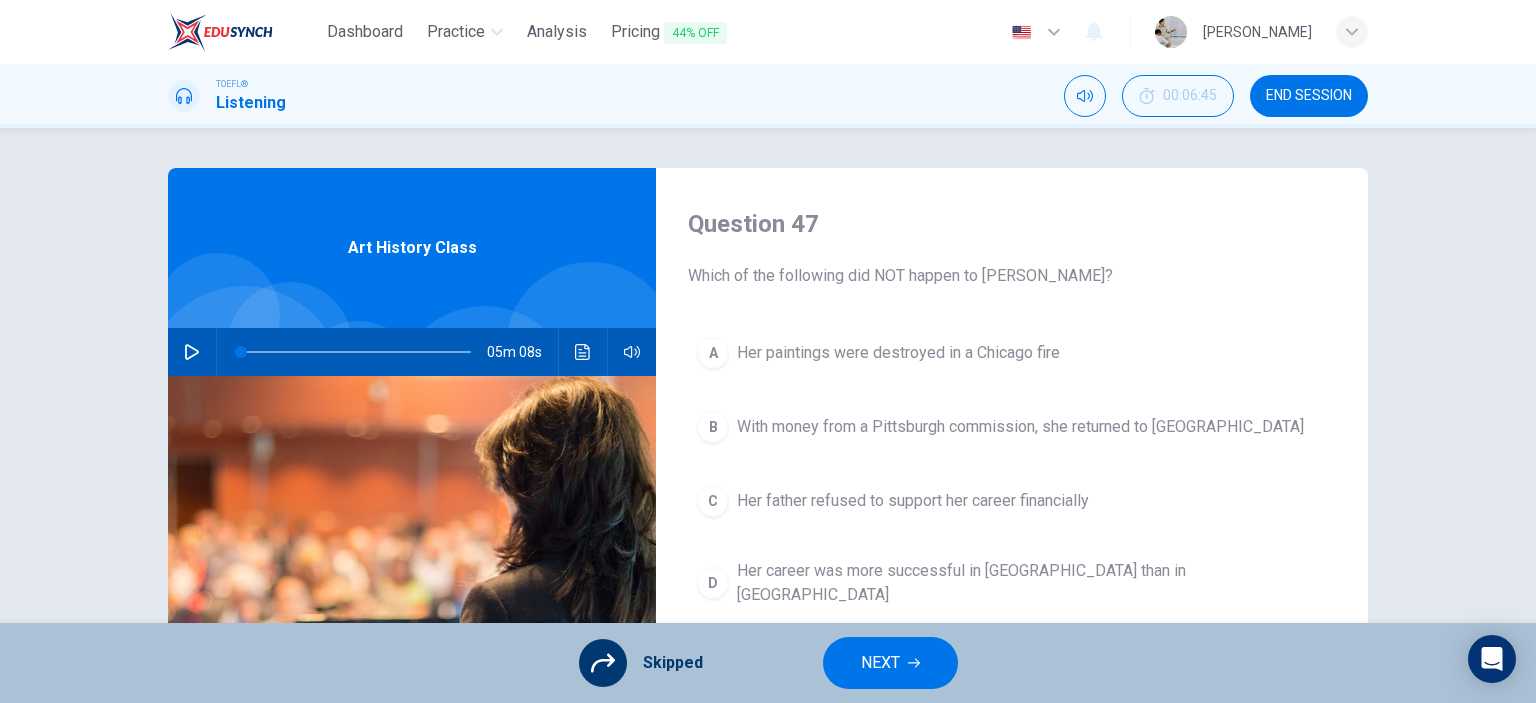 click on "NEXT" at bounding box center (890, 663) 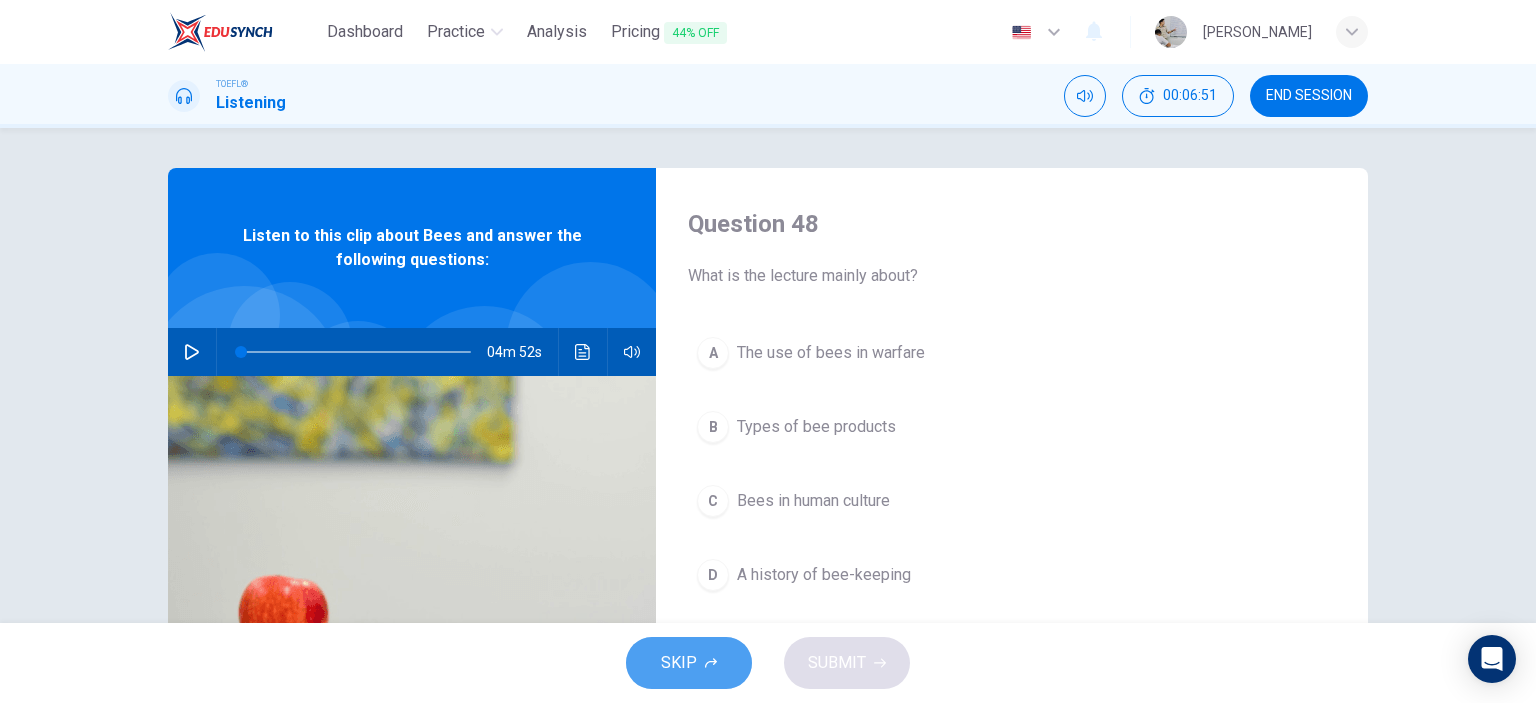 click on "SKIP" at bounding box center [679, 663] 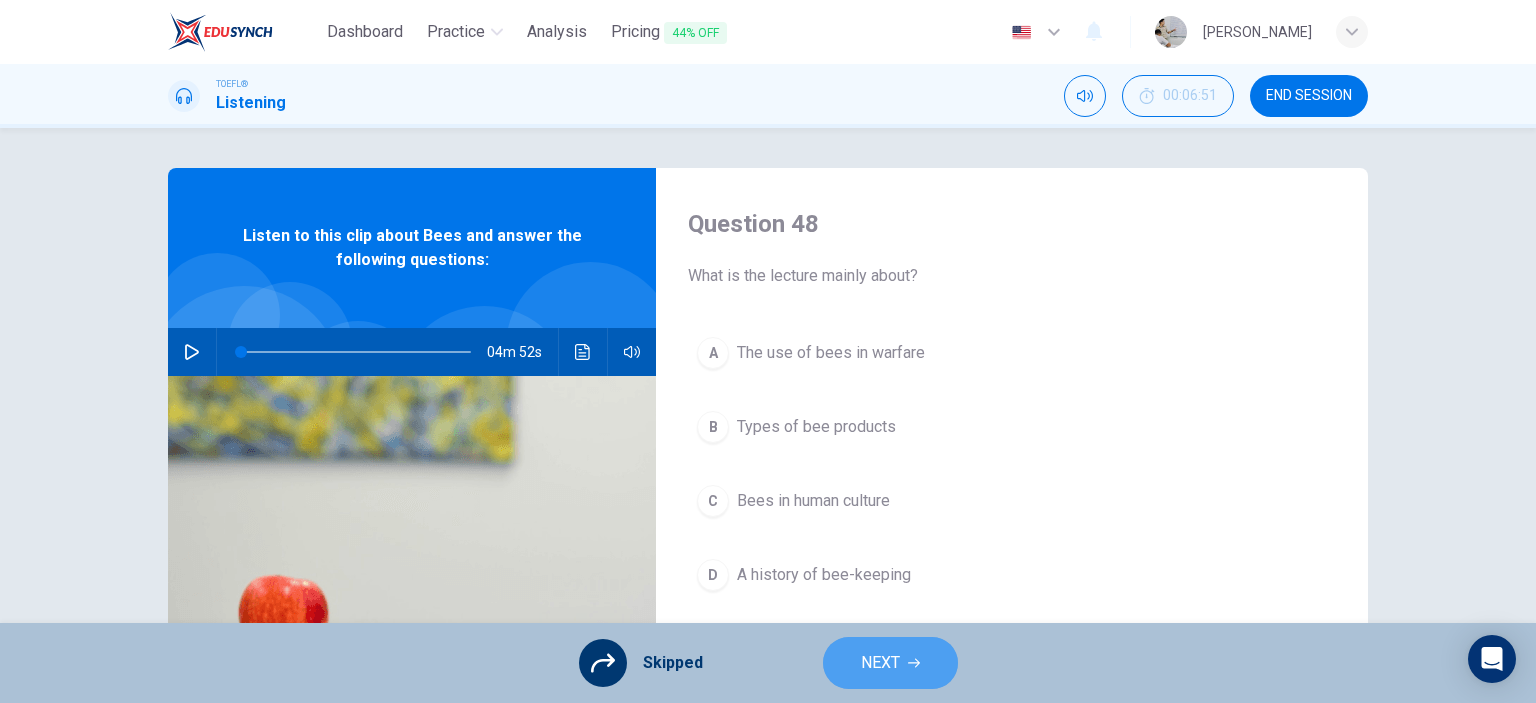 click on "NEXT" at bounding box center (890, 663) 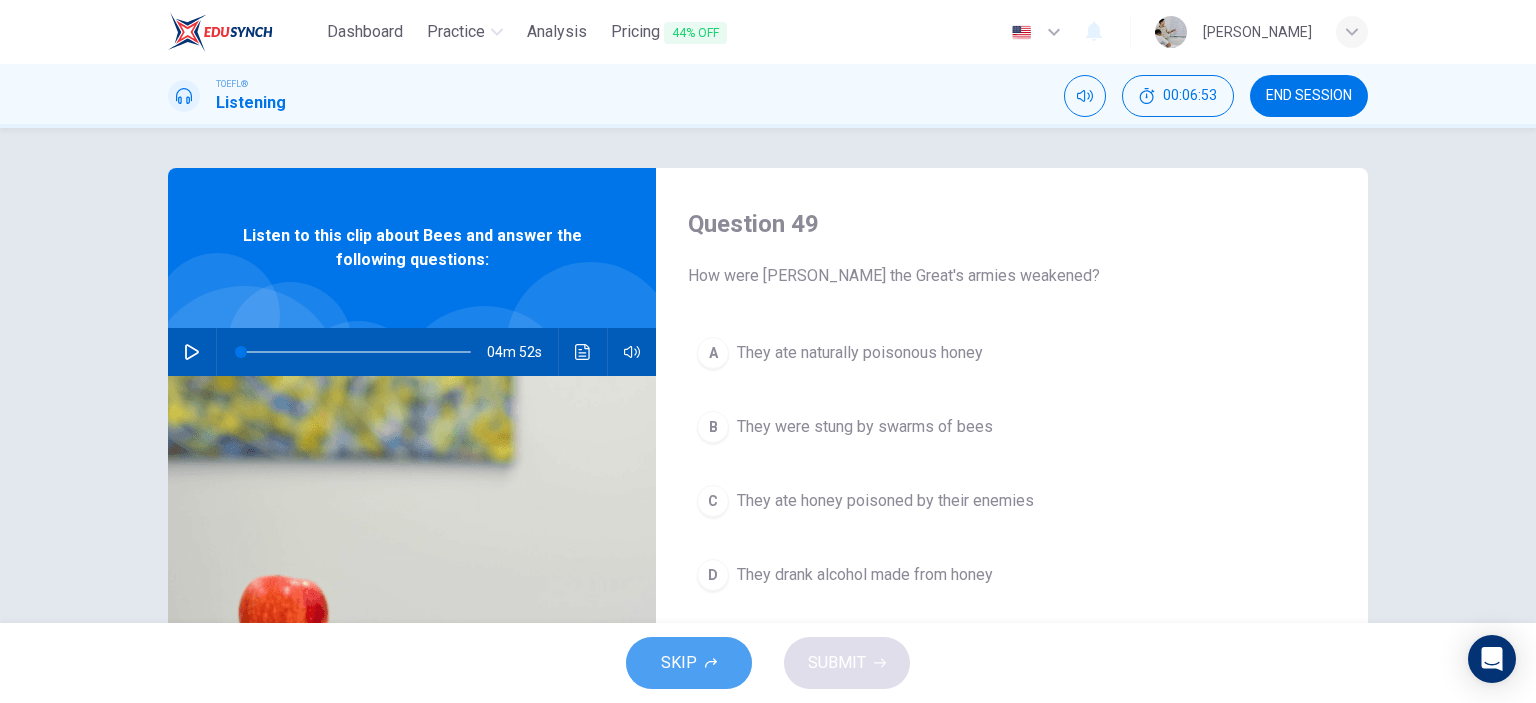 click on "SKIP" at bounding box center (689, 663) 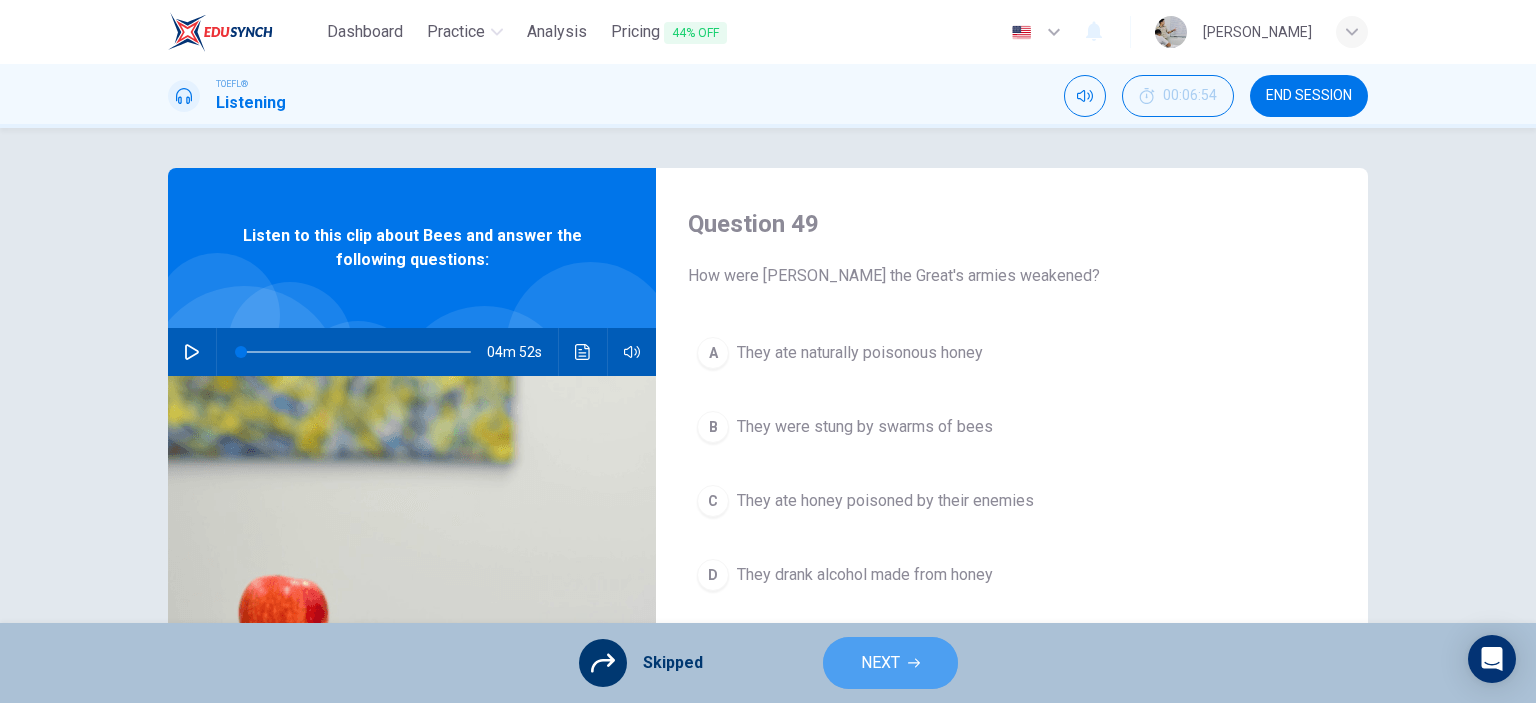 click on "NEXT" at bounding box center (890, 663) 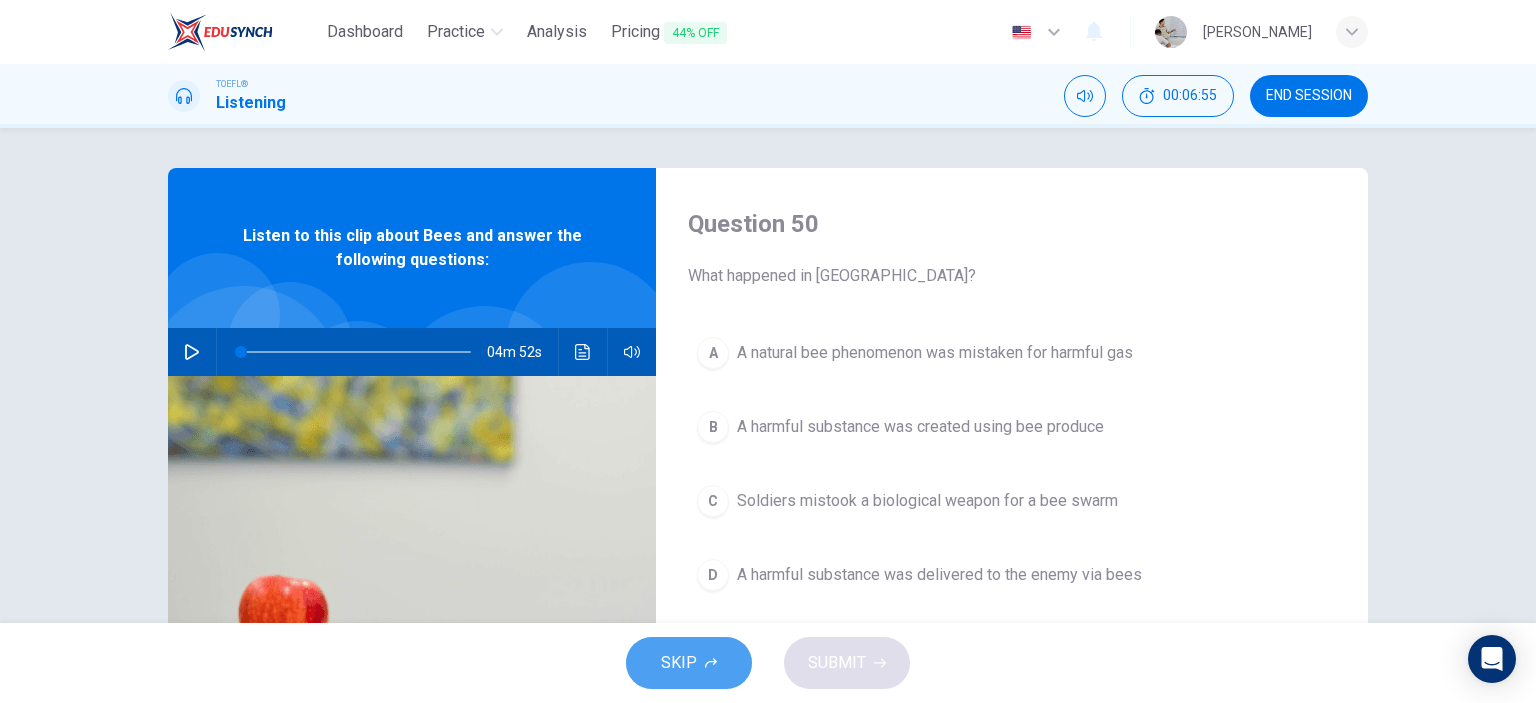 click 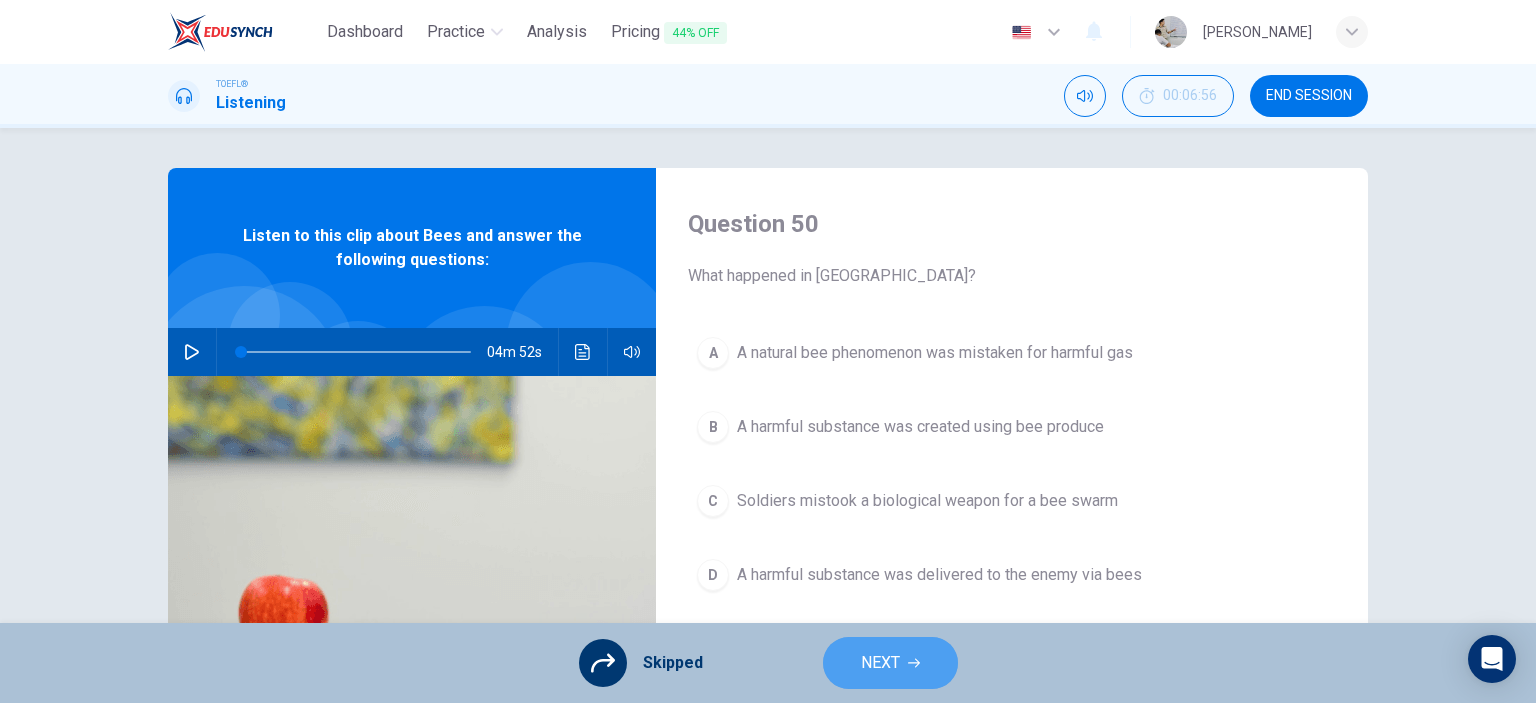 click on "NEXT" at bounding box center (890, 663) 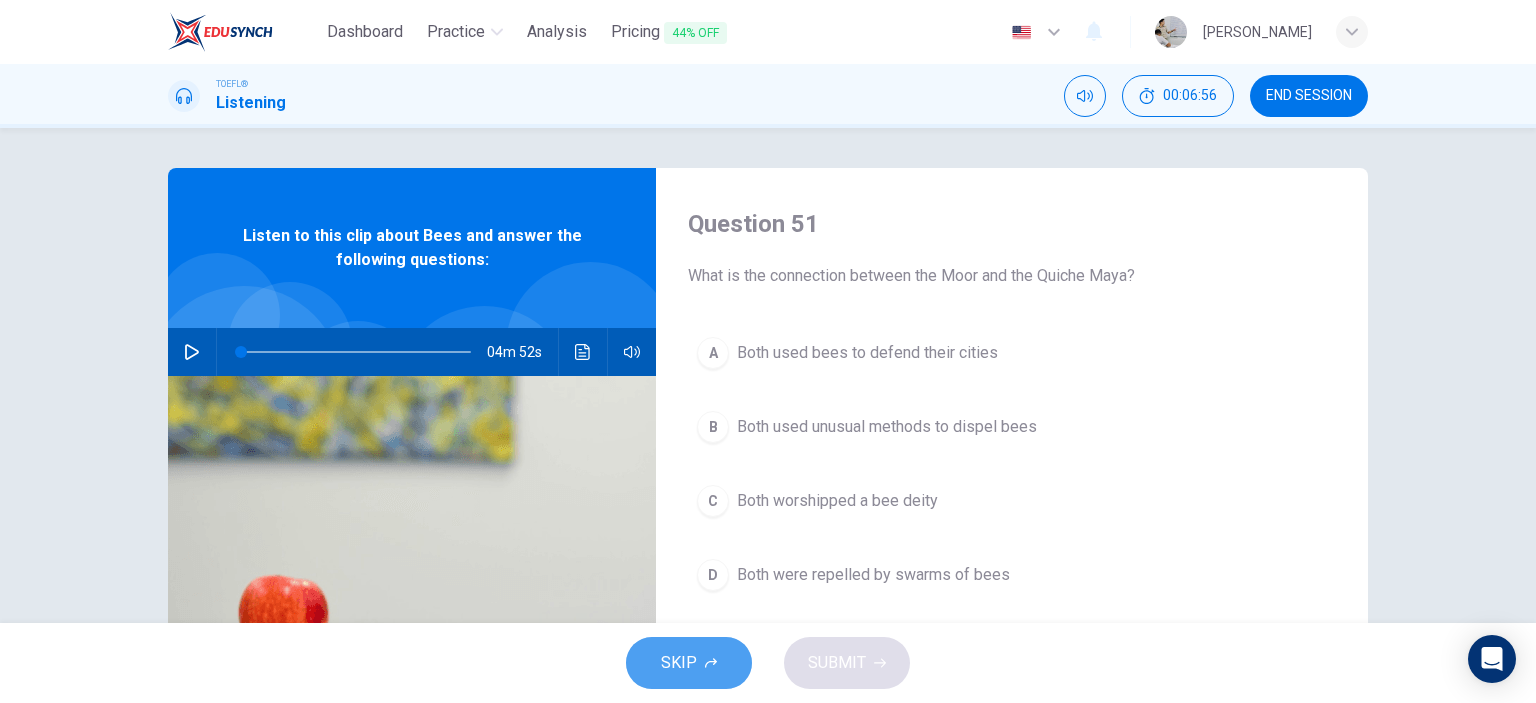 click on "SKIP" at bounding box center [689, 663] 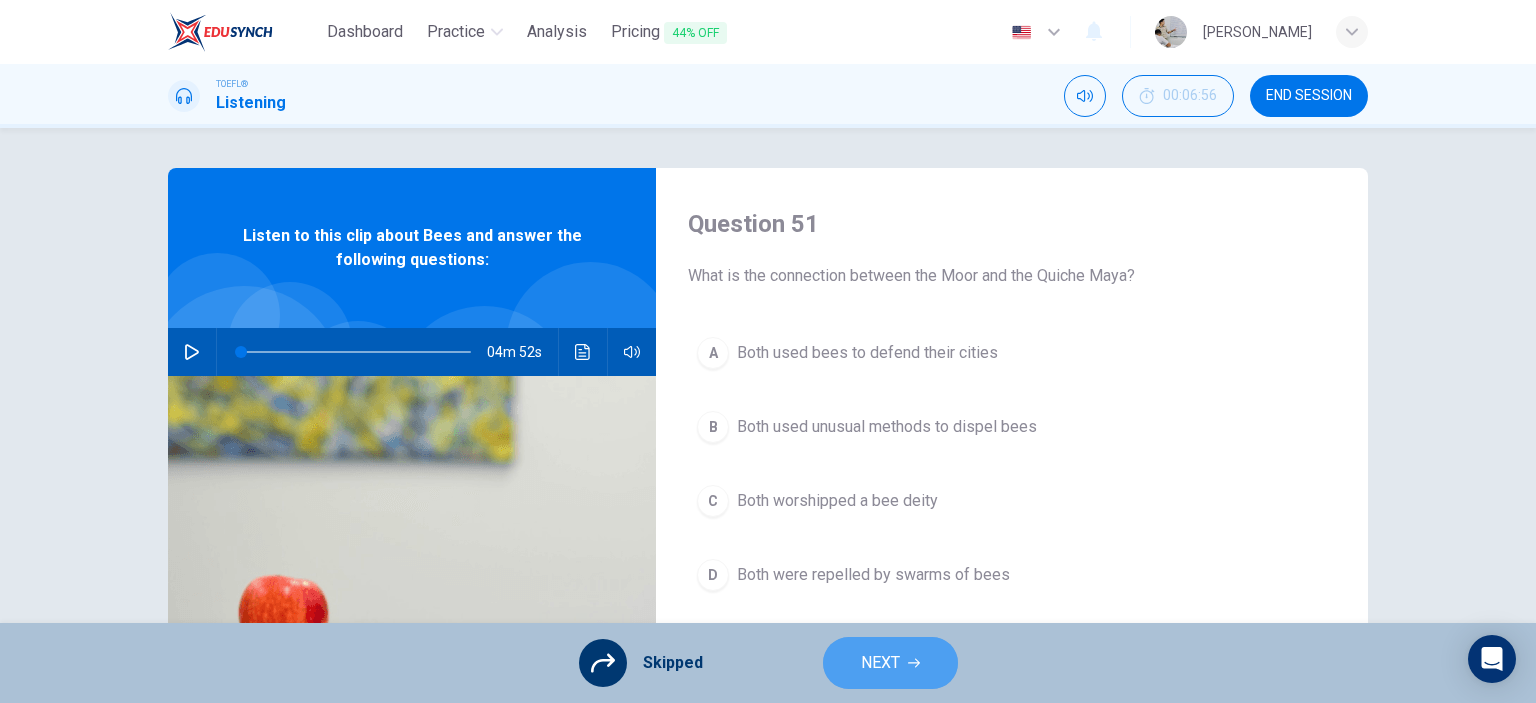 click on "NEXT" at bounding box center [880, 663] 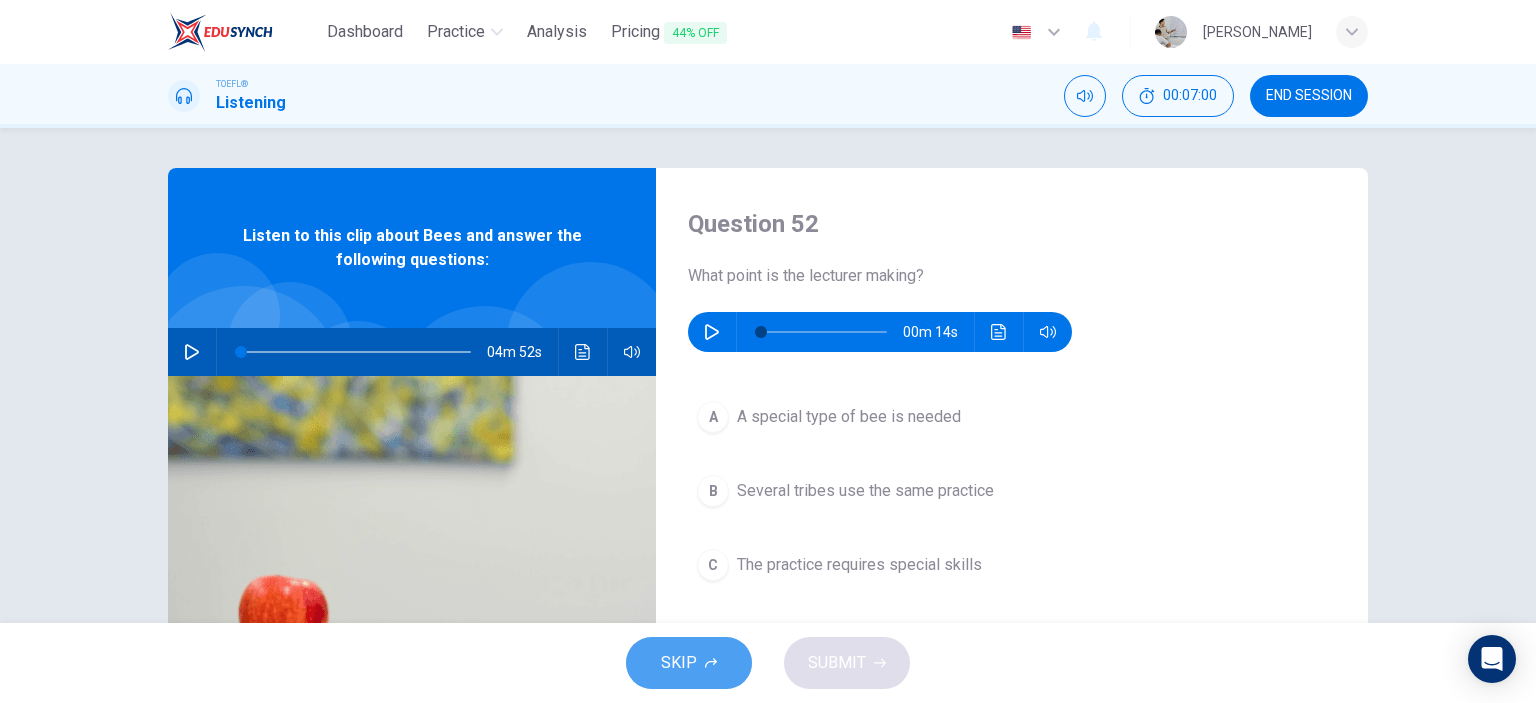 click 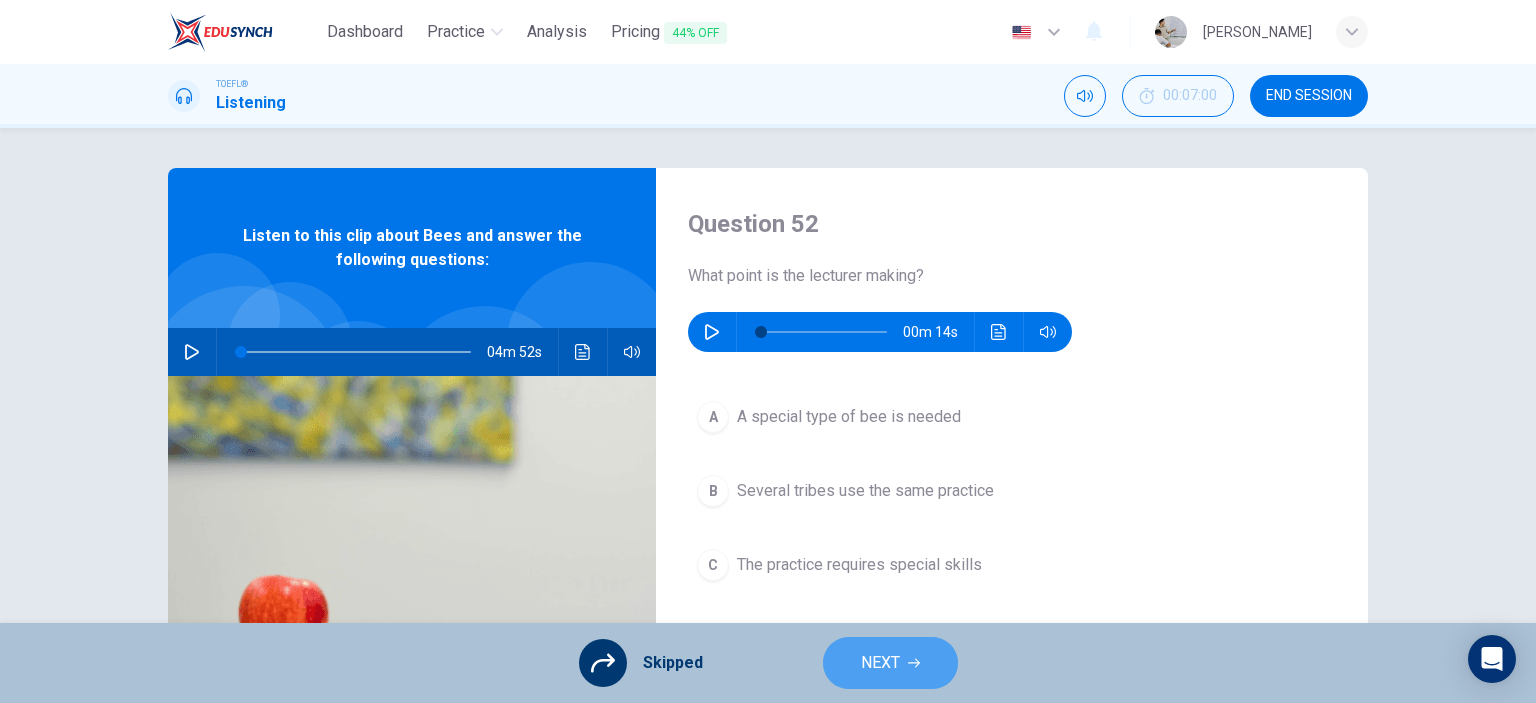 click on "NEXT" at bounding box center (880, 663) 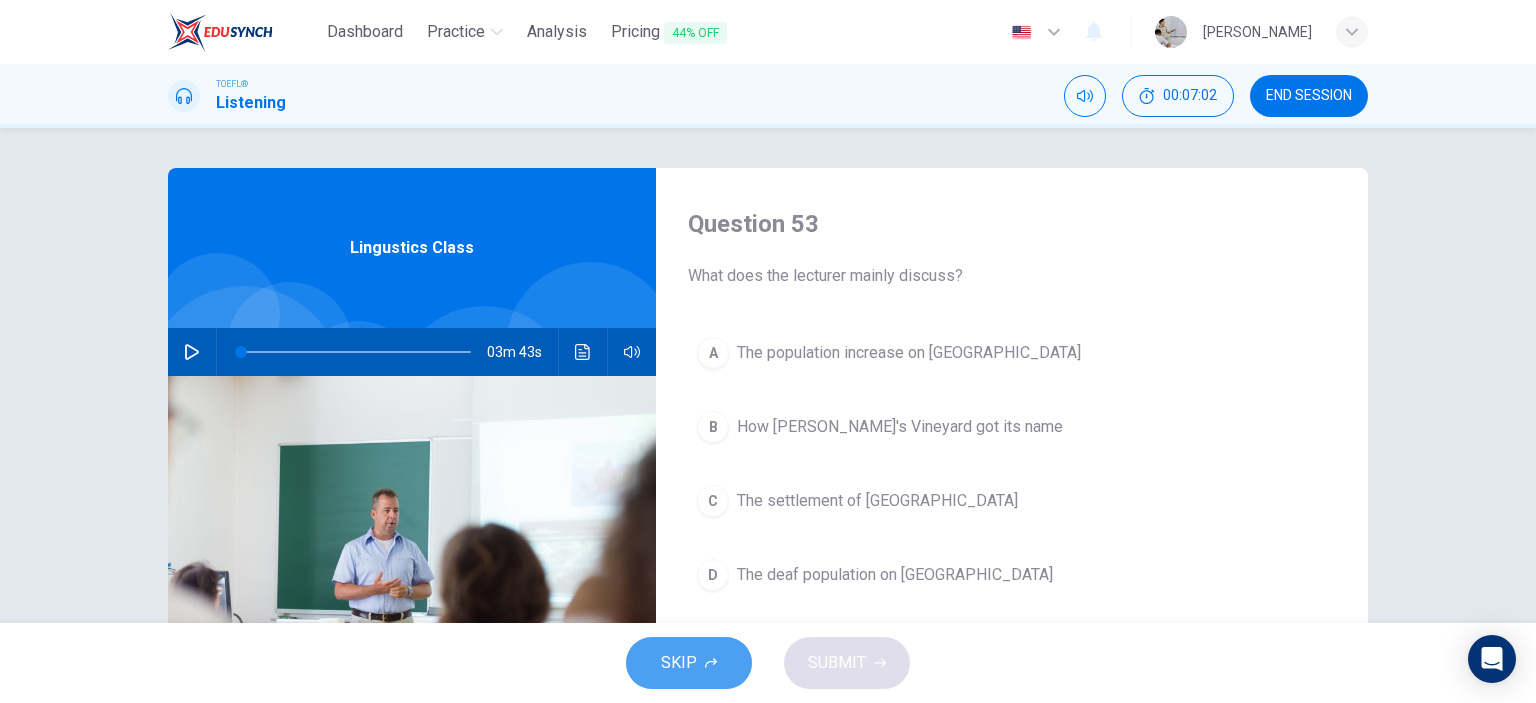 click on "SKIP" at bounding box center [689, 663] 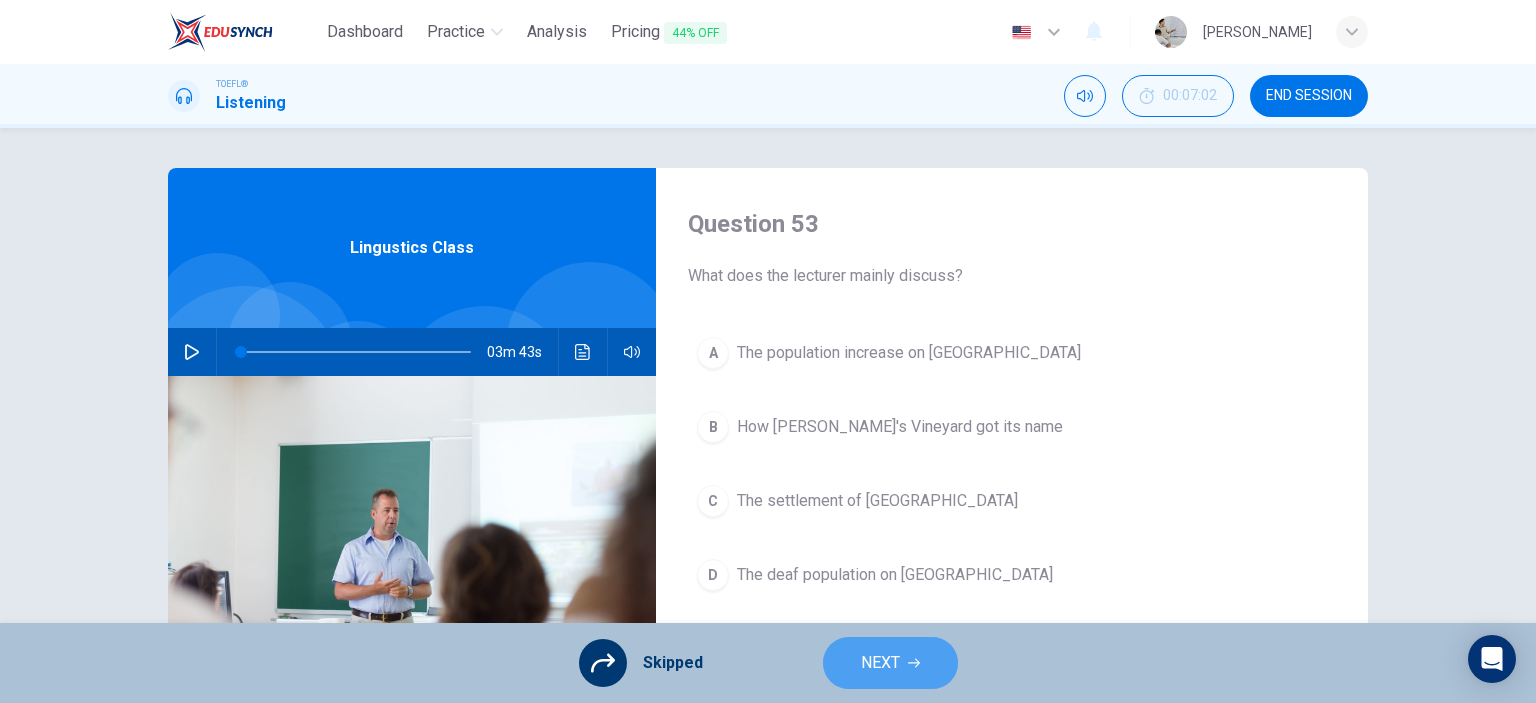click on "NEXT" at bounding box center (890, 663) 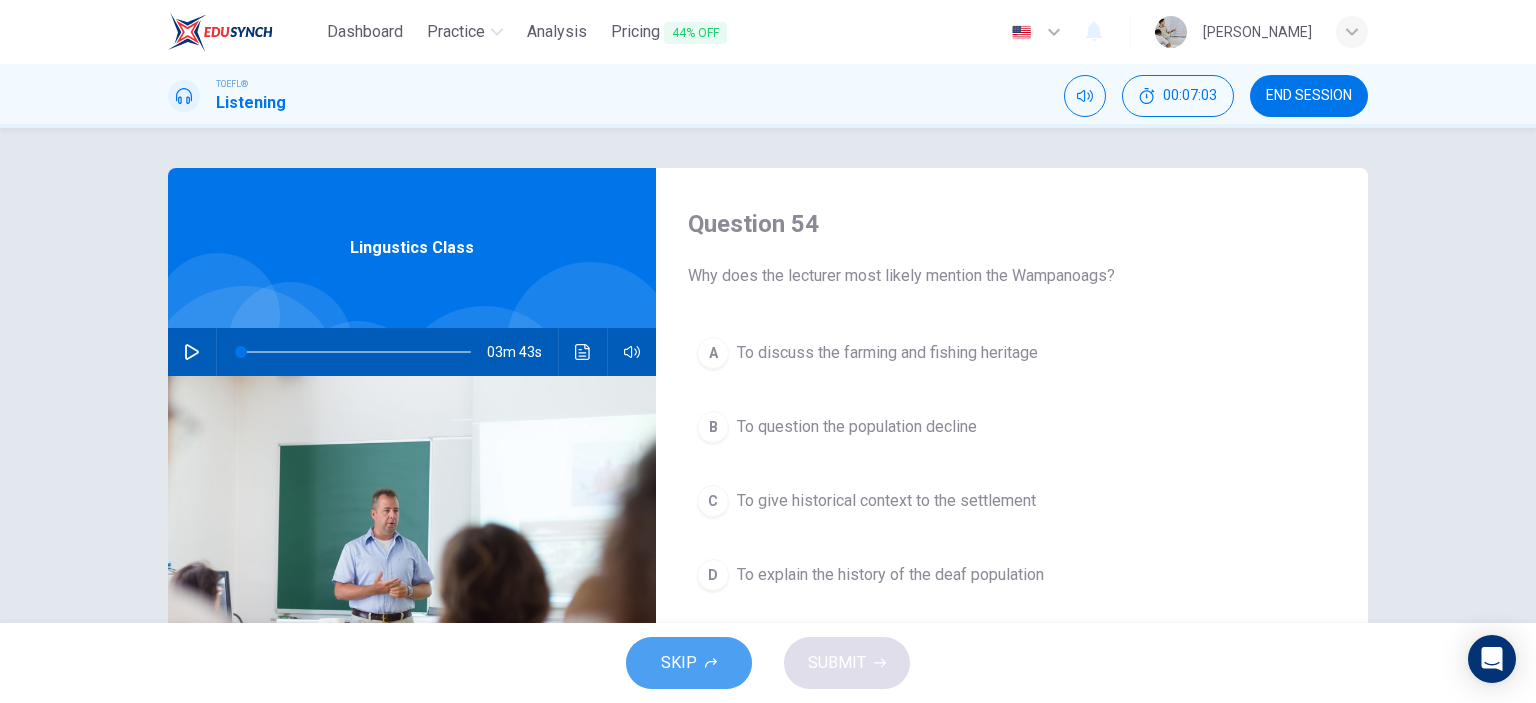 click on "SKIP" at bounding box center (689, 663) 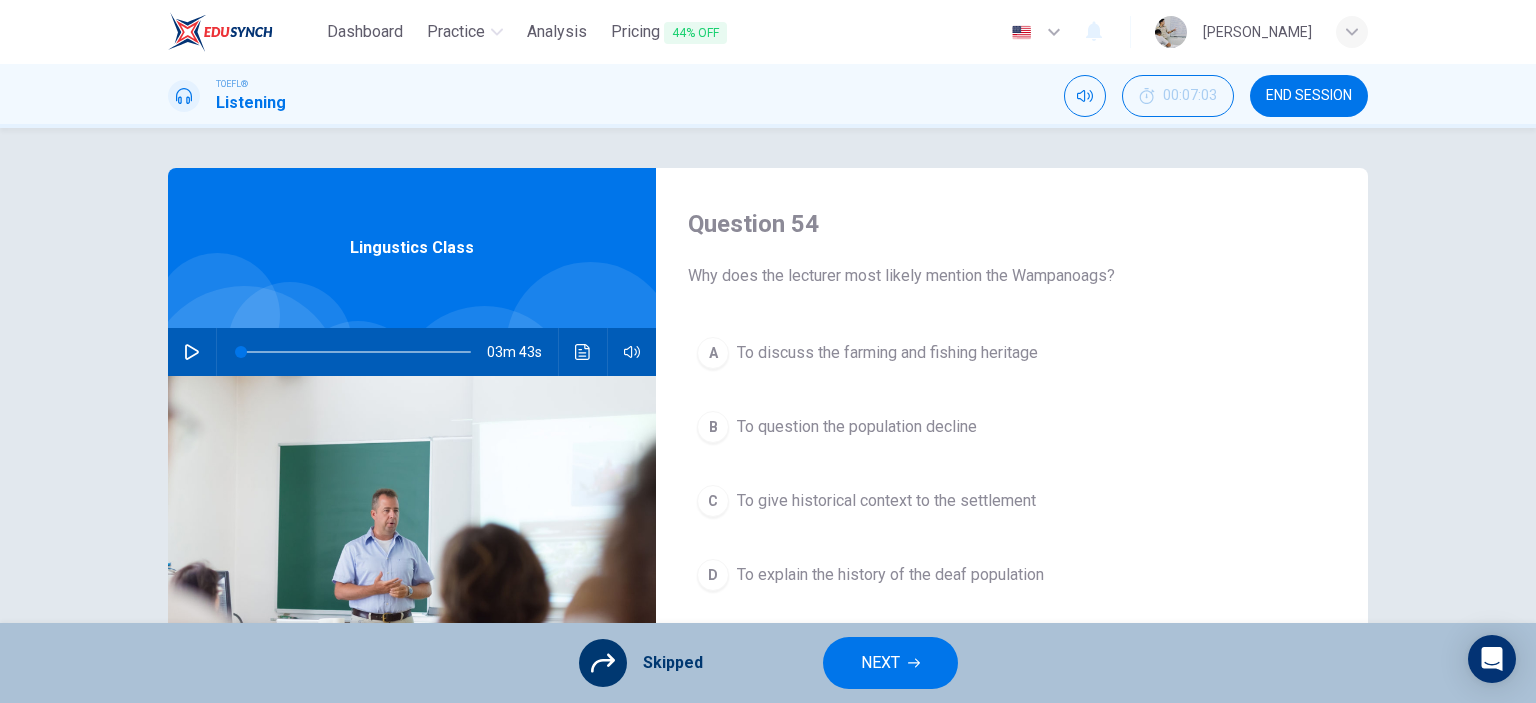 click on "NEXT" at bounding box center [880, 663] 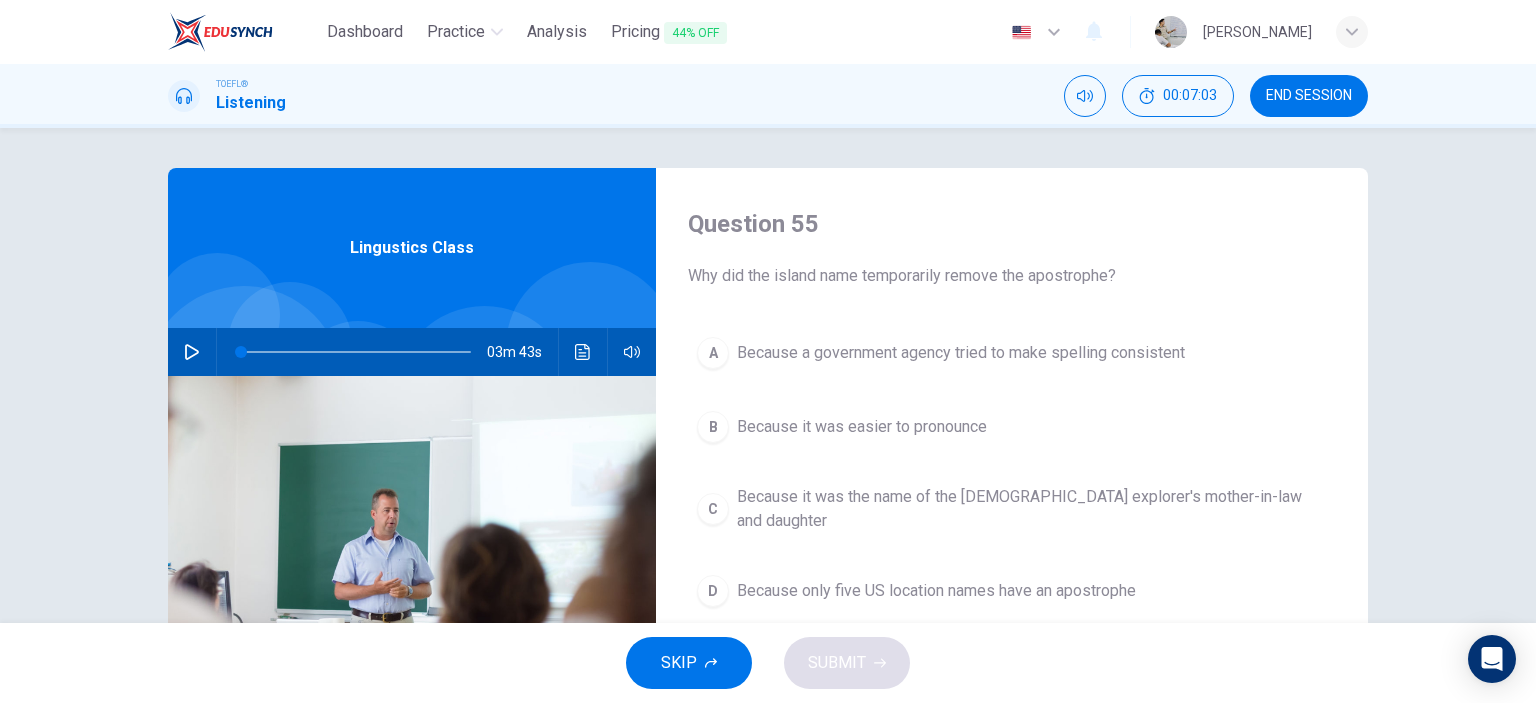 click on "SKIP" at bounding box center [689, 663] 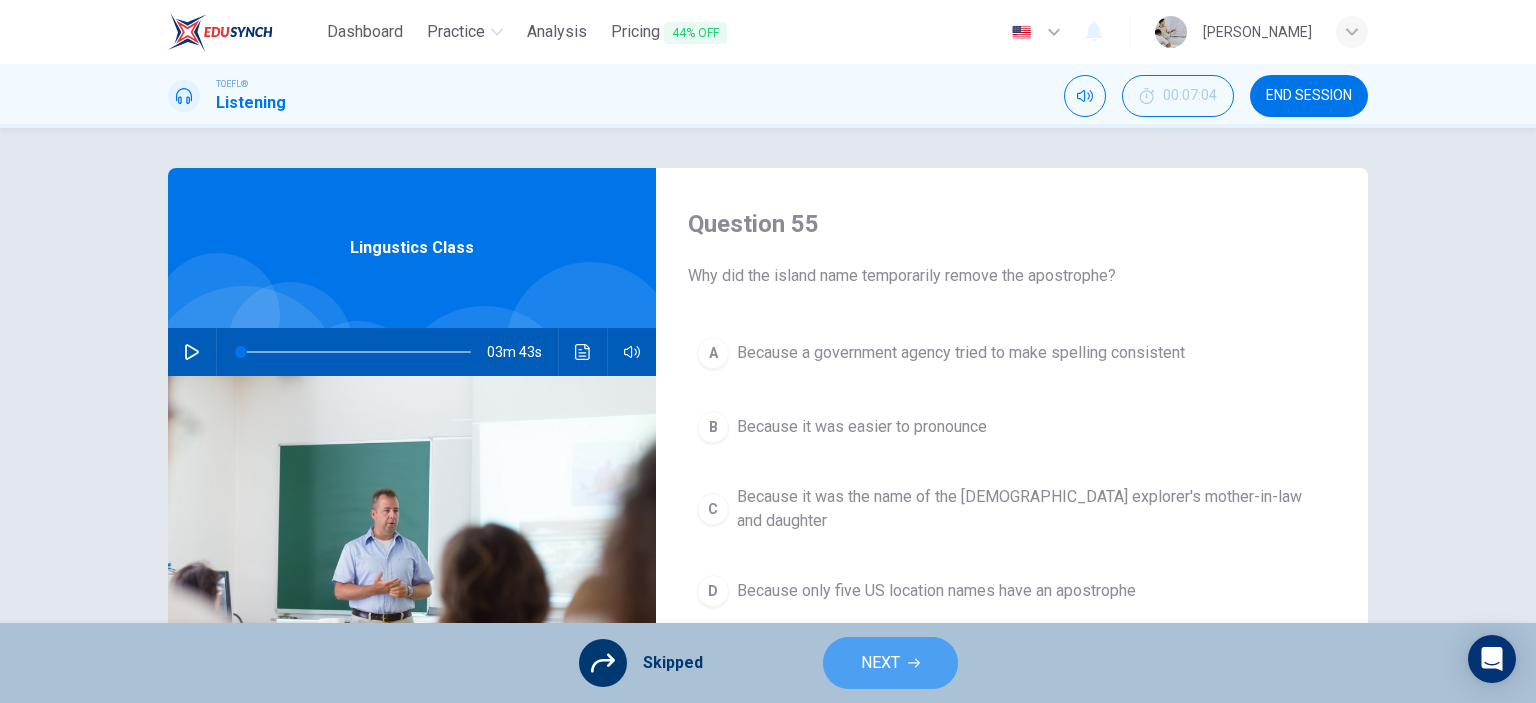 click 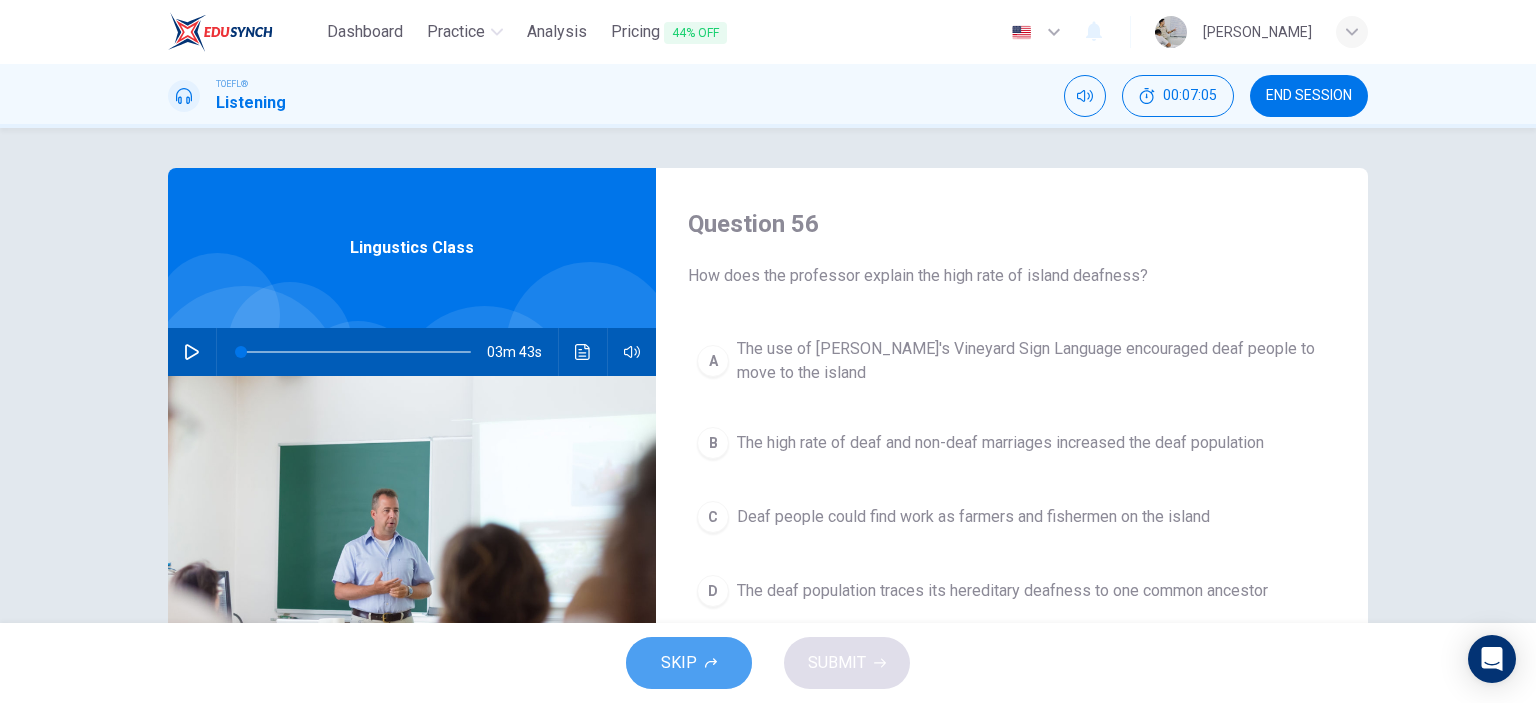 click 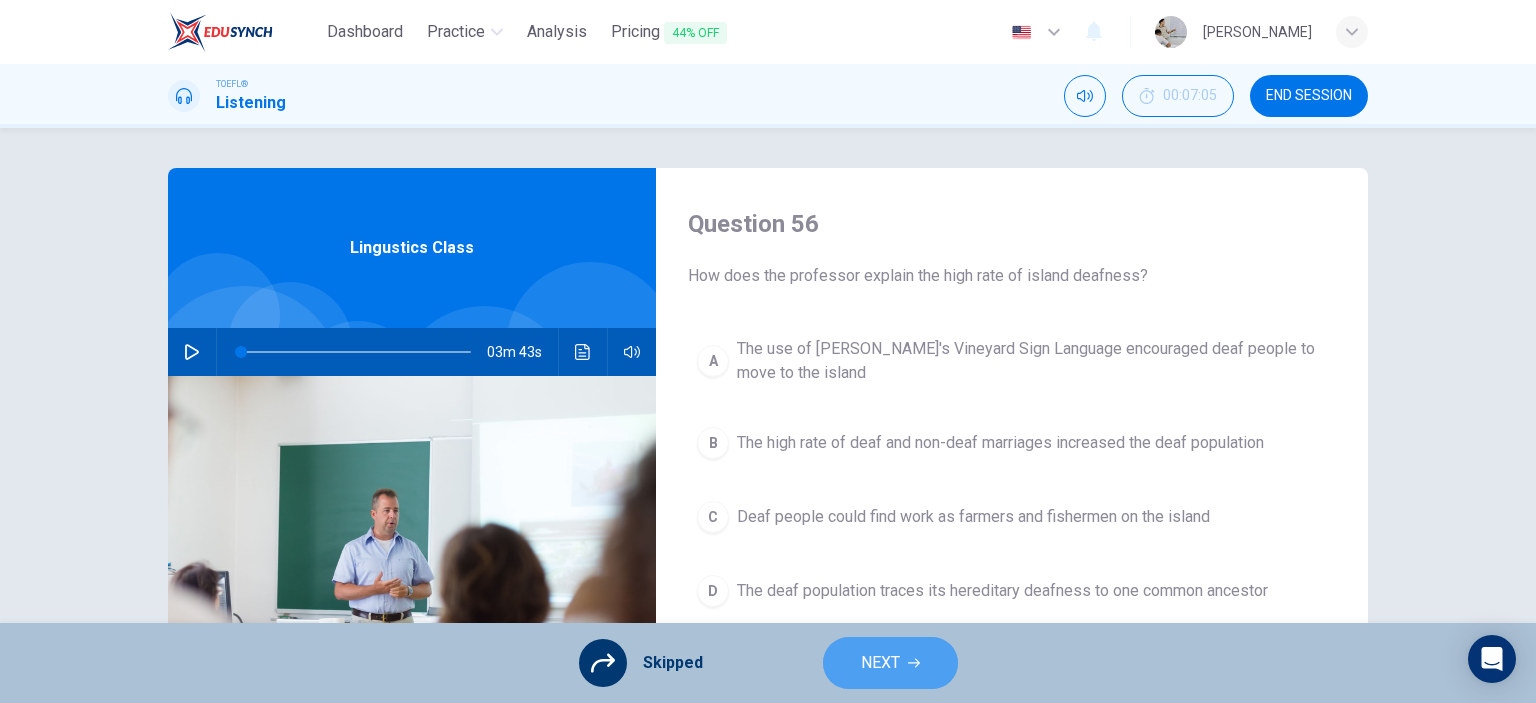 click on "NEXT" at bounding box center (880, 663) 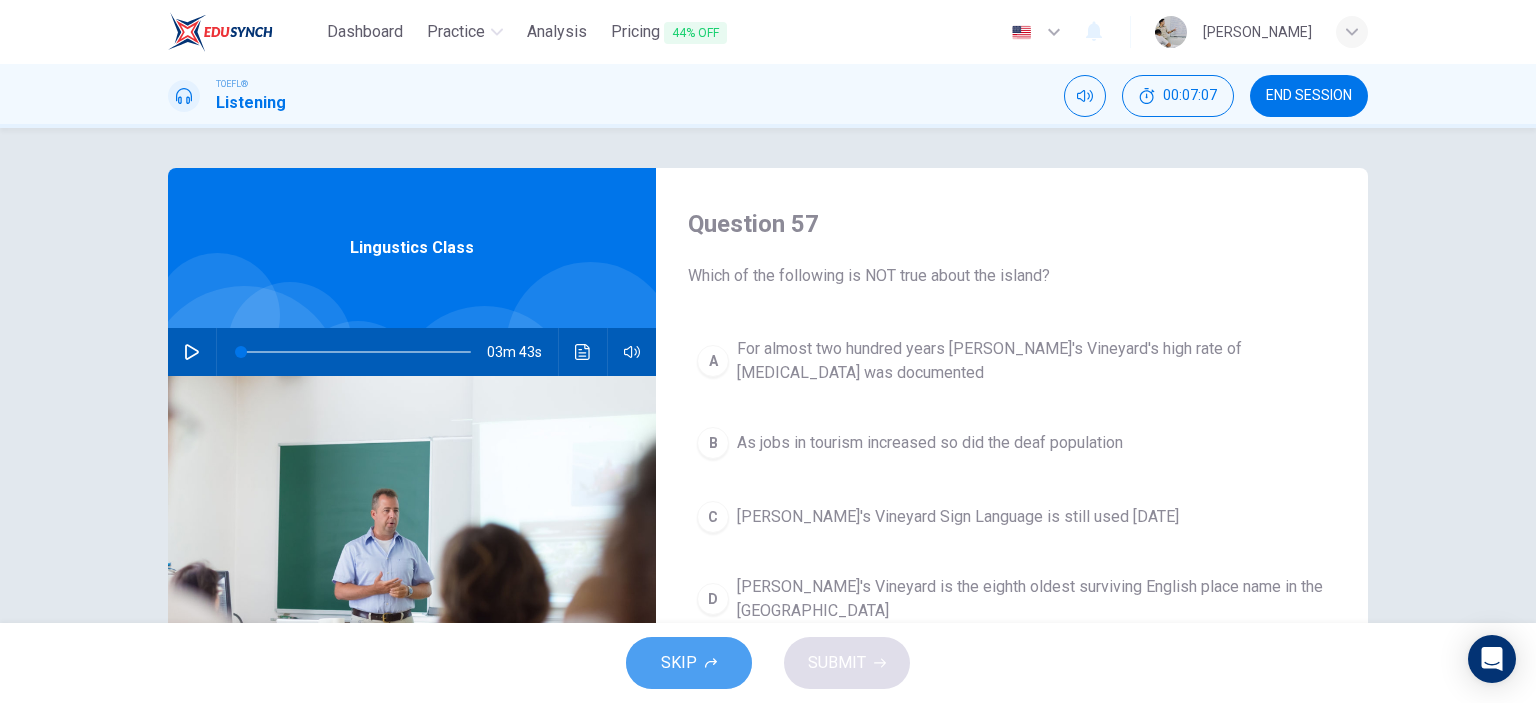 click on "SKIP" at bounding box center (679, 663) 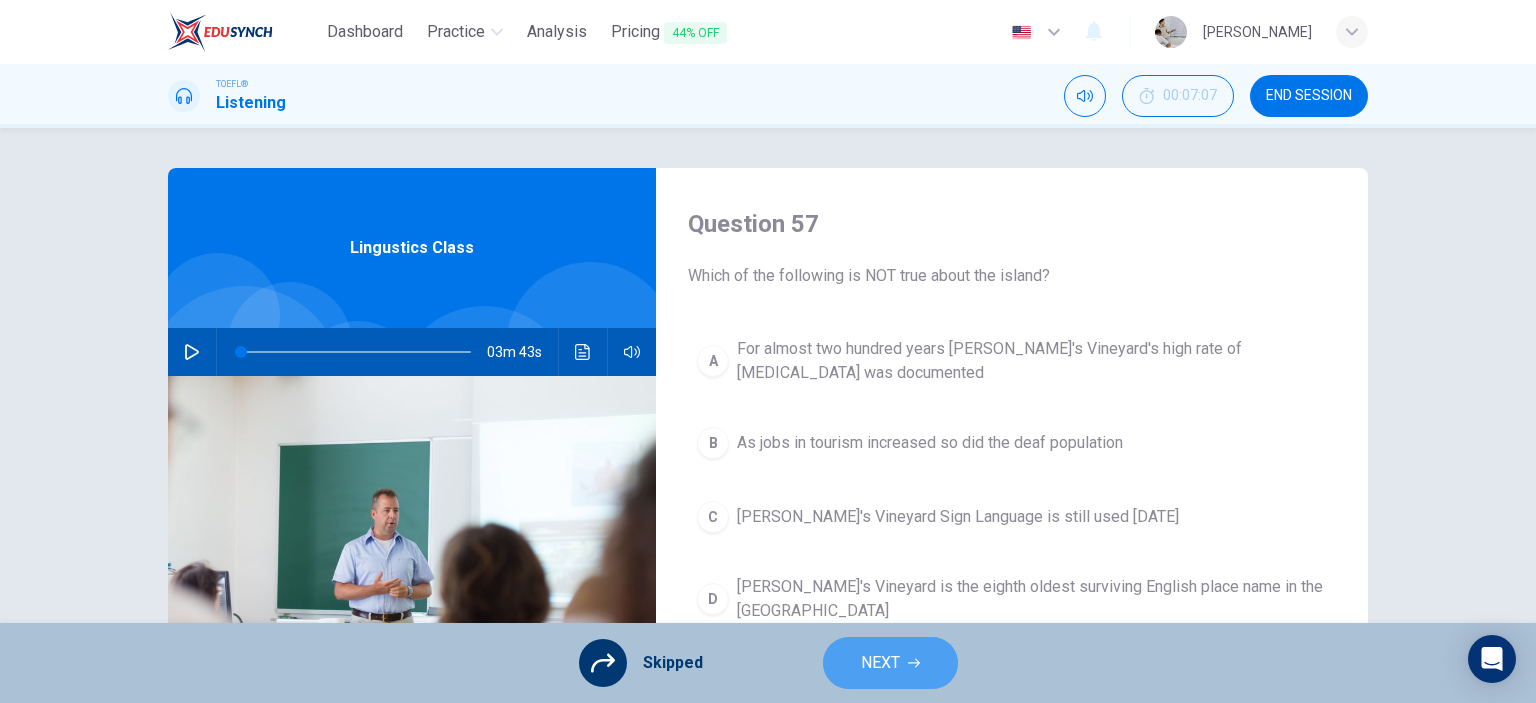 click on "NEXT" at bounding box center [880, 663] 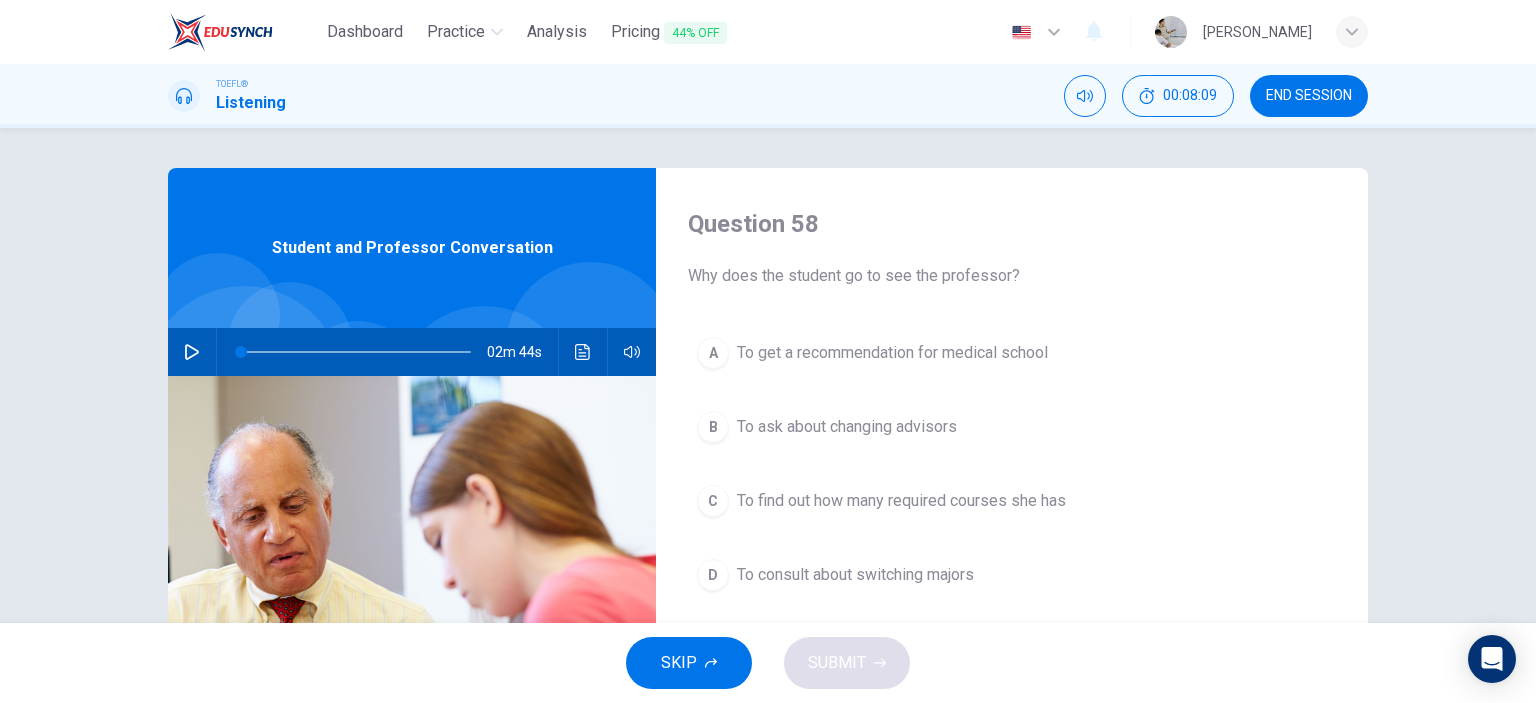 click 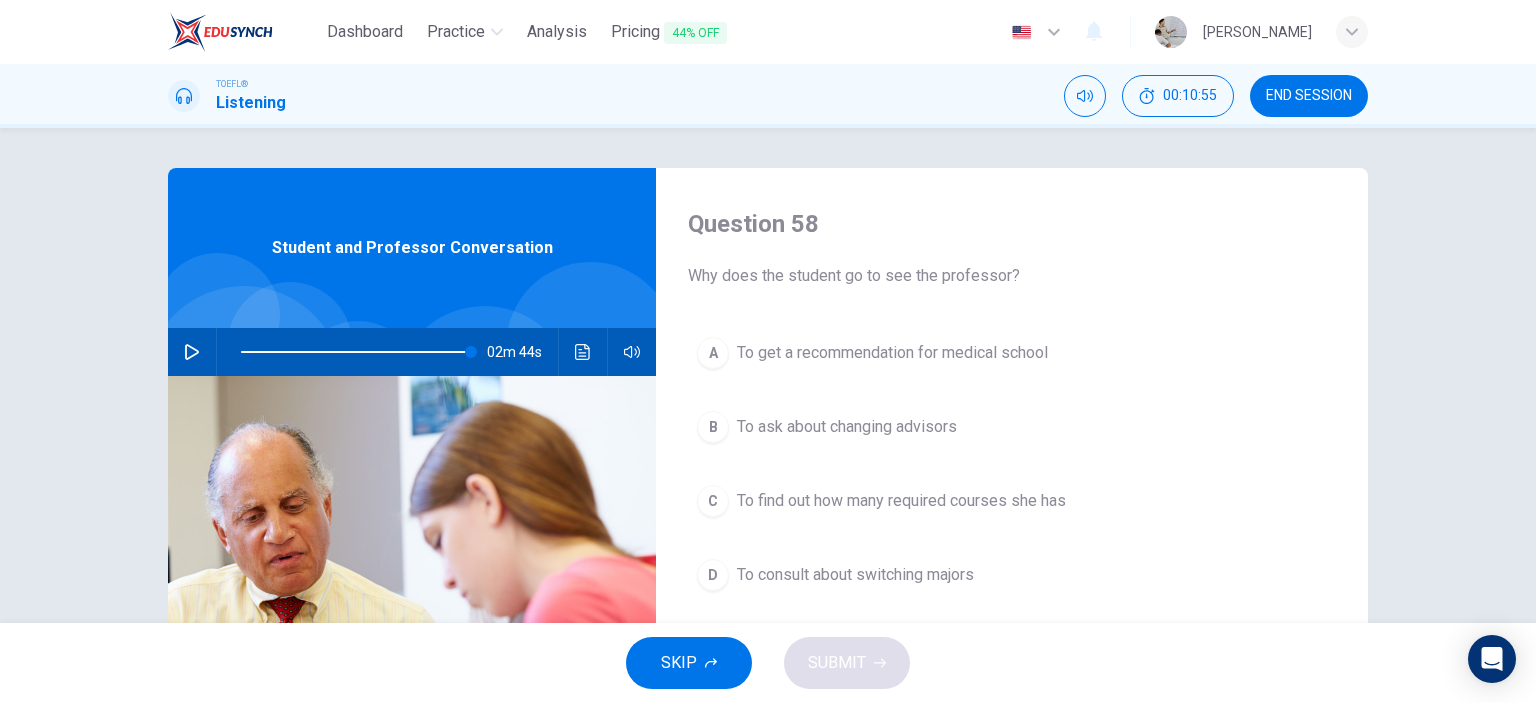type on "0" 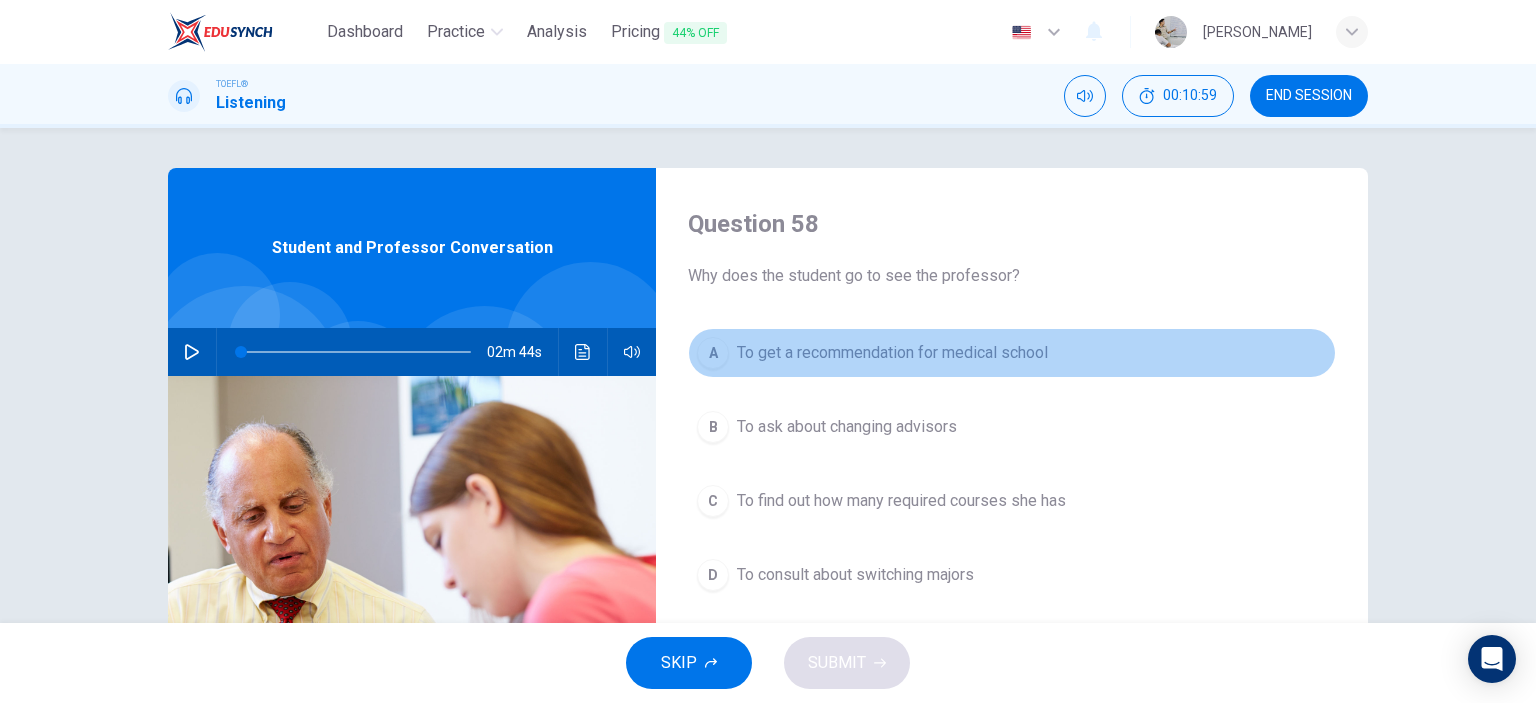 click on "To get a recommendation for medical school" at bounding box center [892, 353] 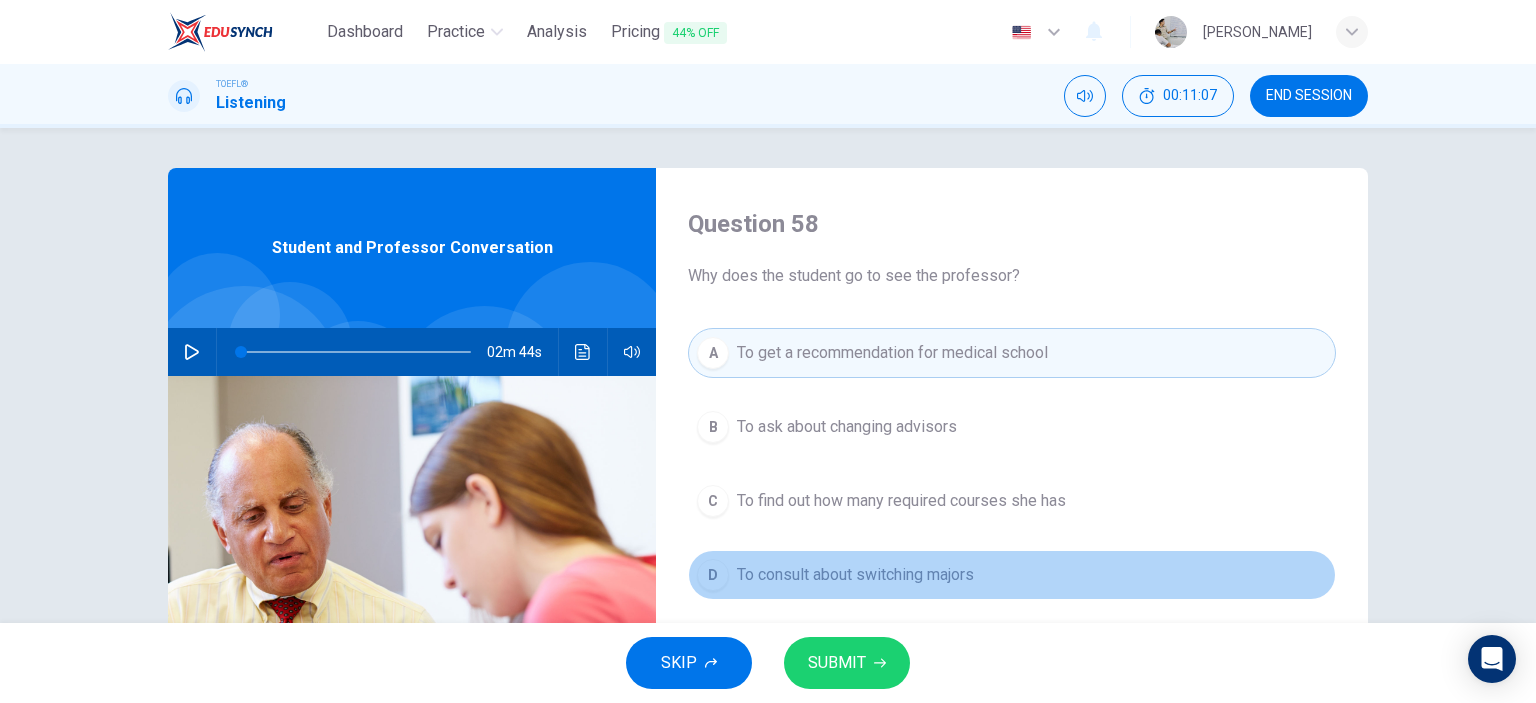 click on "To consult about switching majors" at bounding box center (855, 575) 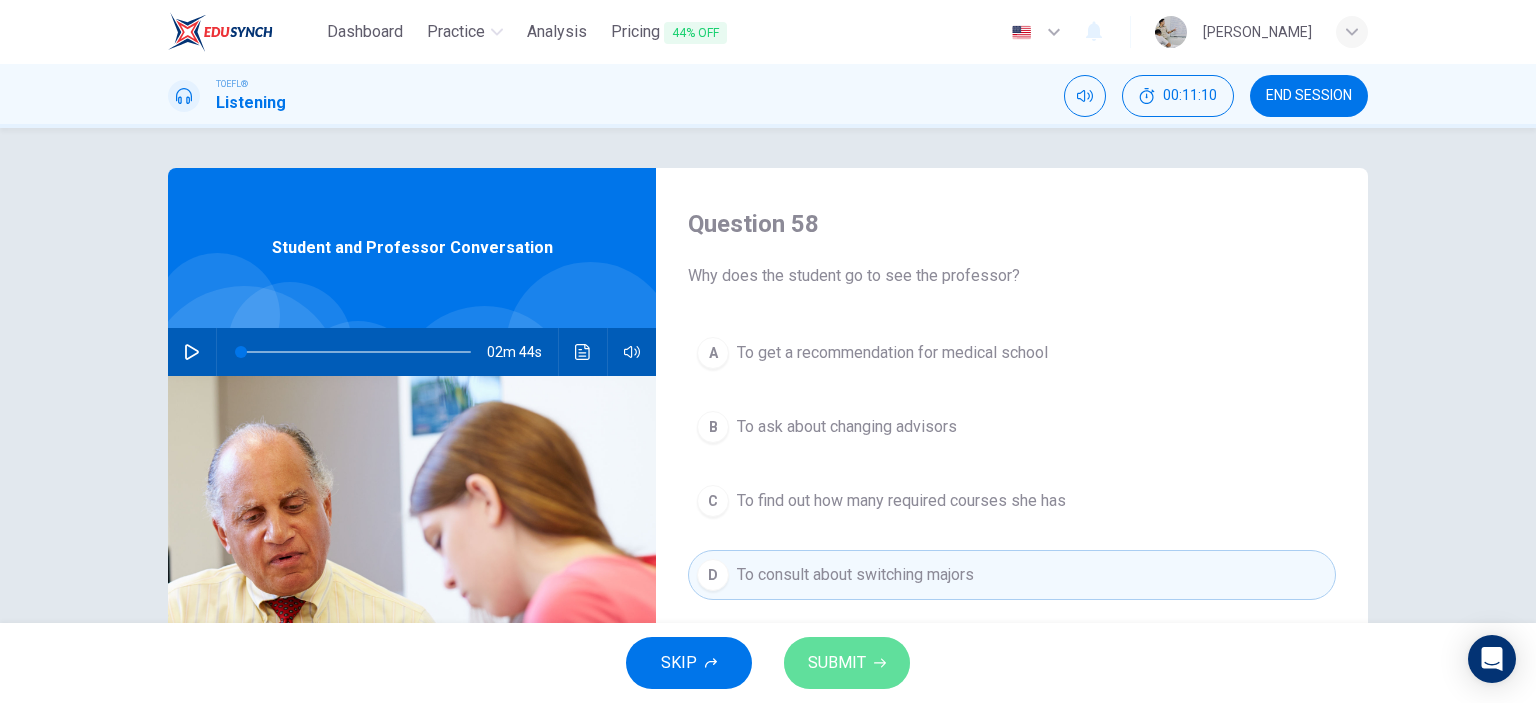 click on "SUBMIT" at bounding box center [837, 663] 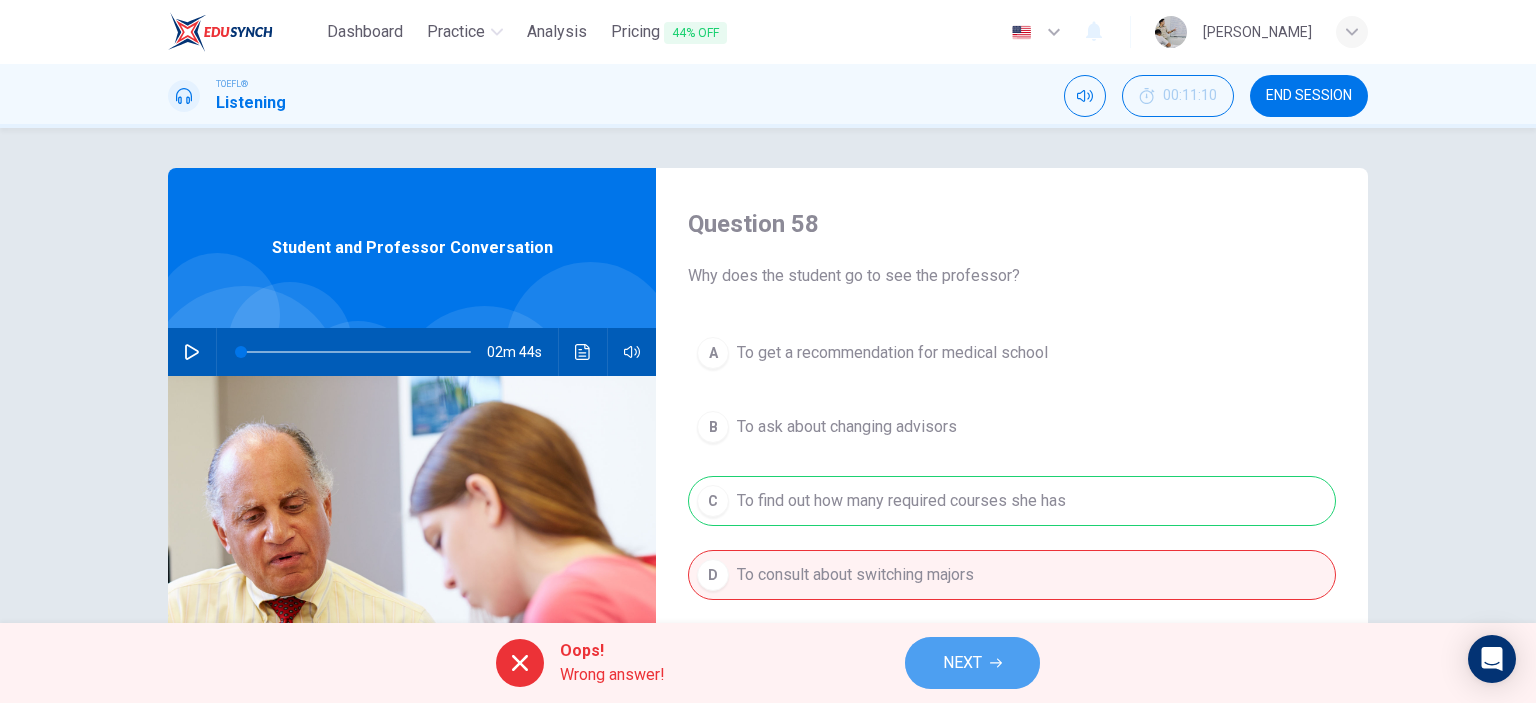 click on "NEXT" at bounding box center (972, 663) 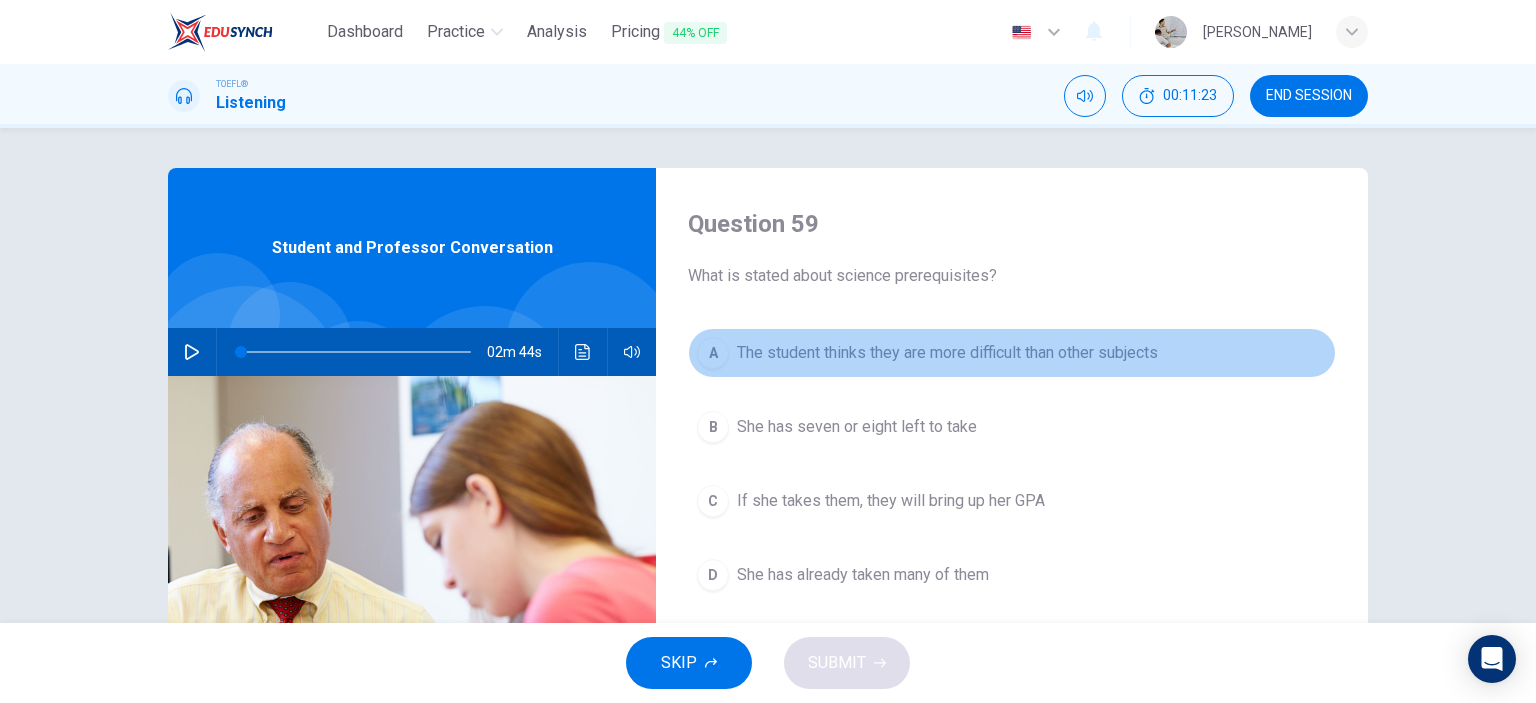 click on "The student thinks they are more difficult than other subjects" at bounding box center [947, 353] 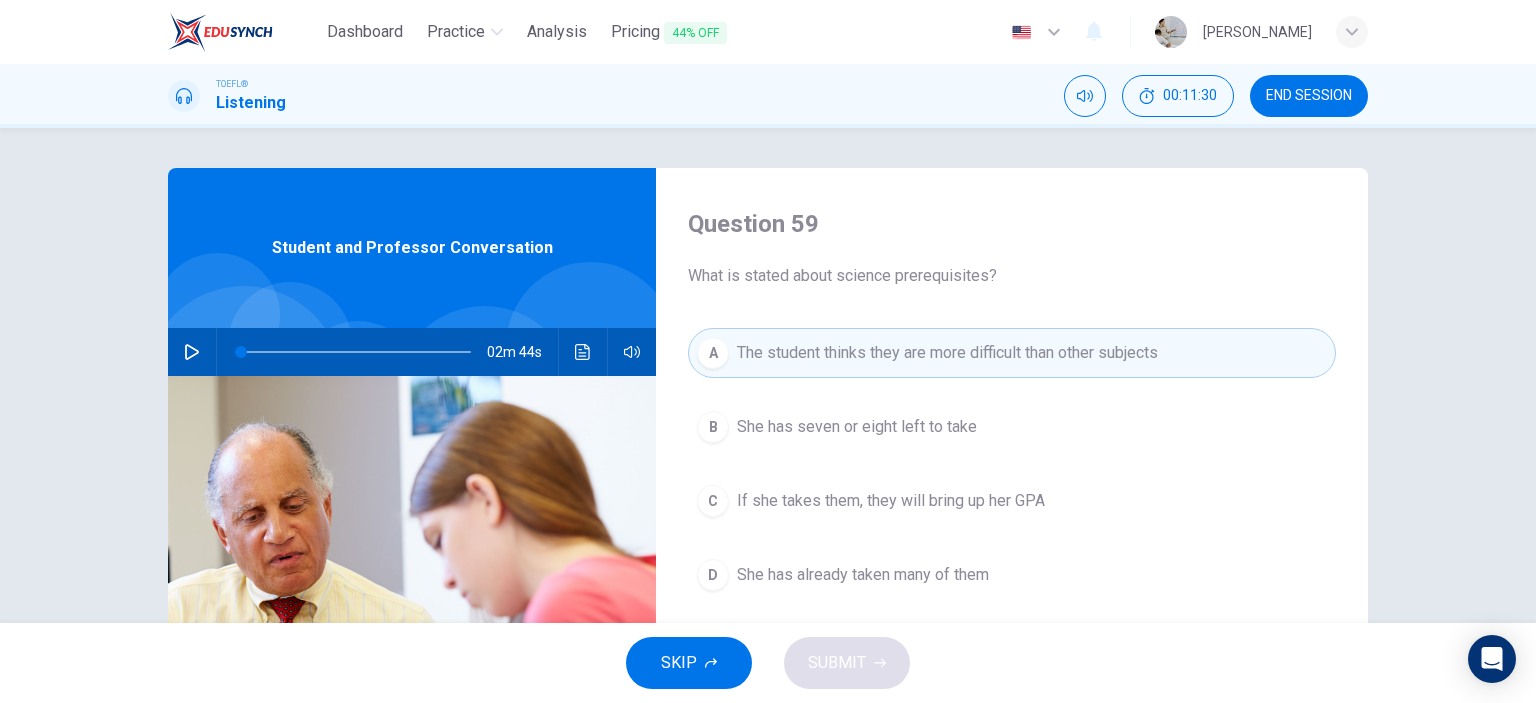 click on "She has already taken many of them" at bounding box center [863, 575] 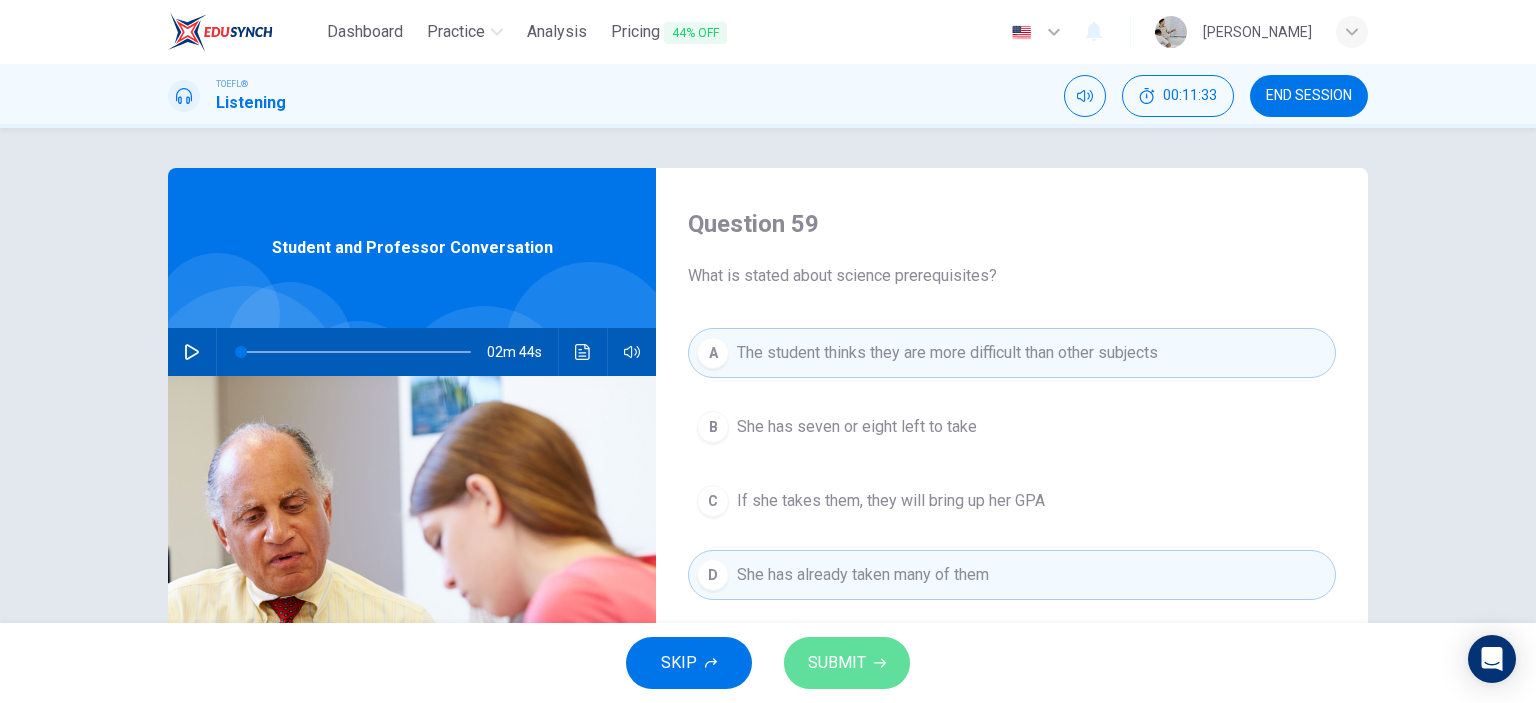 click on "SUBMIT" at bounding box center [837, 663] 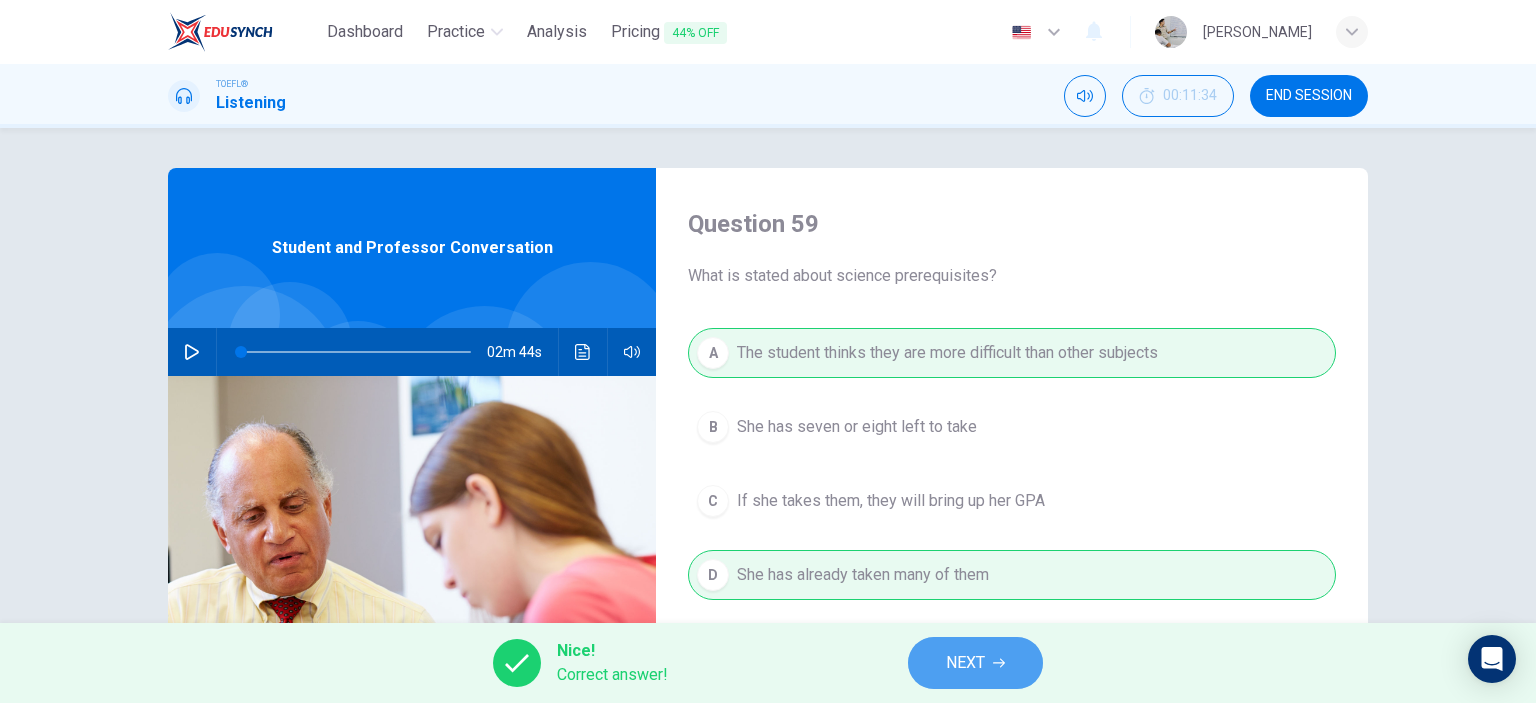 click on "NEXT" at bounding box center [965, 663] 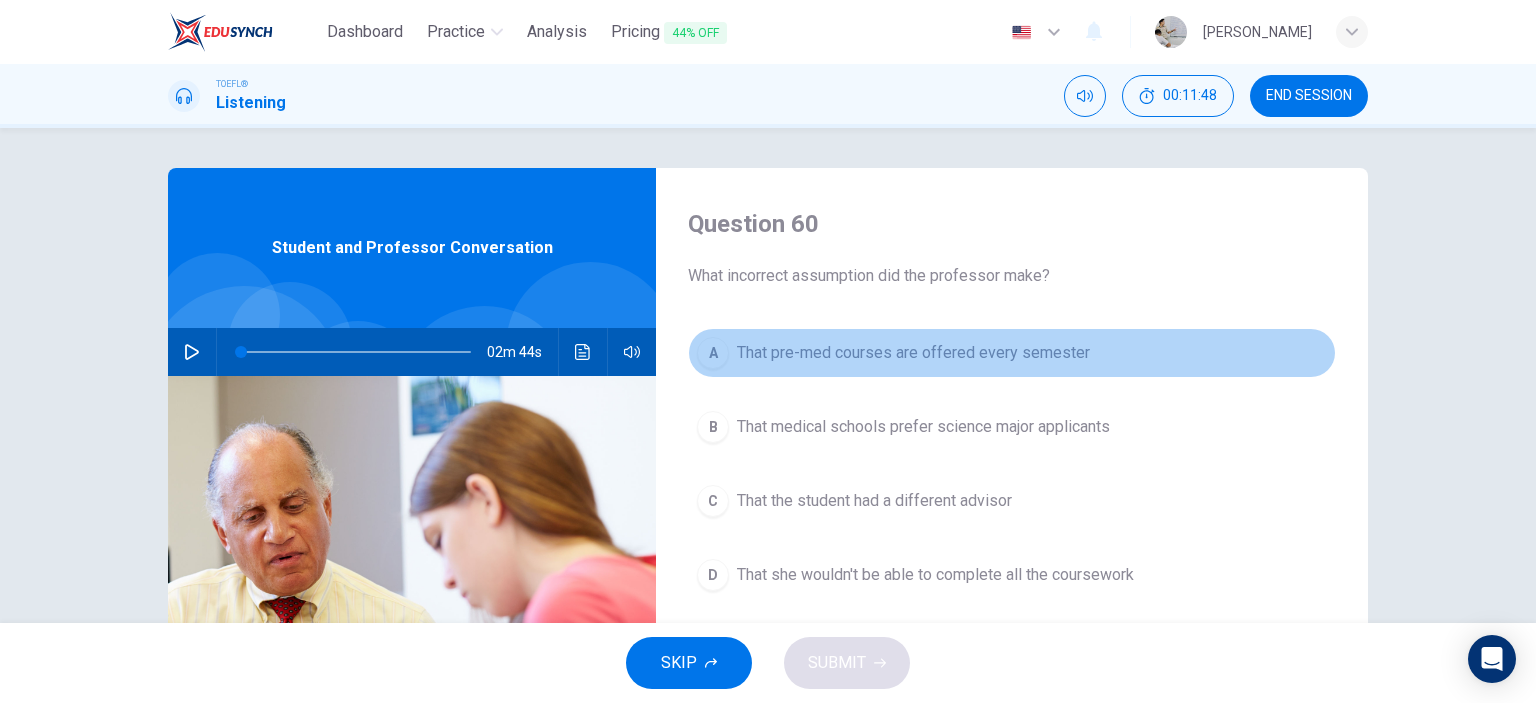 click on "That pre-med courses are offered every semester" at bounding box center (913, 353) 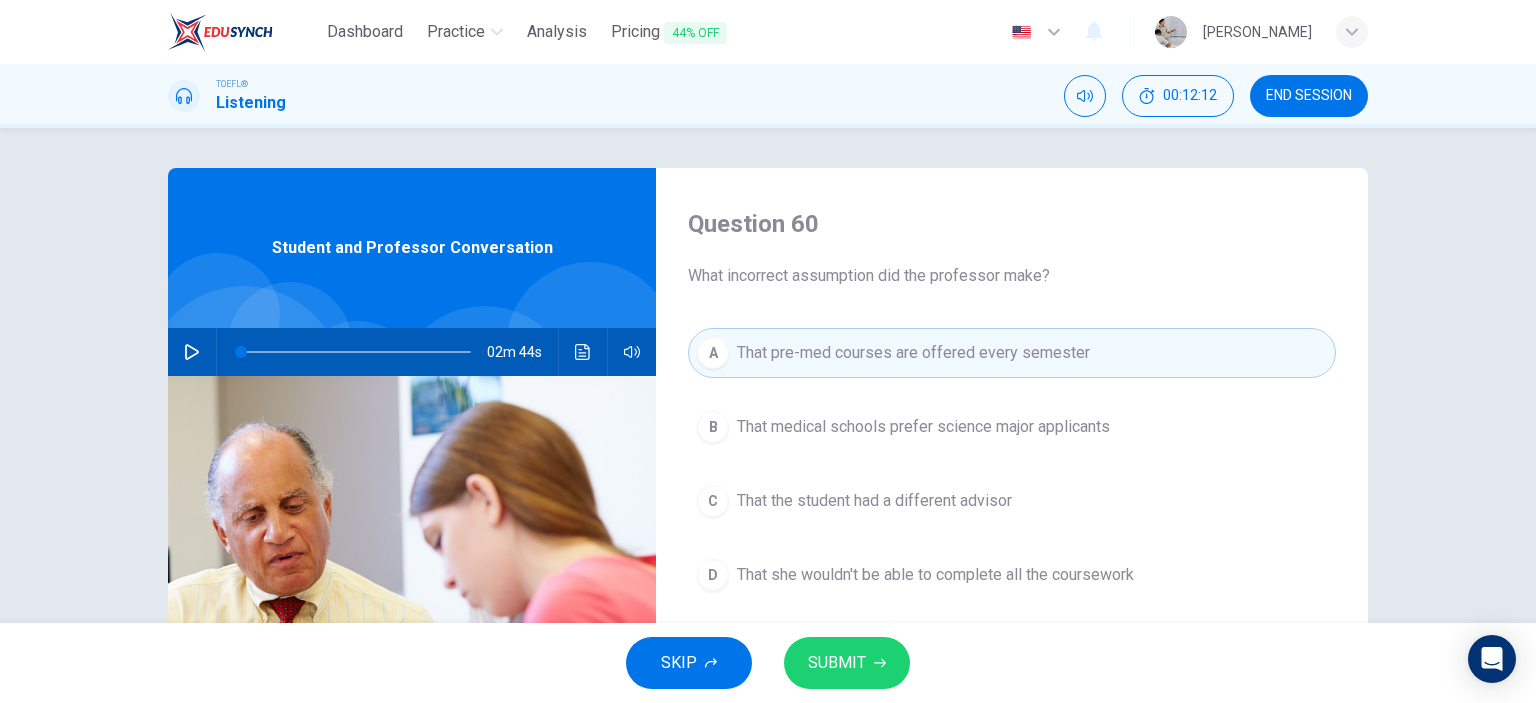 click on "D That she wouldn't be able to complete all the coursework" at bounding box center [1012, 575] 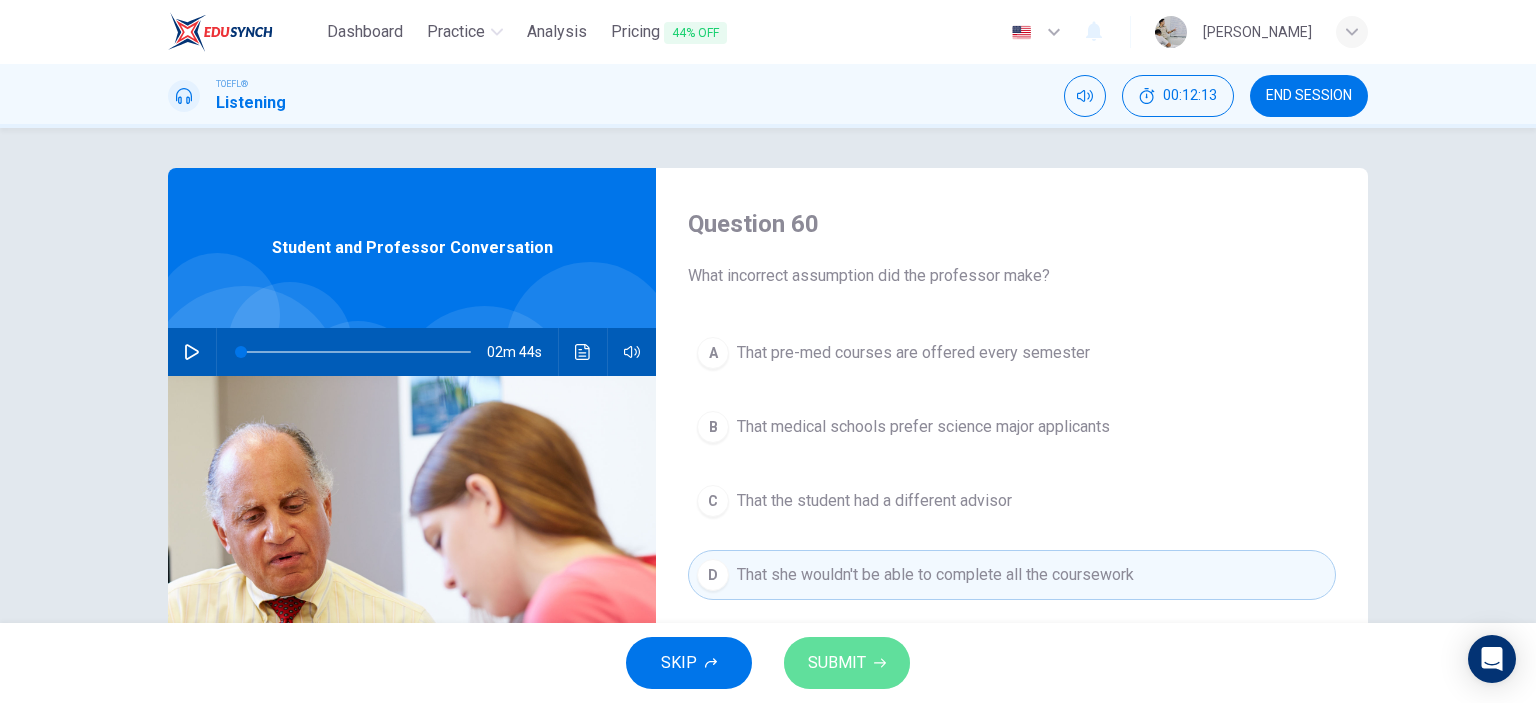 click on "SUBMIT" at bounding box center [847, 663] 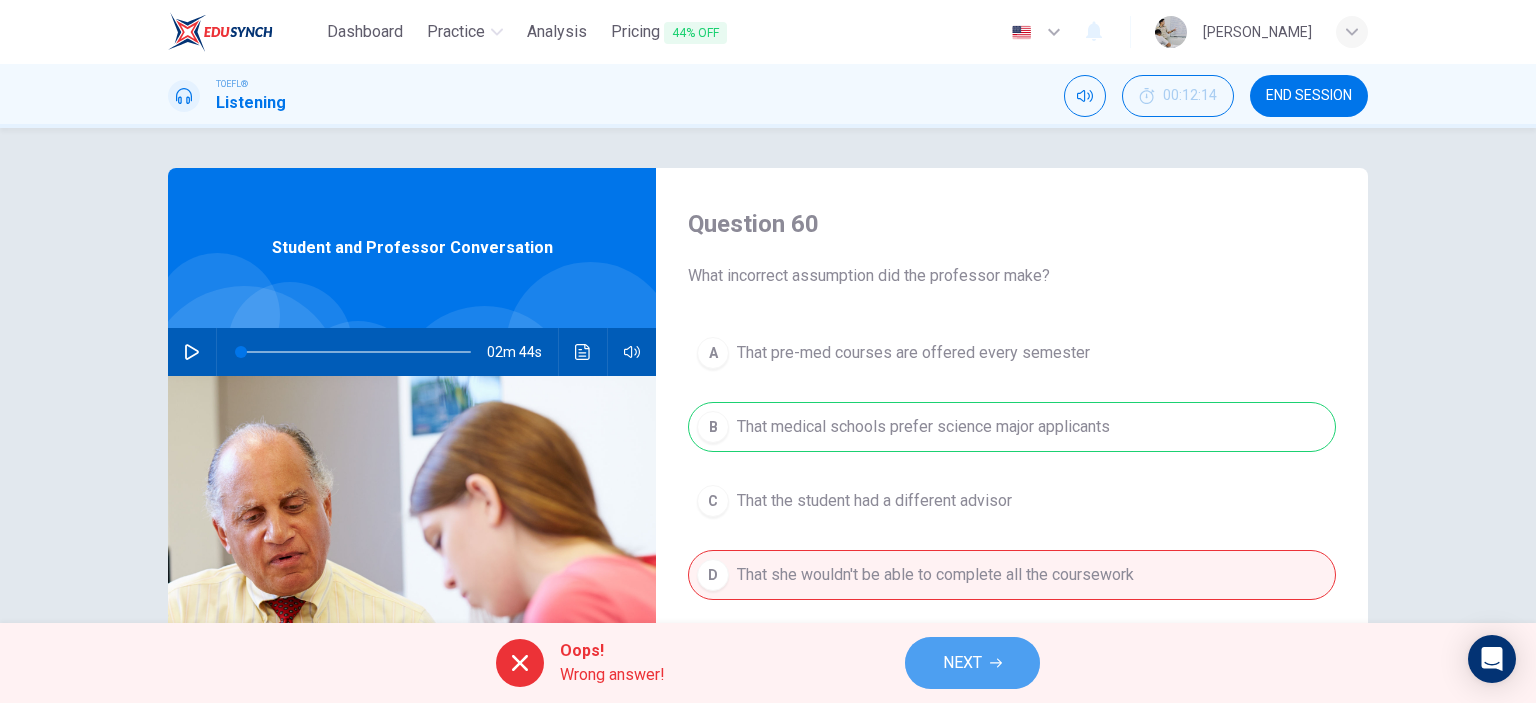 click on "NEXT" at bounding box center (972, 663) 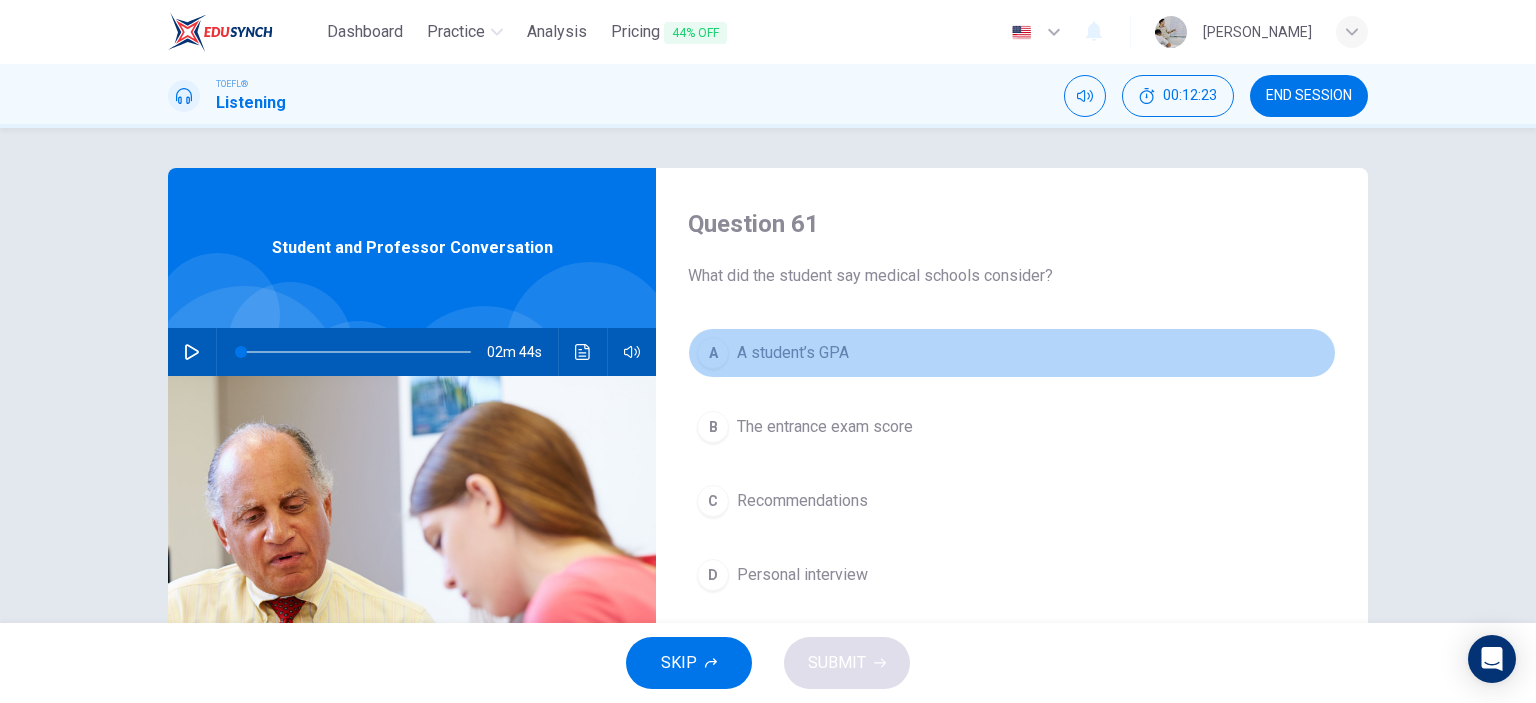 click on "A A student’s GPA" at bounding box center (1012, 353) 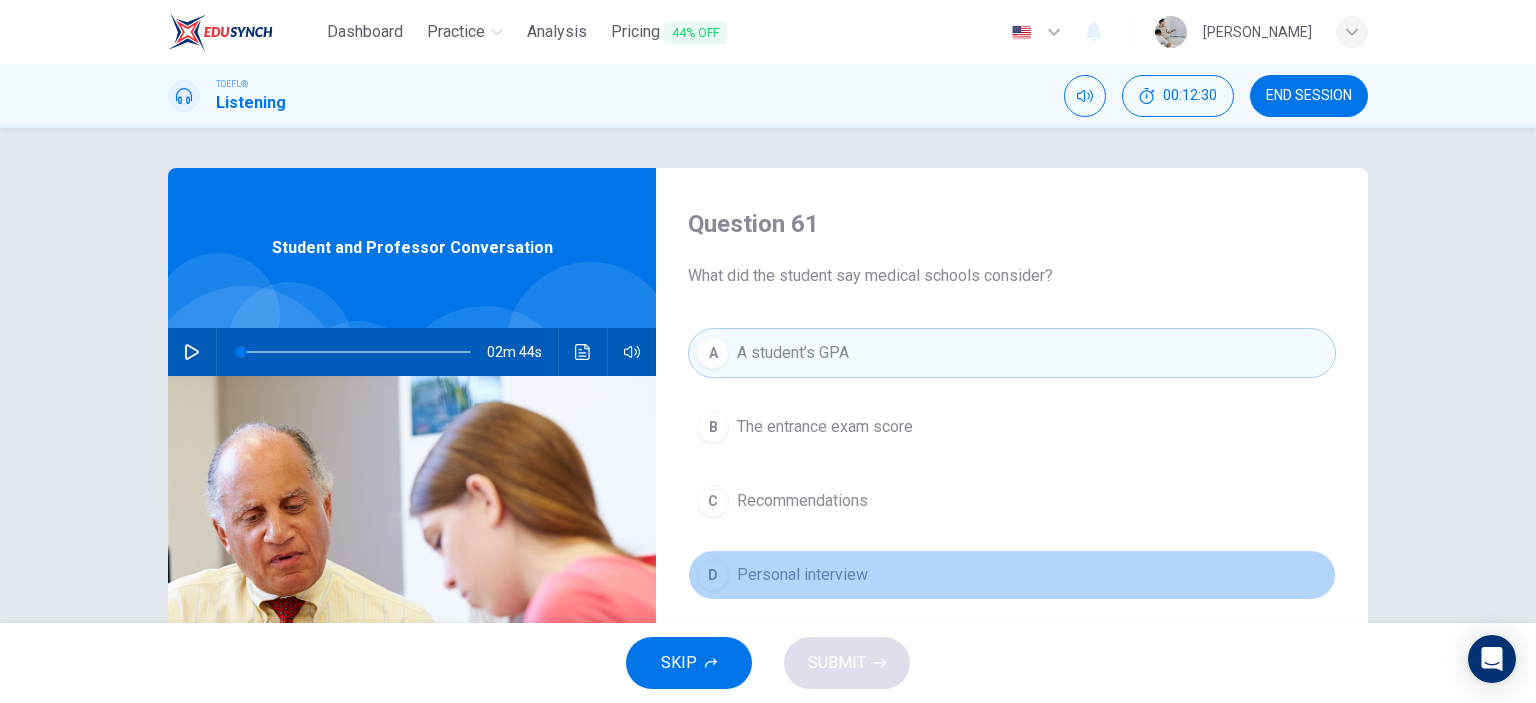click on "Personal interview" at bounding box center (802, 575) 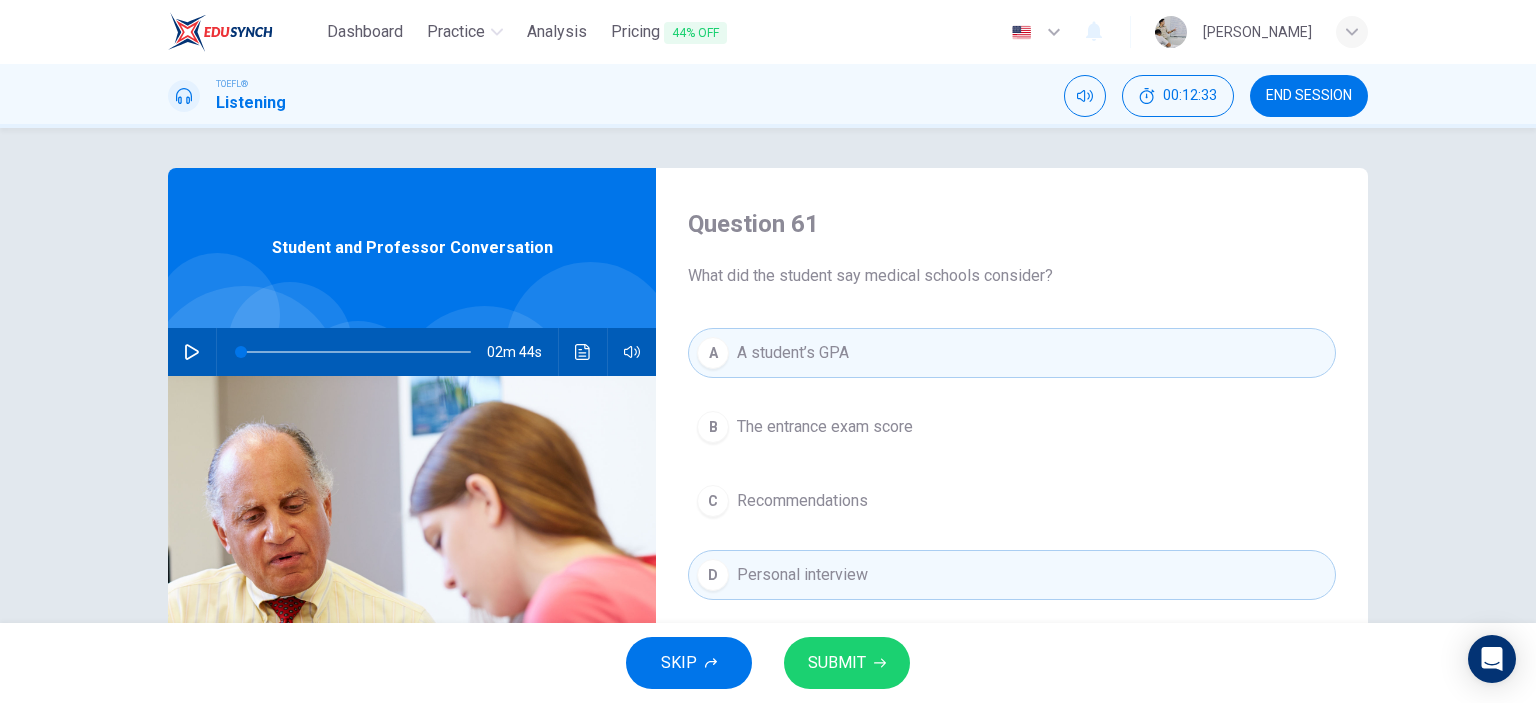 click on "C Recommendations" at bounding box center (1012, 501) 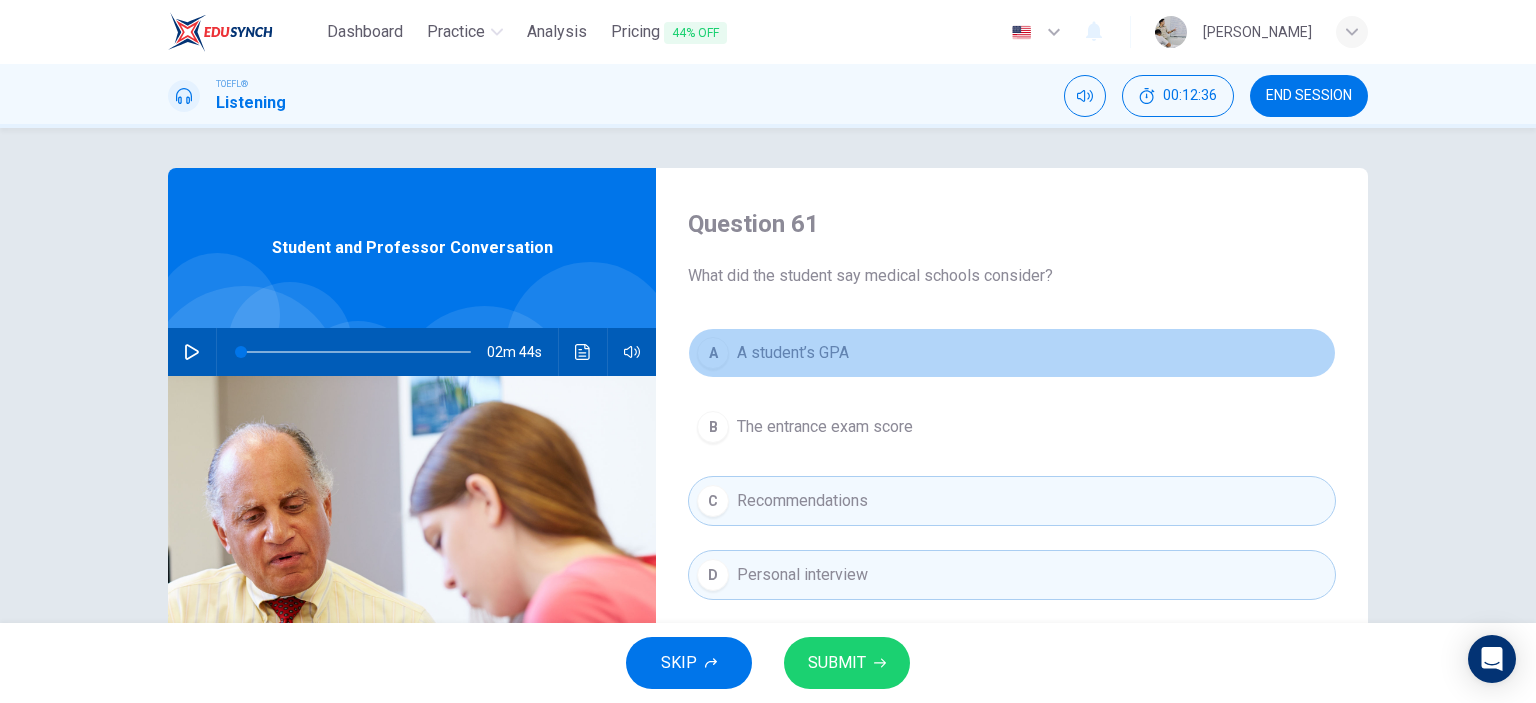 click on "A student’s GPA" at bounding box center (793, 353) 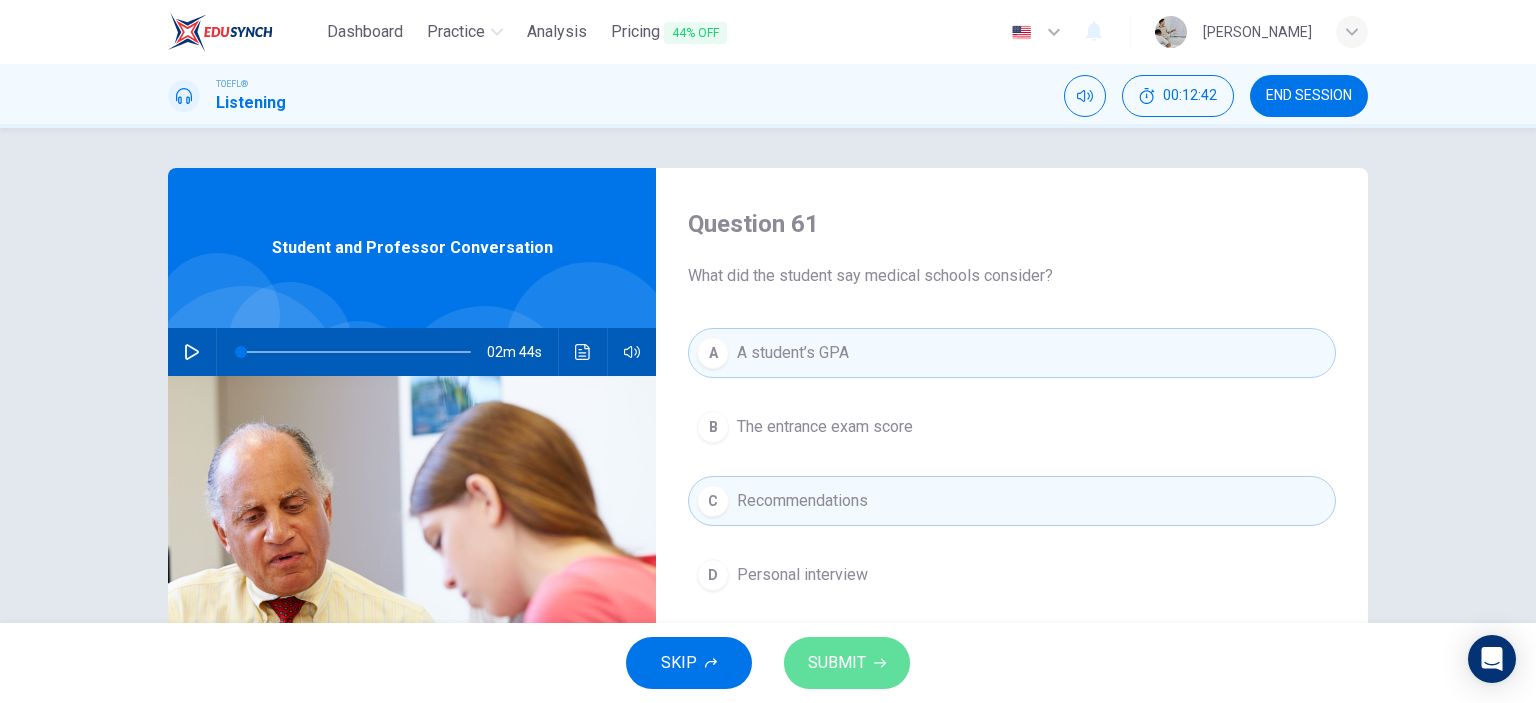 click on "SUBMIT" at bounding box center [837, 663] 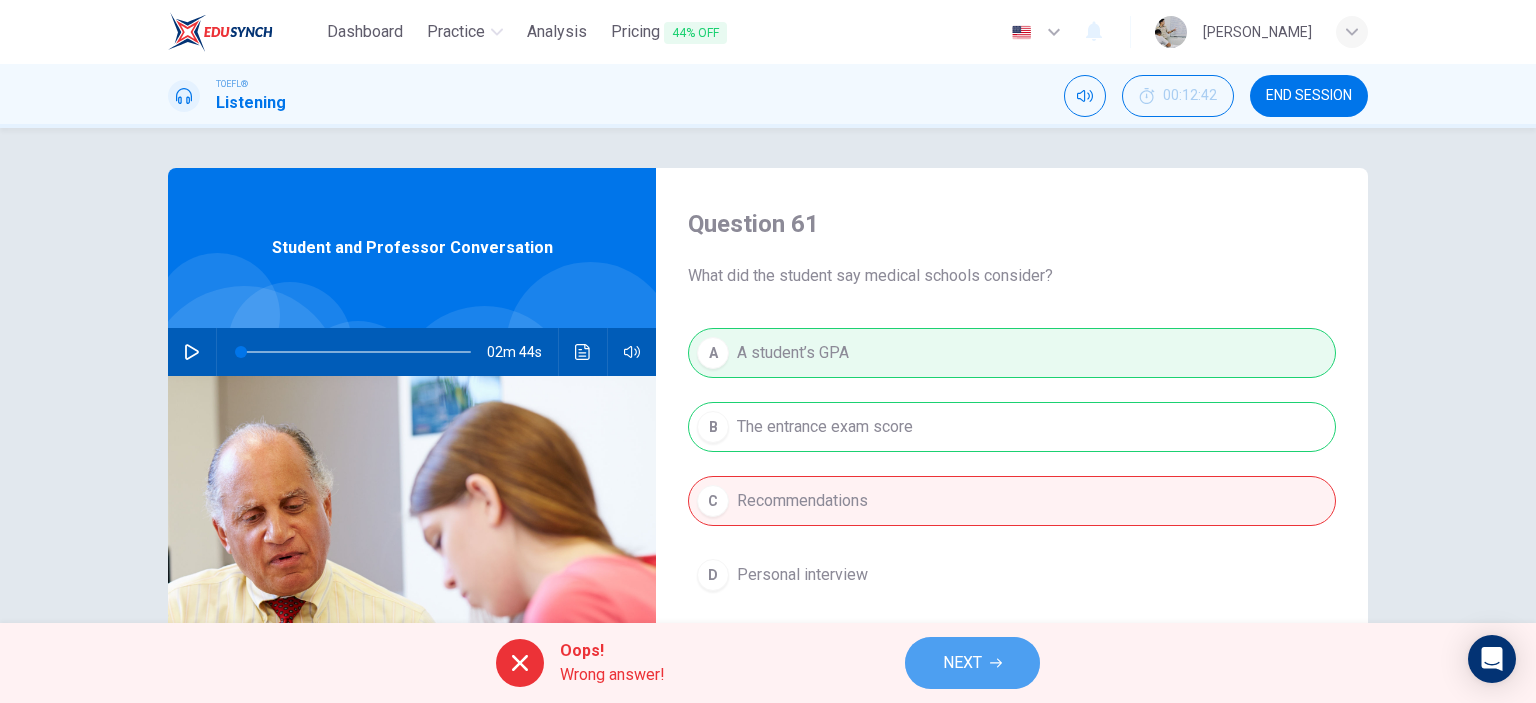 click on "NEXT" at bounding box center (972, 663) 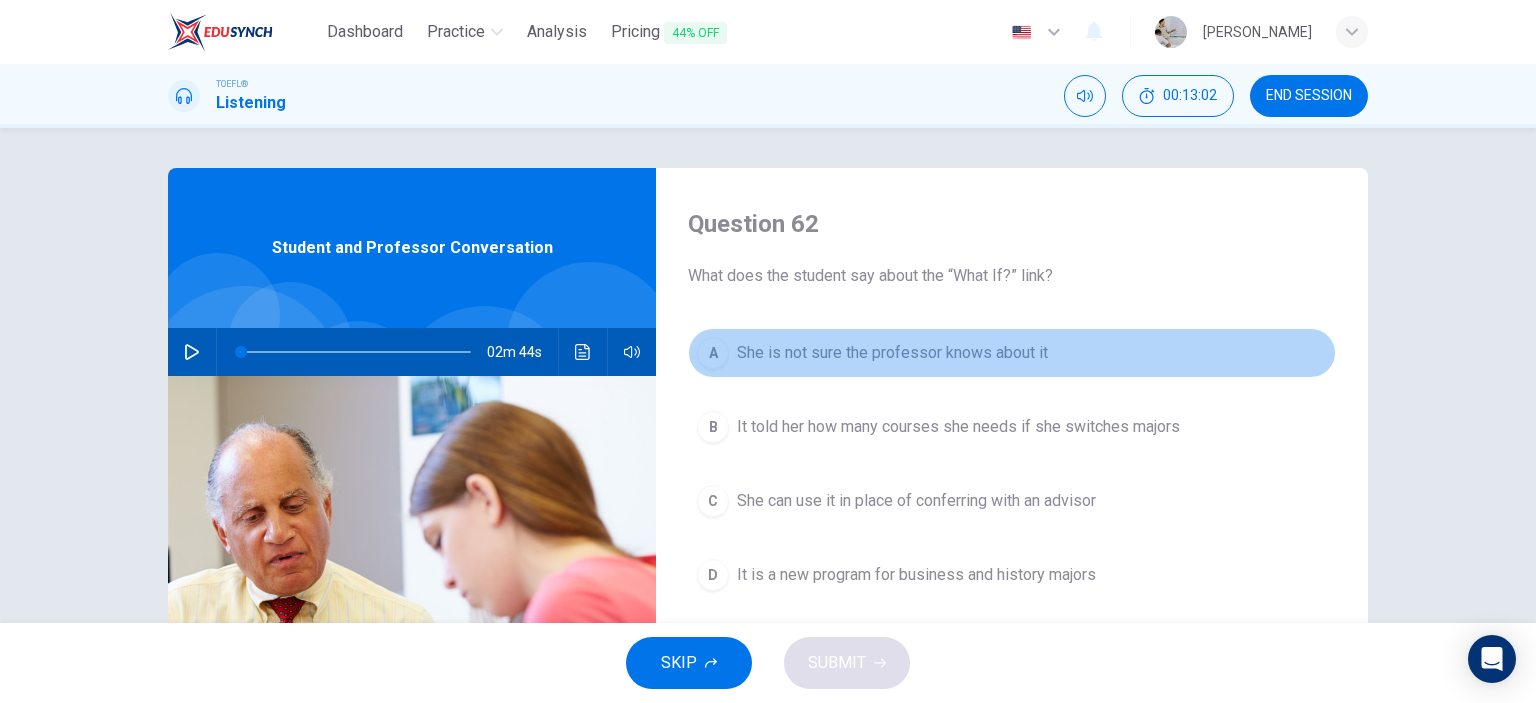 click on "She is not sure the professor knows about it" at bounding box center [892, 353] 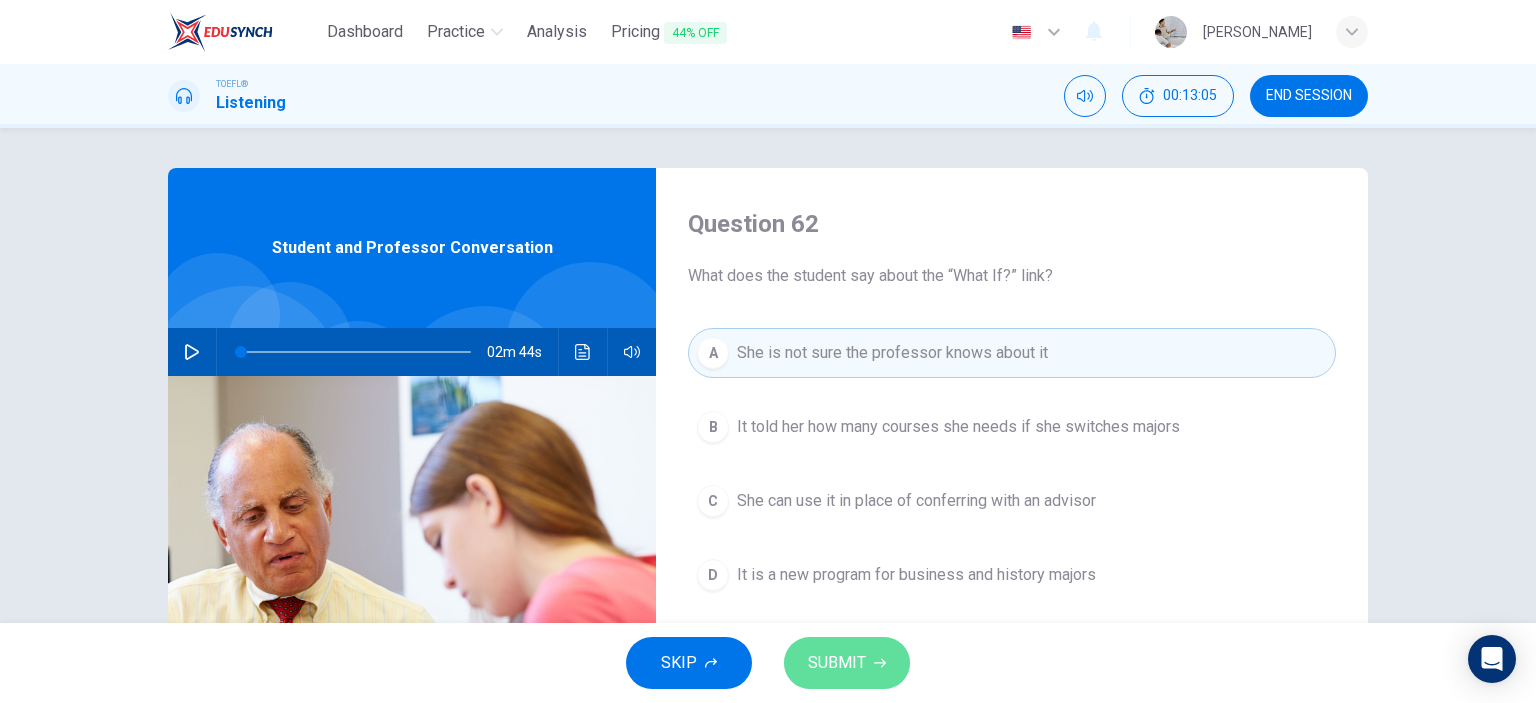 click on "SUBMIT" at bounding box center [847, 663] 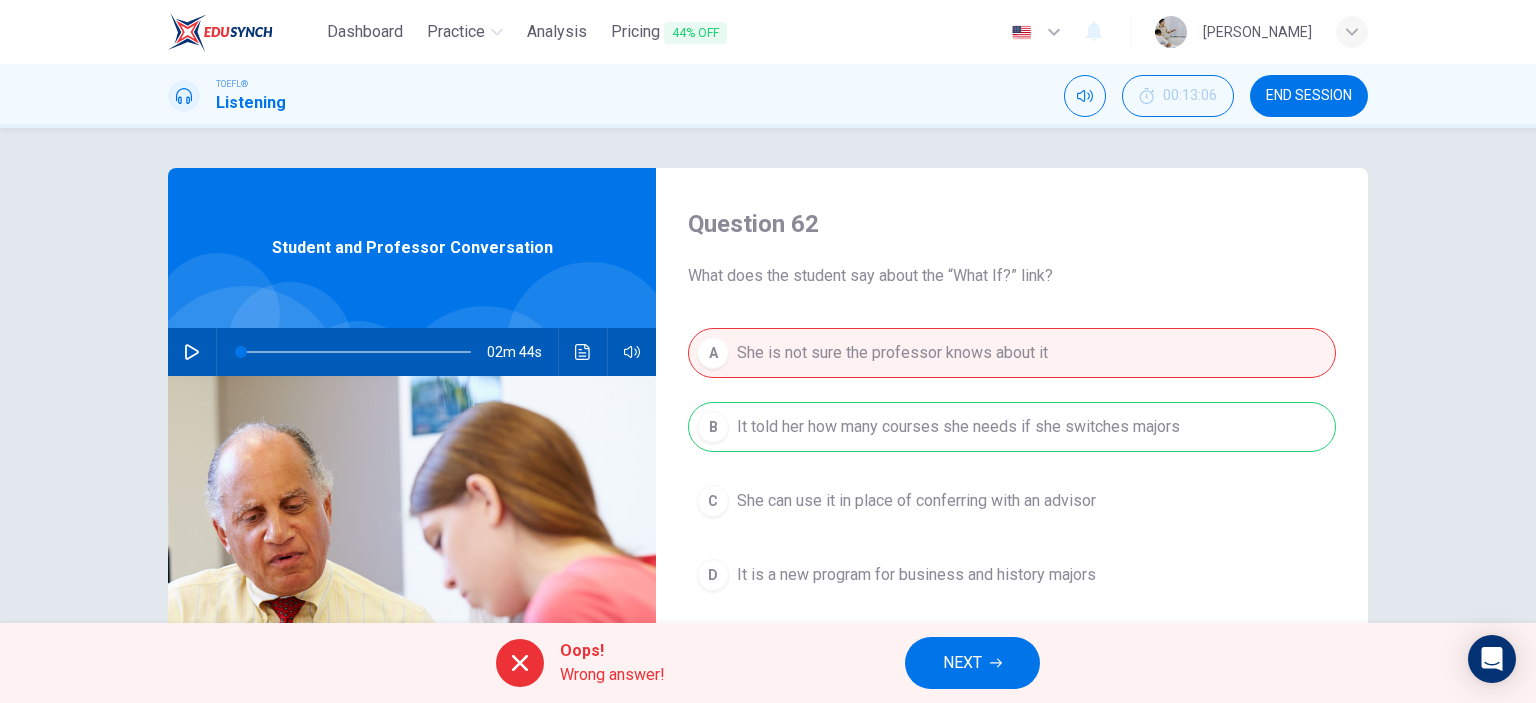click on "NEXT" at bounding box center (972, 663) 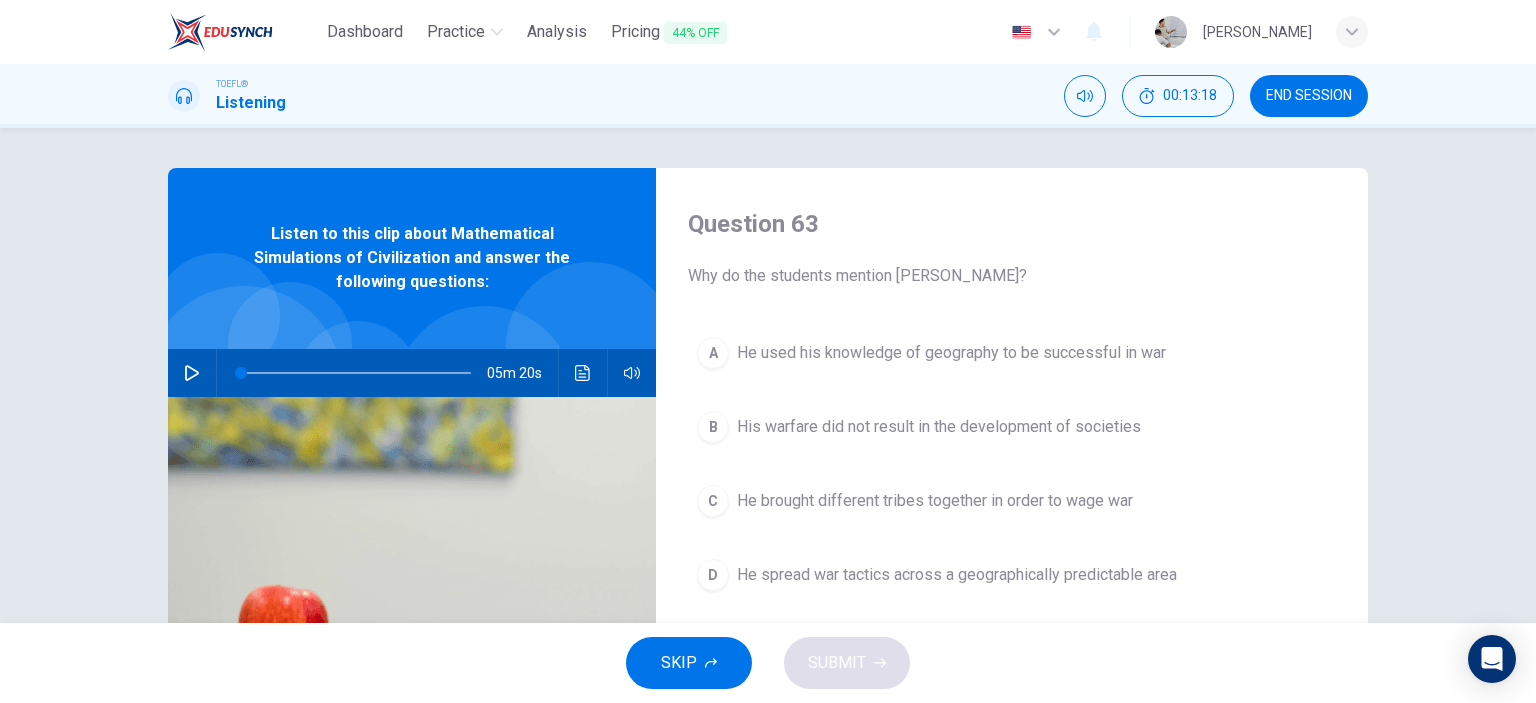 click on "SKIP" at bounding box center [679, 663] 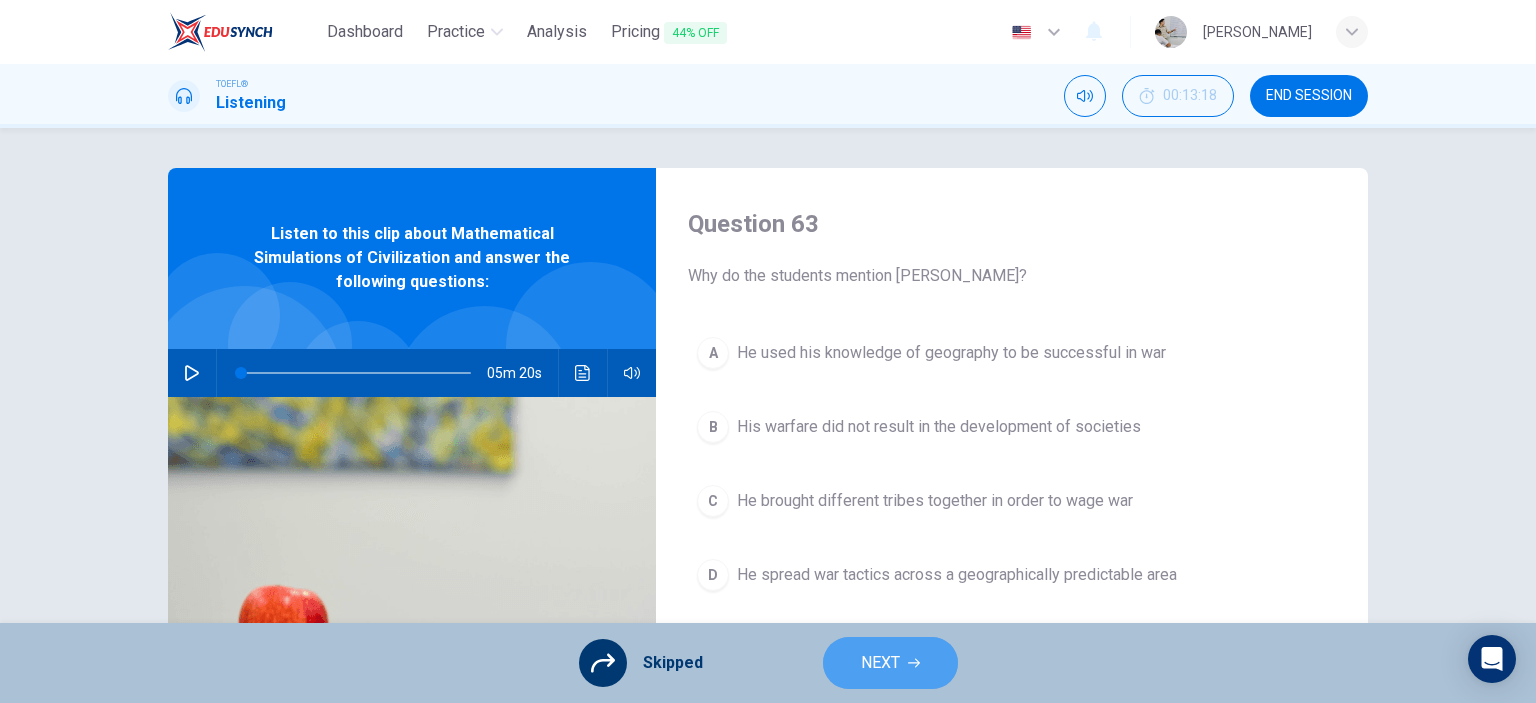click on "NEXT" at bounding box center [880, 663] 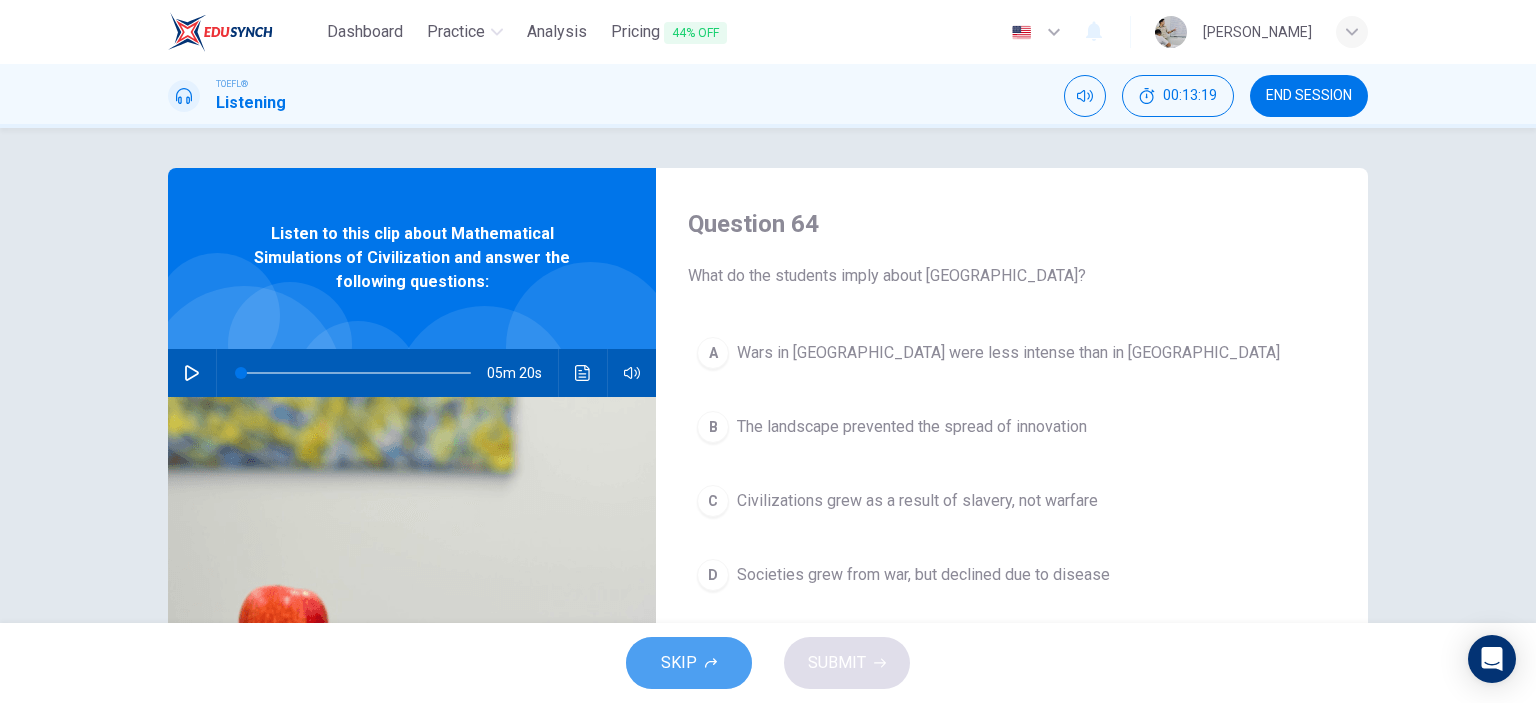 click on "SKIP" at bounding box center (679, 663) 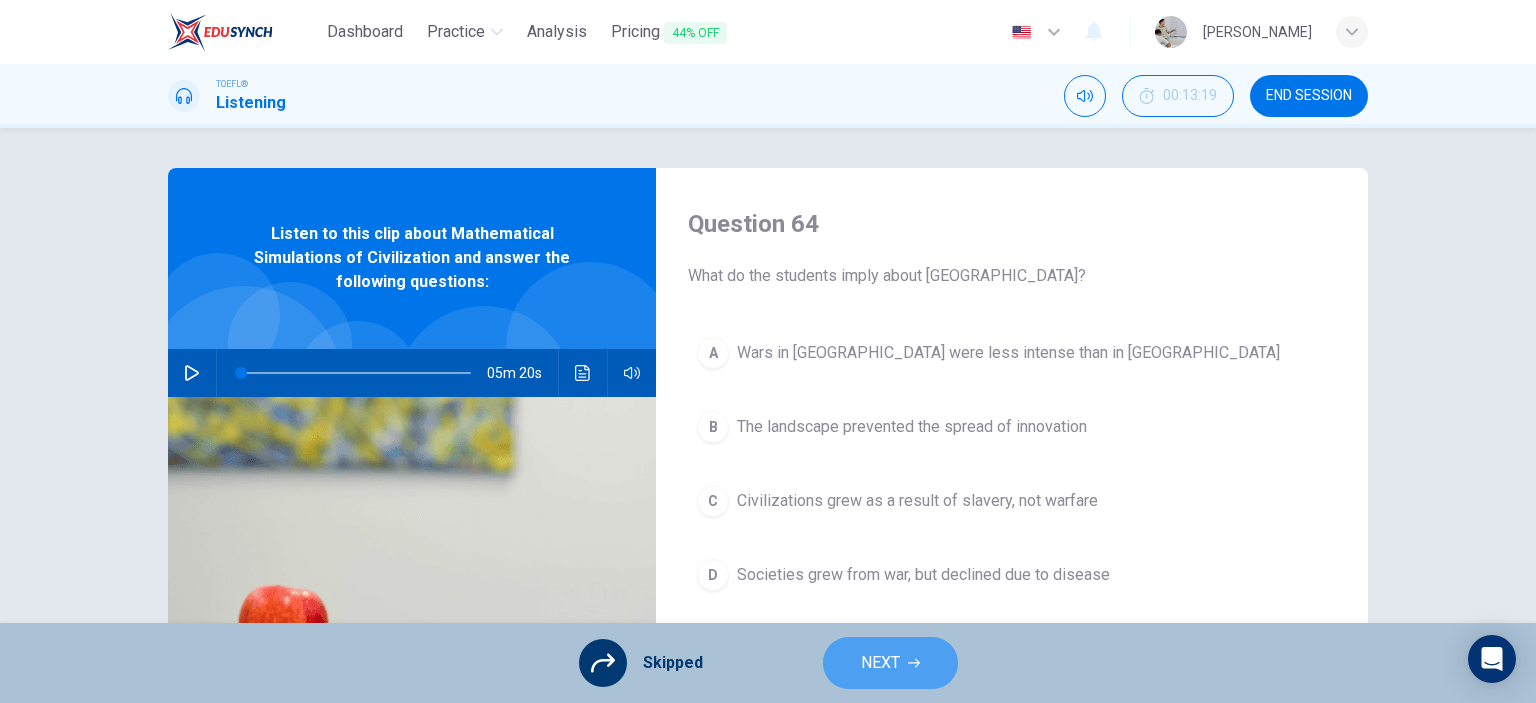 click on "NEXT" at bounding box center [880, 663] 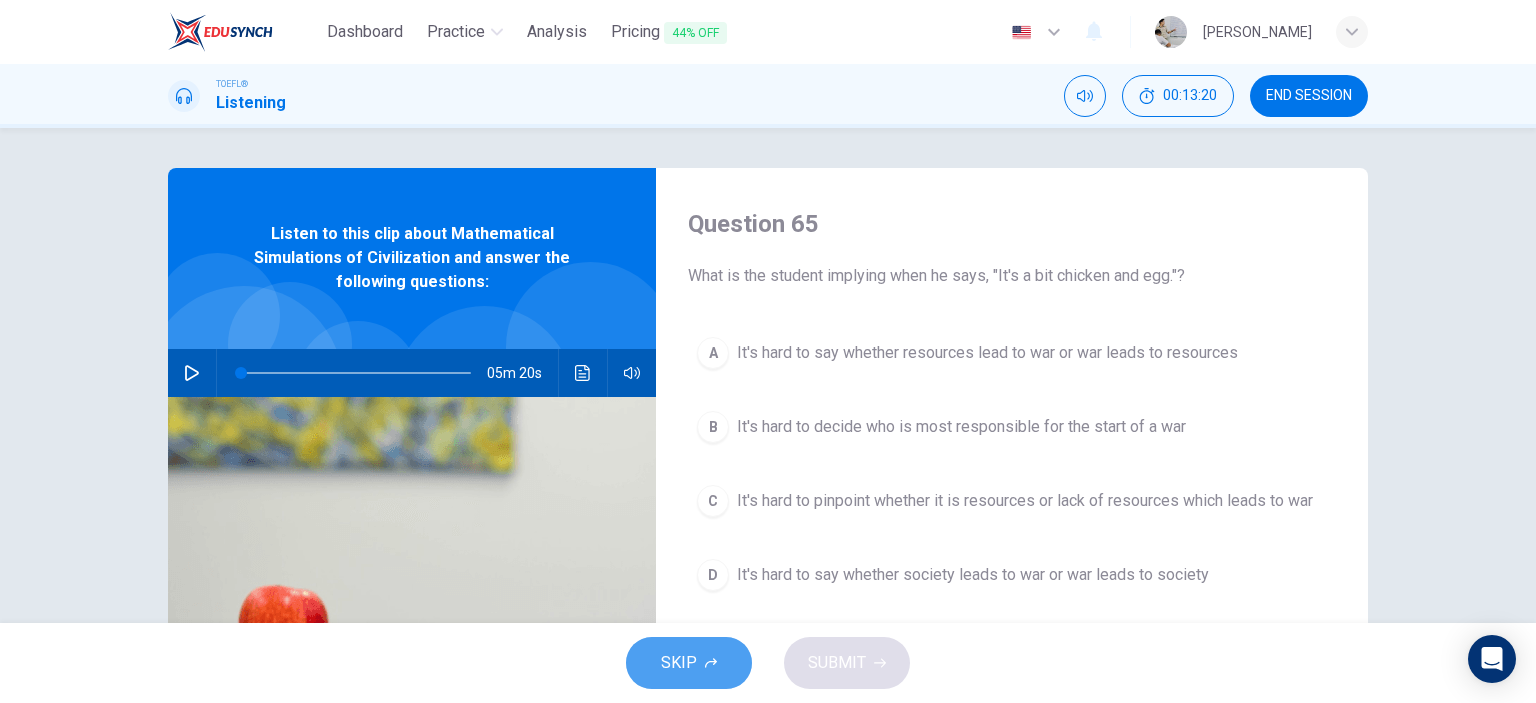 click on "SKIP" at bounding box center [679, 663] 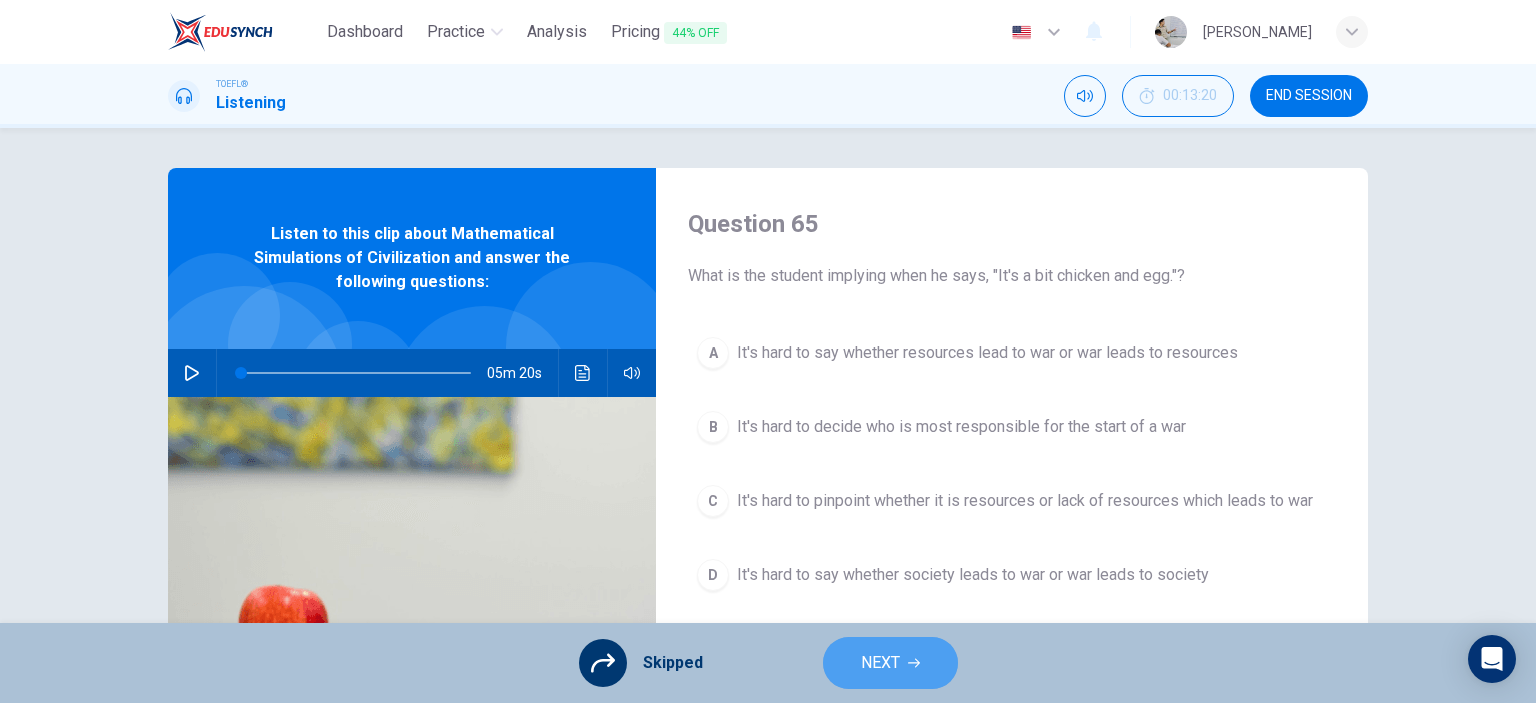 click on "NEXT" at bounding box center (890, 663) 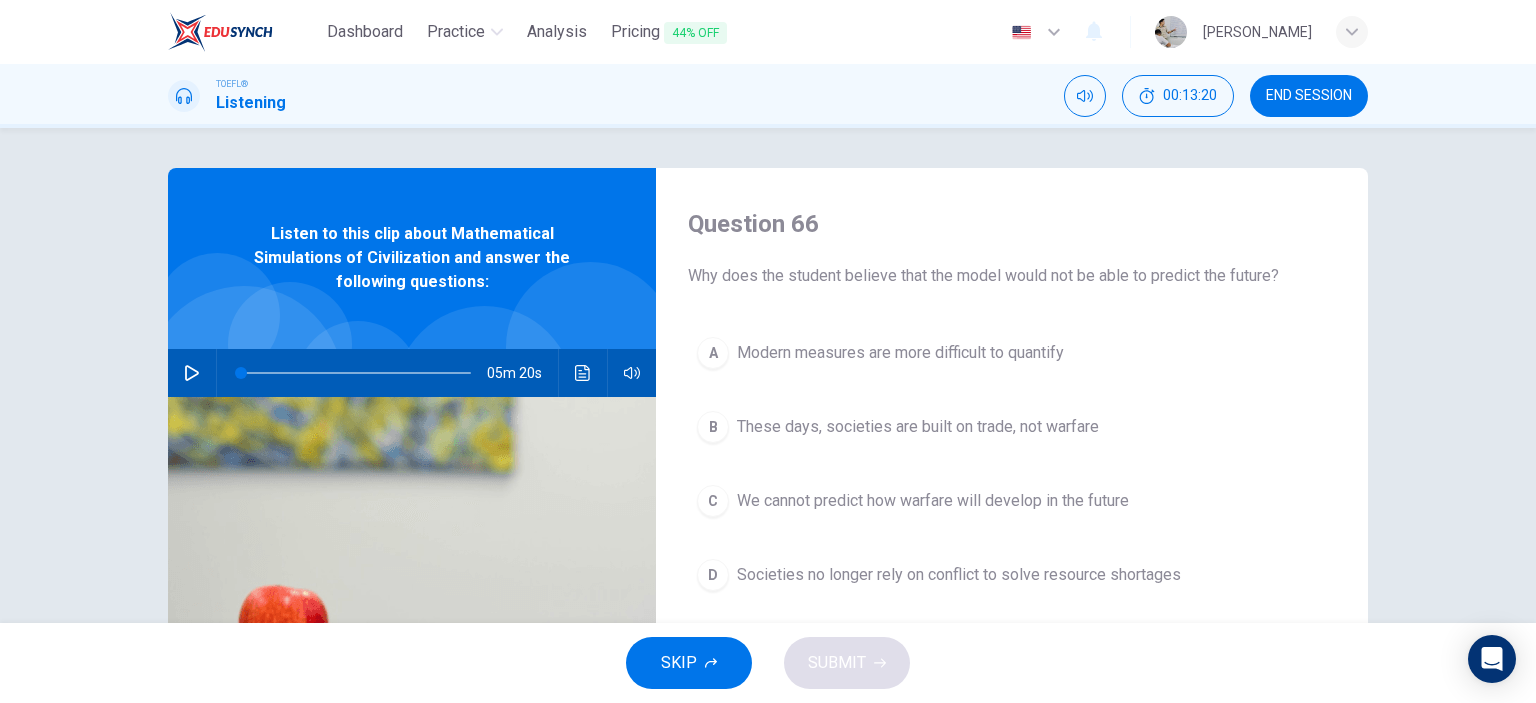 click on "SKIP" at bounding box center [689, 663] 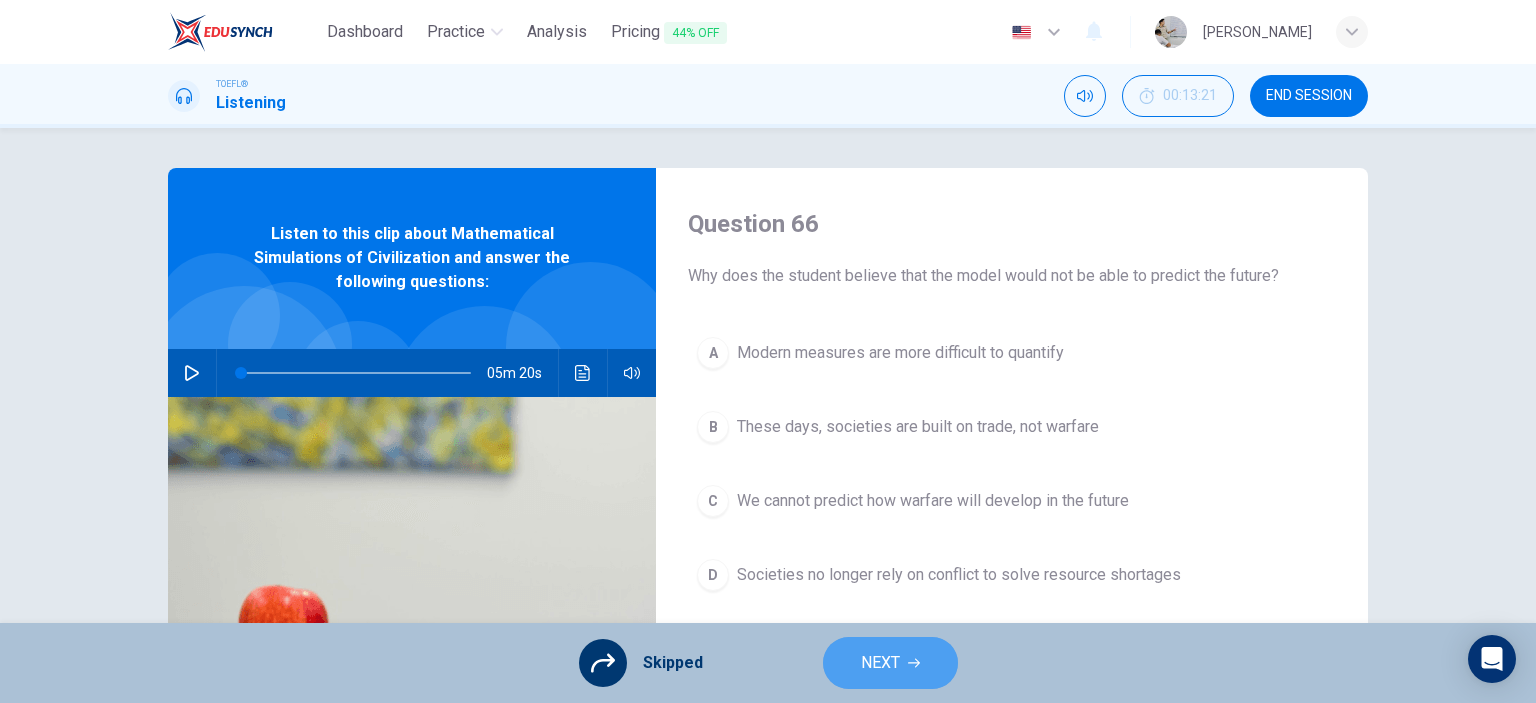 click on "NEXT" at bounding box center (890, 663) 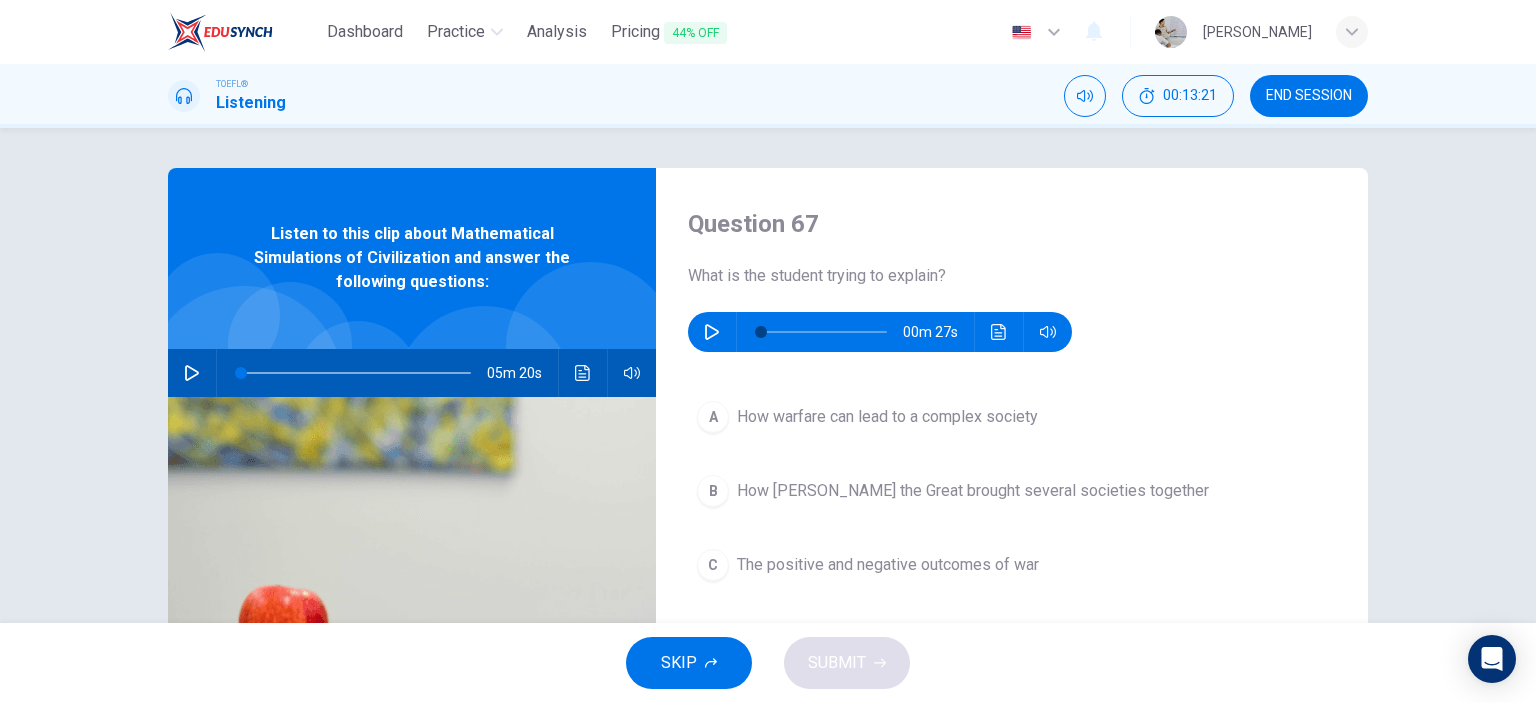click on "SKIP" at bounding box center [679, 663] 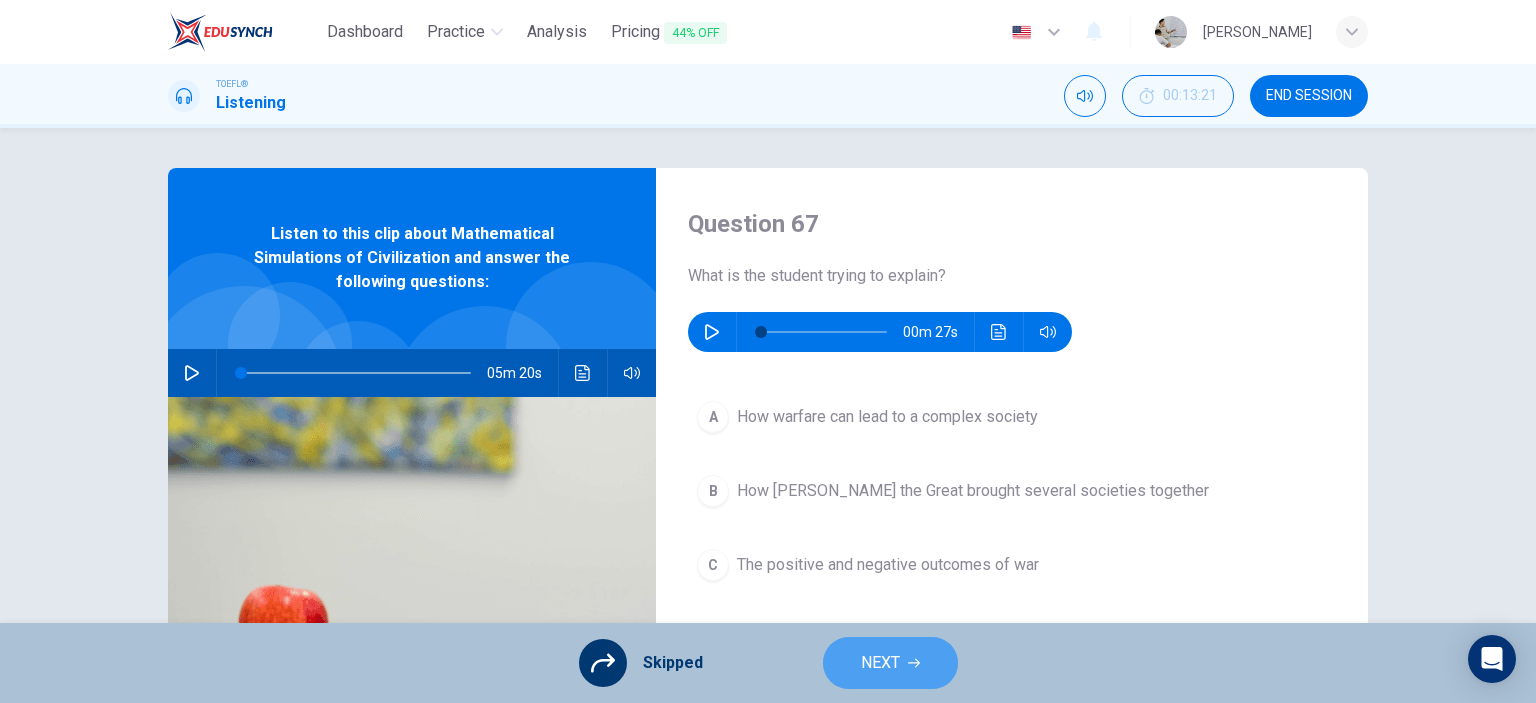 click on "NEXT" at bounding box center [880, 663] 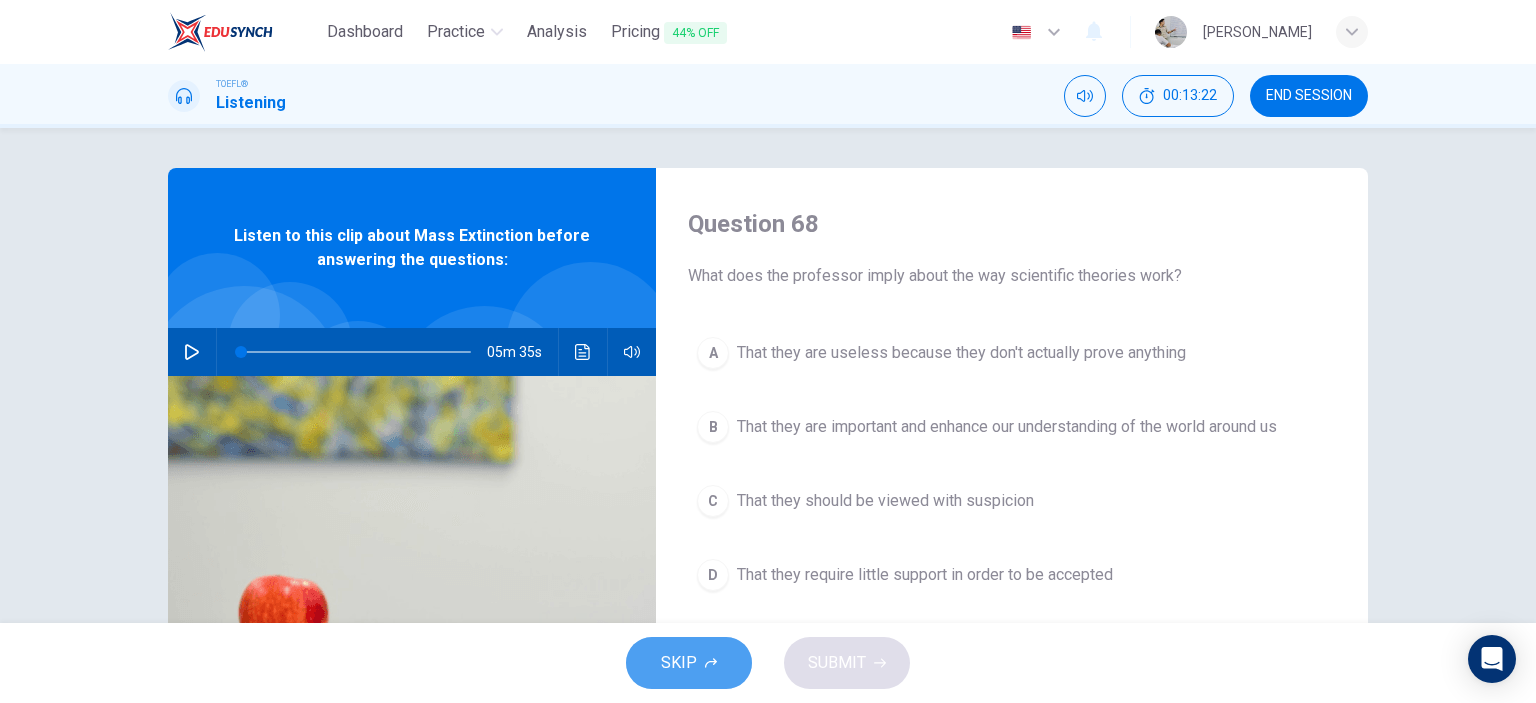 click 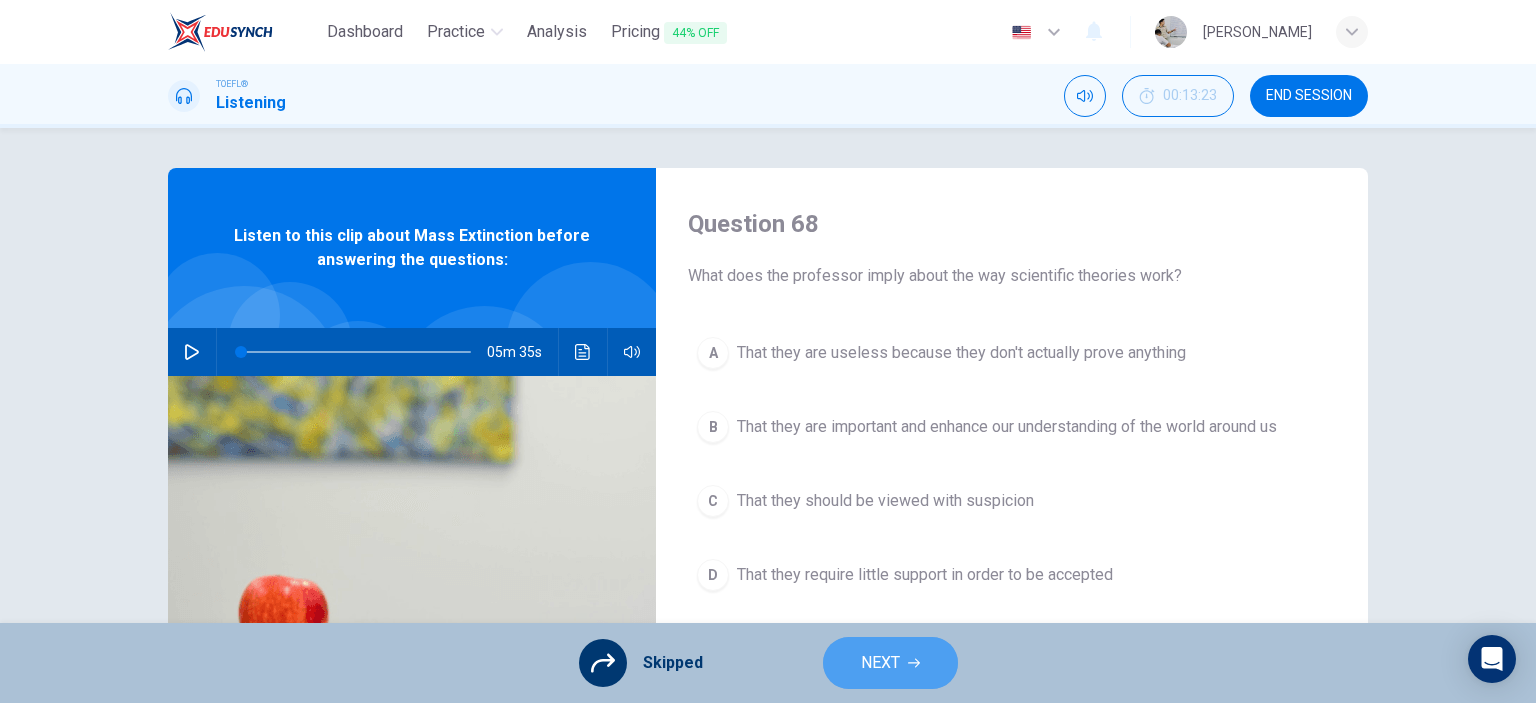 click on "NEXT" at bounding box center [890, 663] 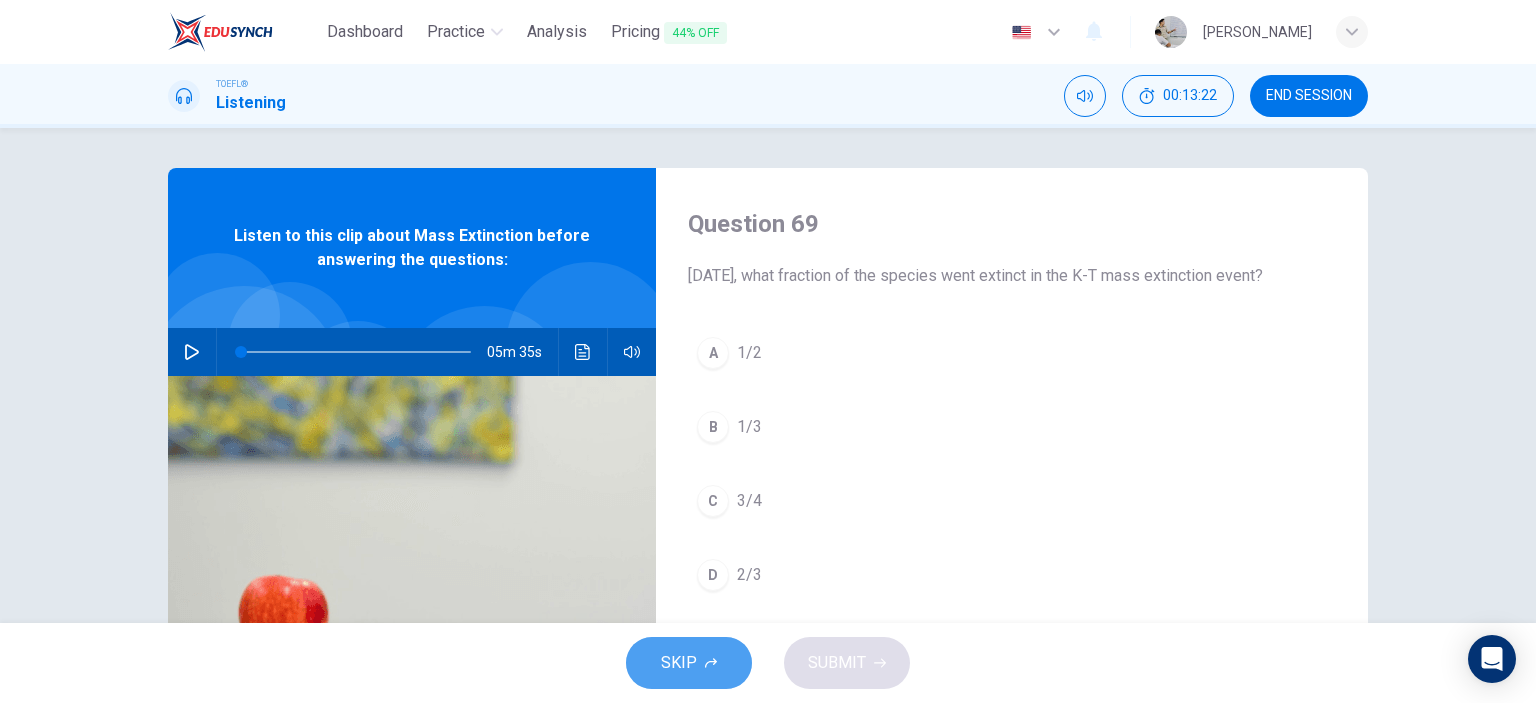 click on "SKIP" at bounding box center [679, 663] 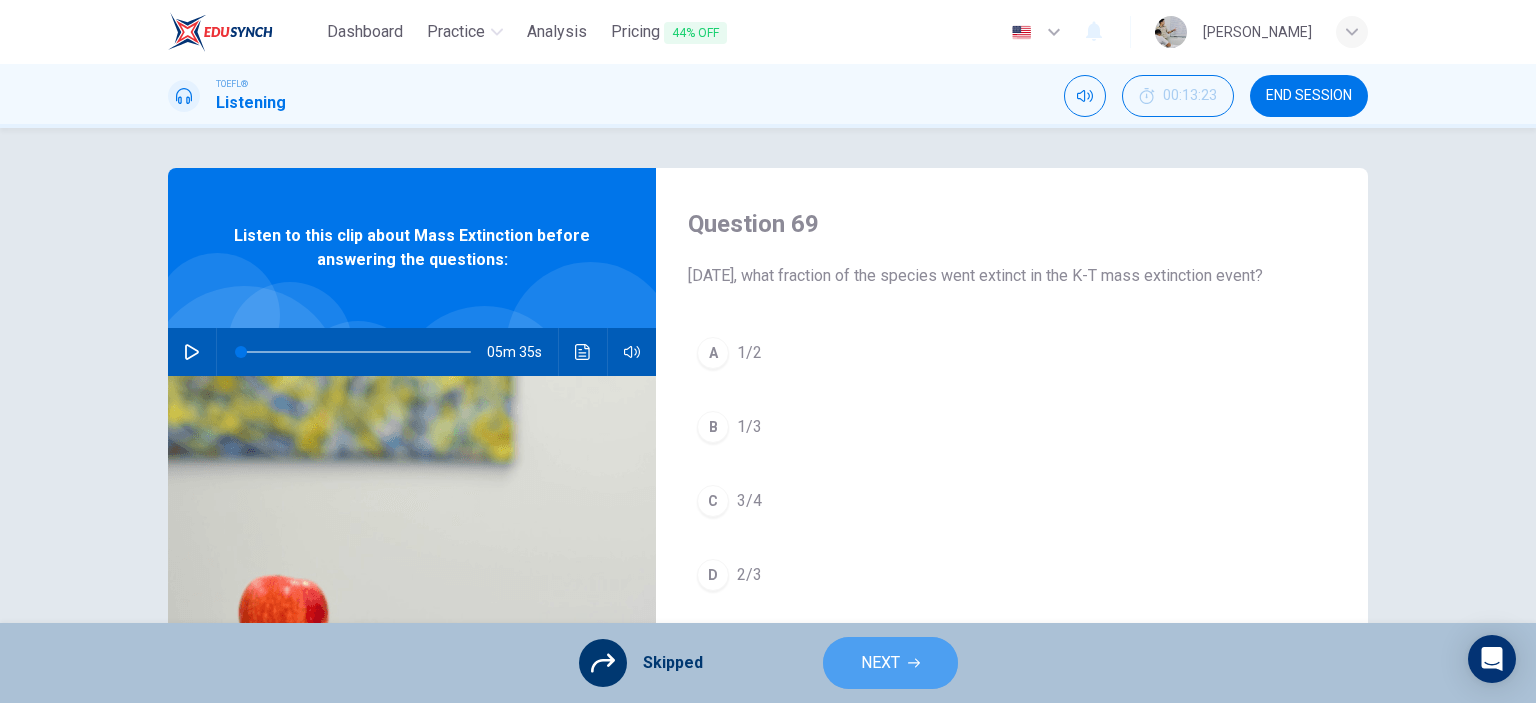 click on "NEXT" at bounding box center (890, 663) 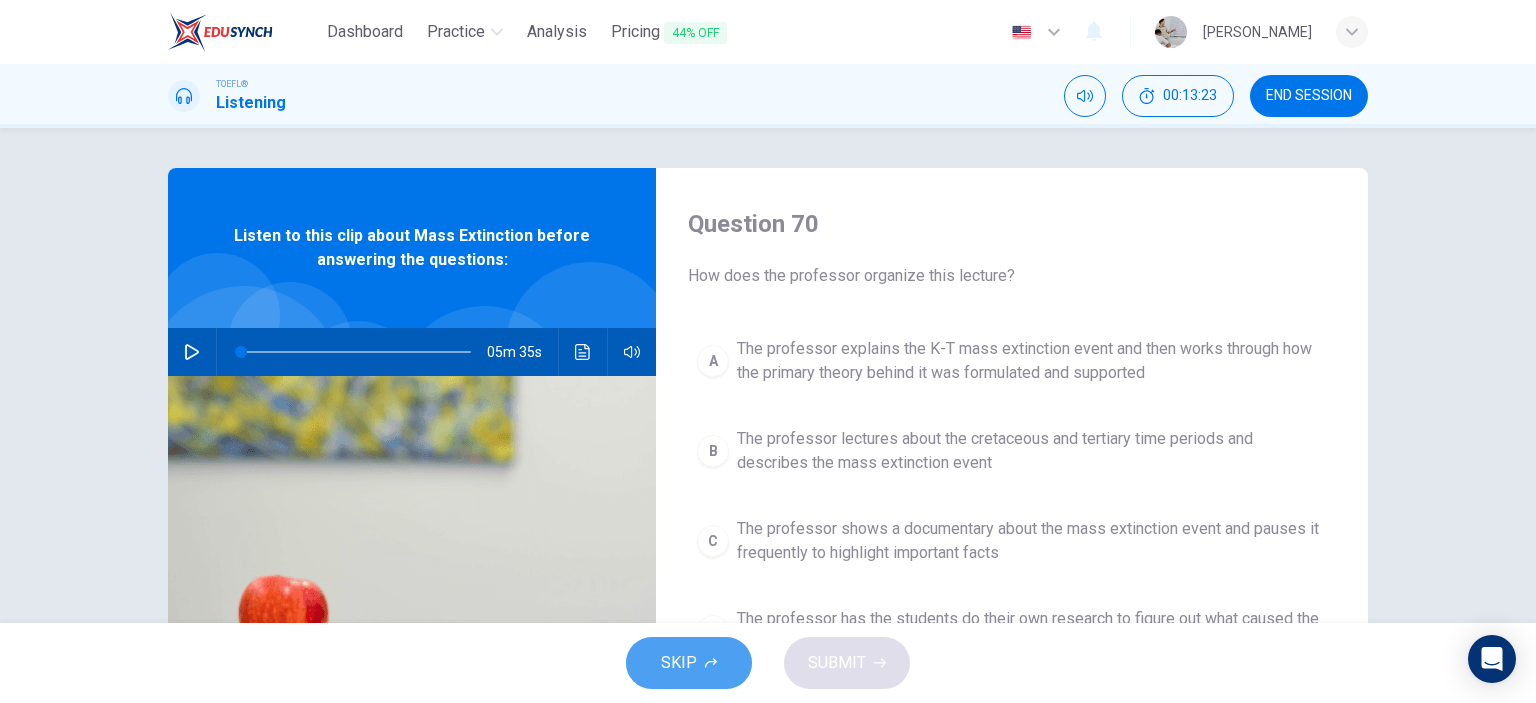 click 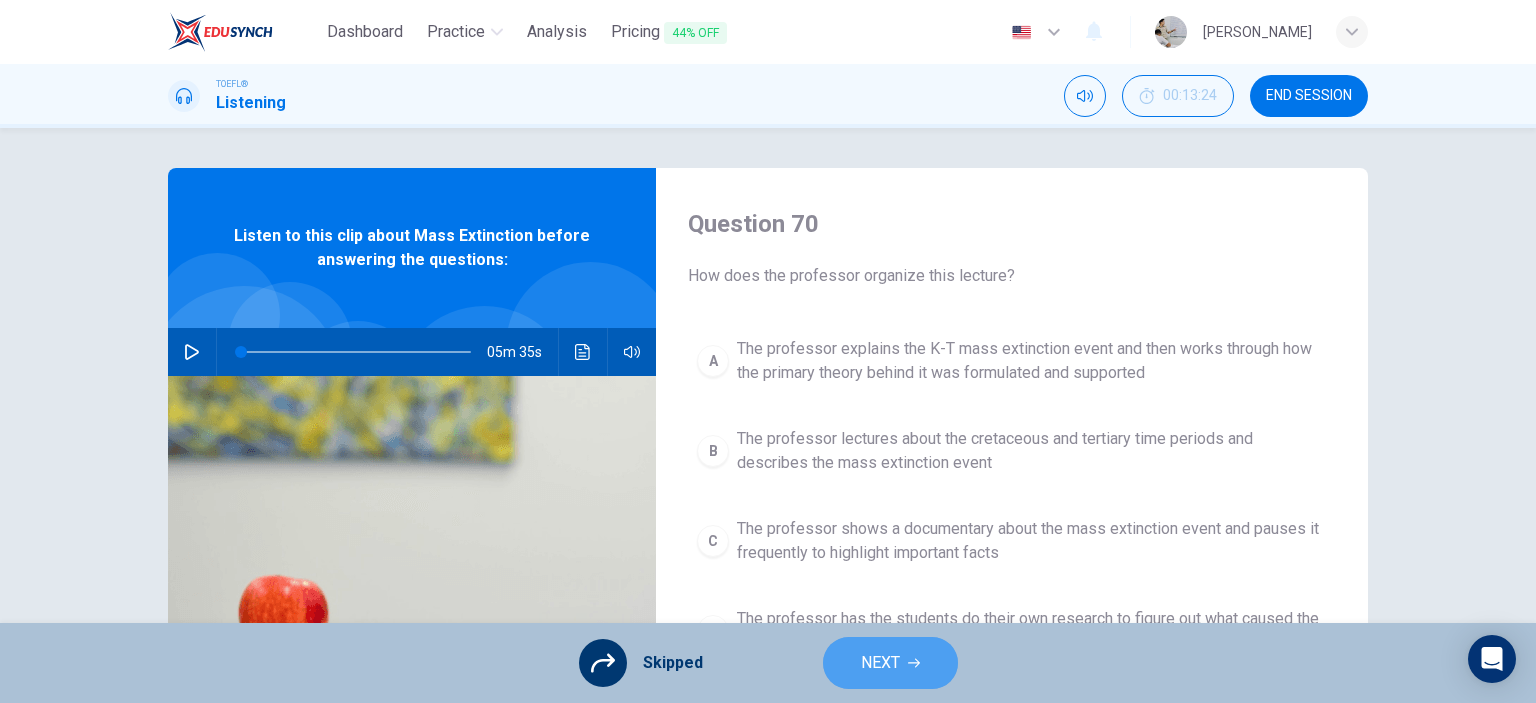 click on "NEXT" at bounding box center [890, 663] 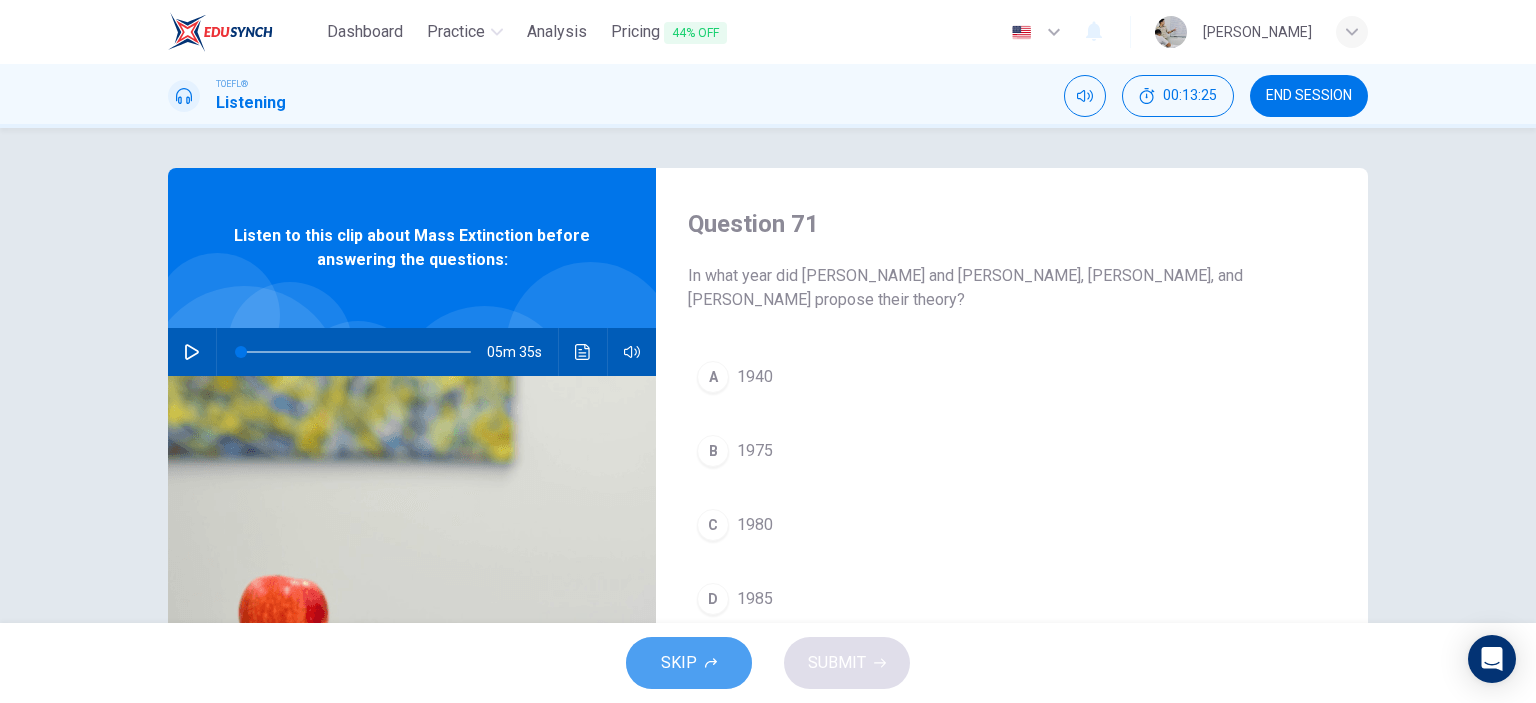 click on "SKIP" at bounding box center [679, 663] 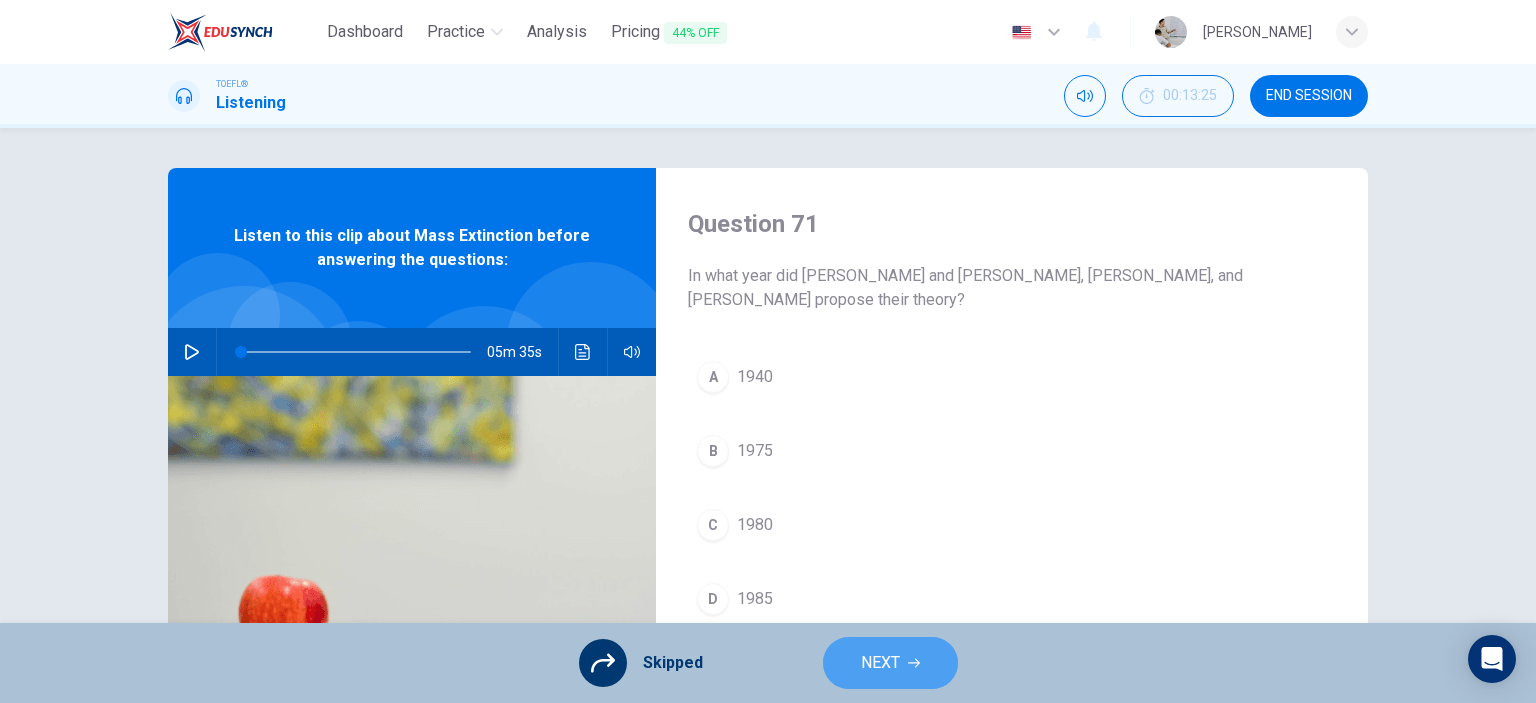 click on "NEXT" at bounding box center (890, 663) 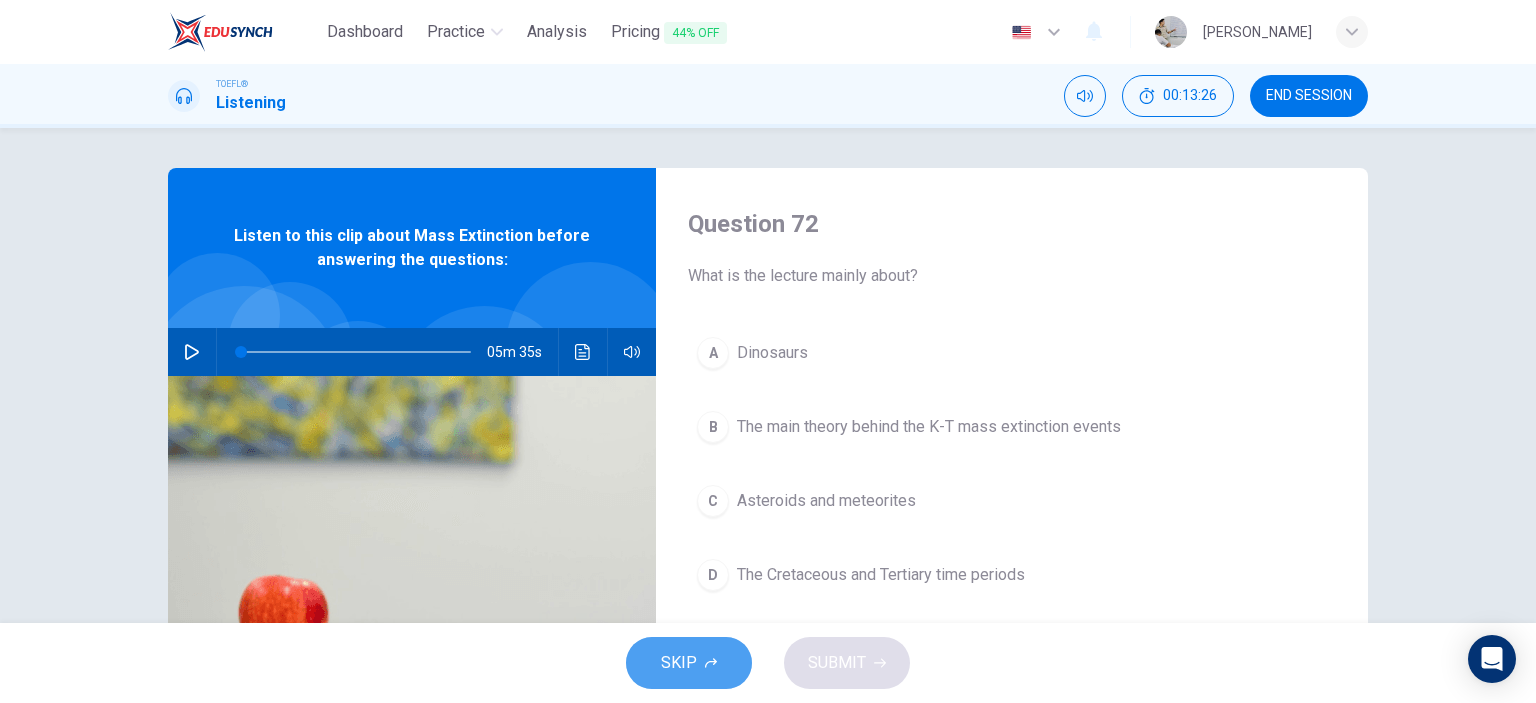 click on "SKIP" at bounding box center (689, 663) 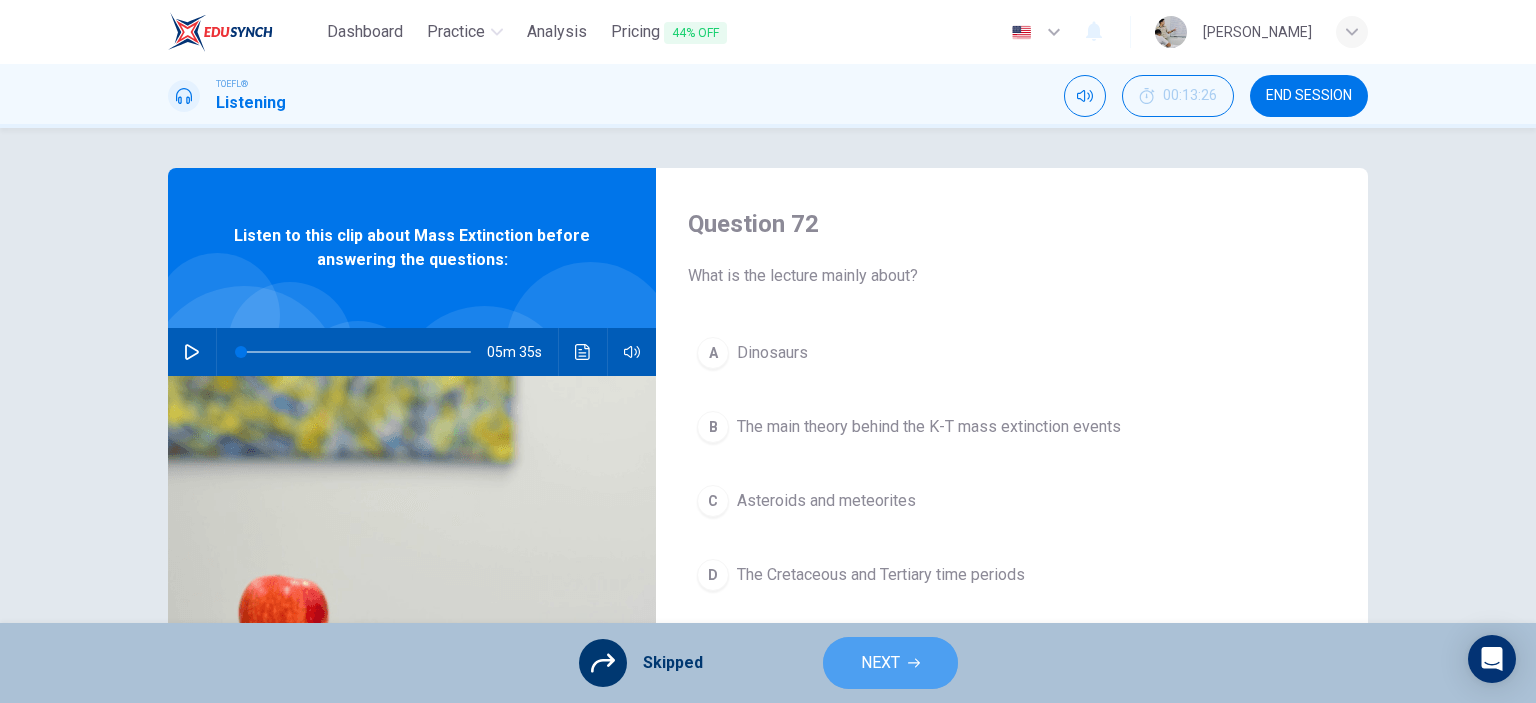 click on "NEXT" at bounding box center [880, 663] 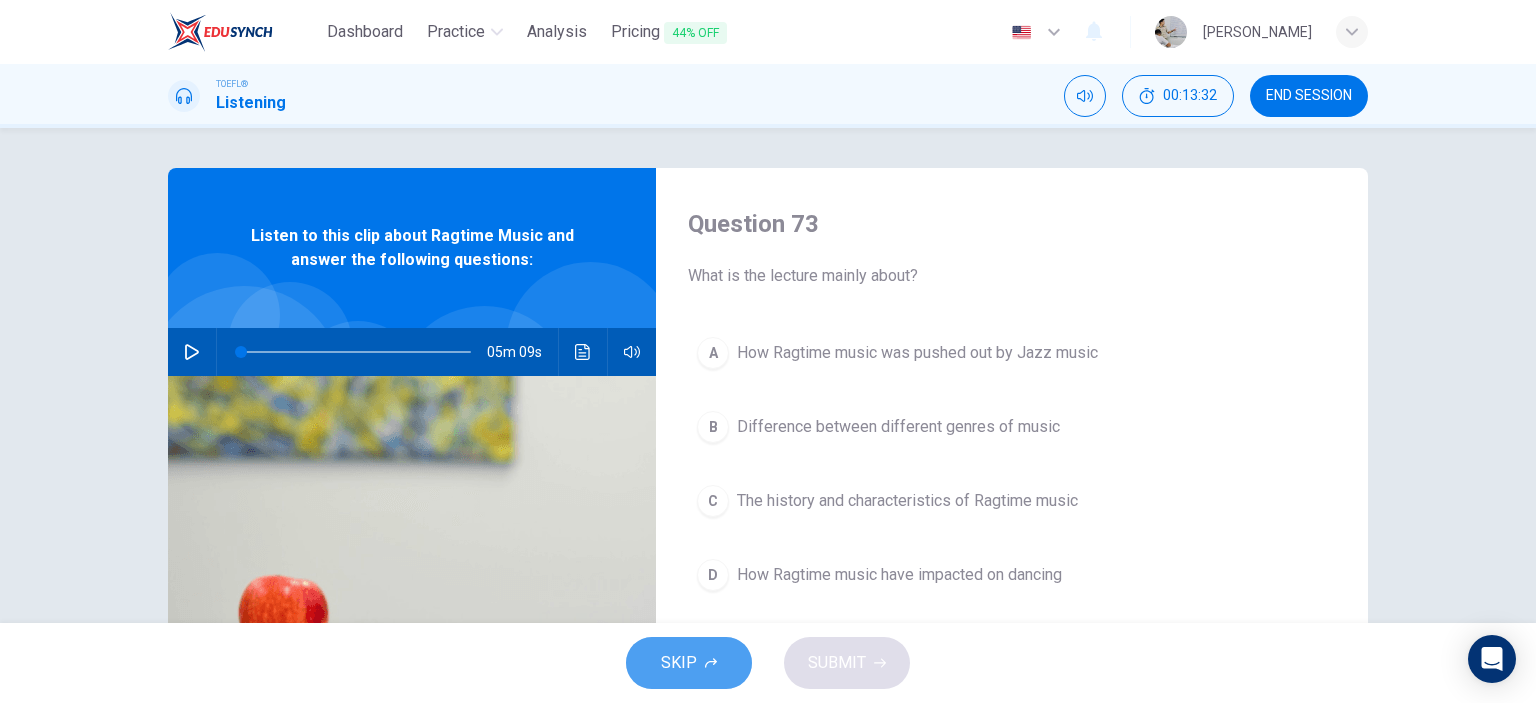 click on "SKIP" at bounding box center (689, 663) 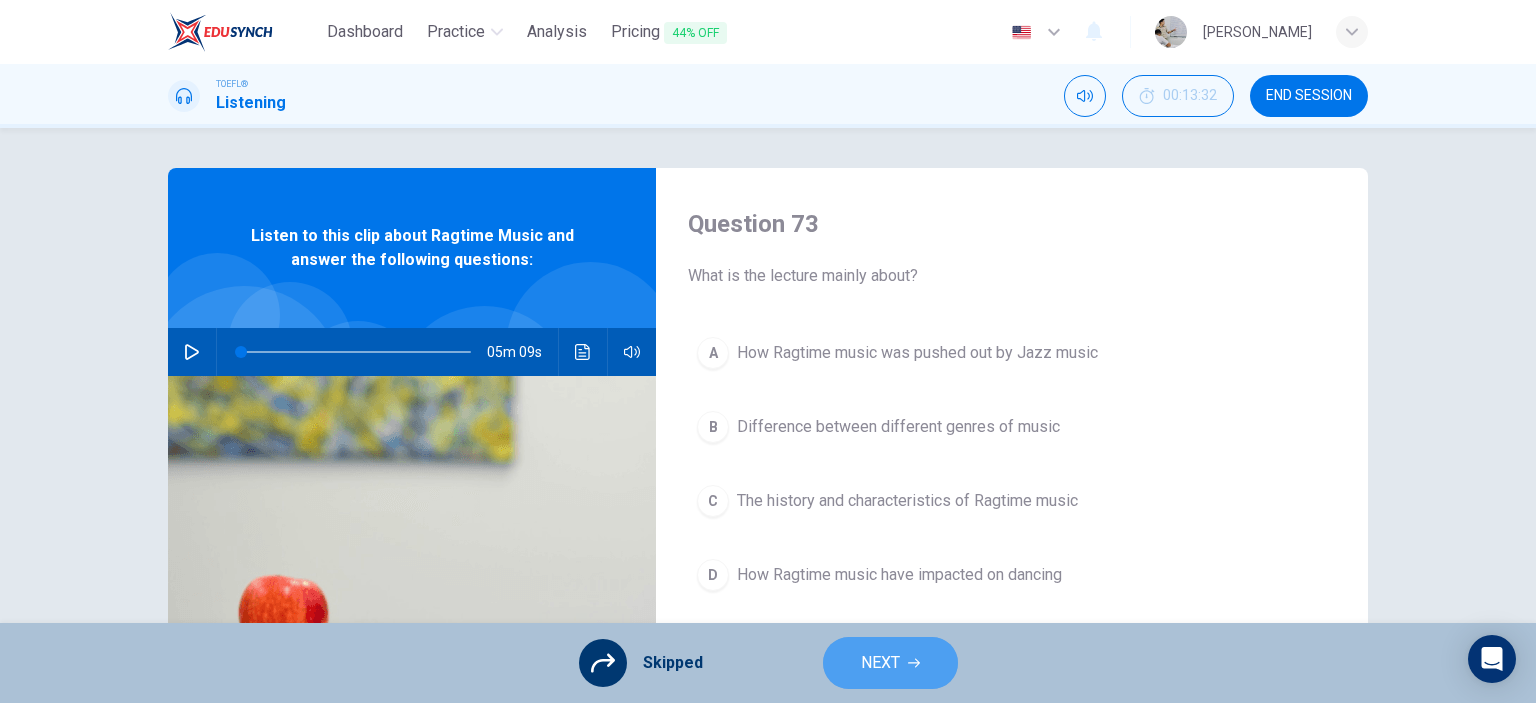 click on "NEXT" at bounding box center [880, 663] 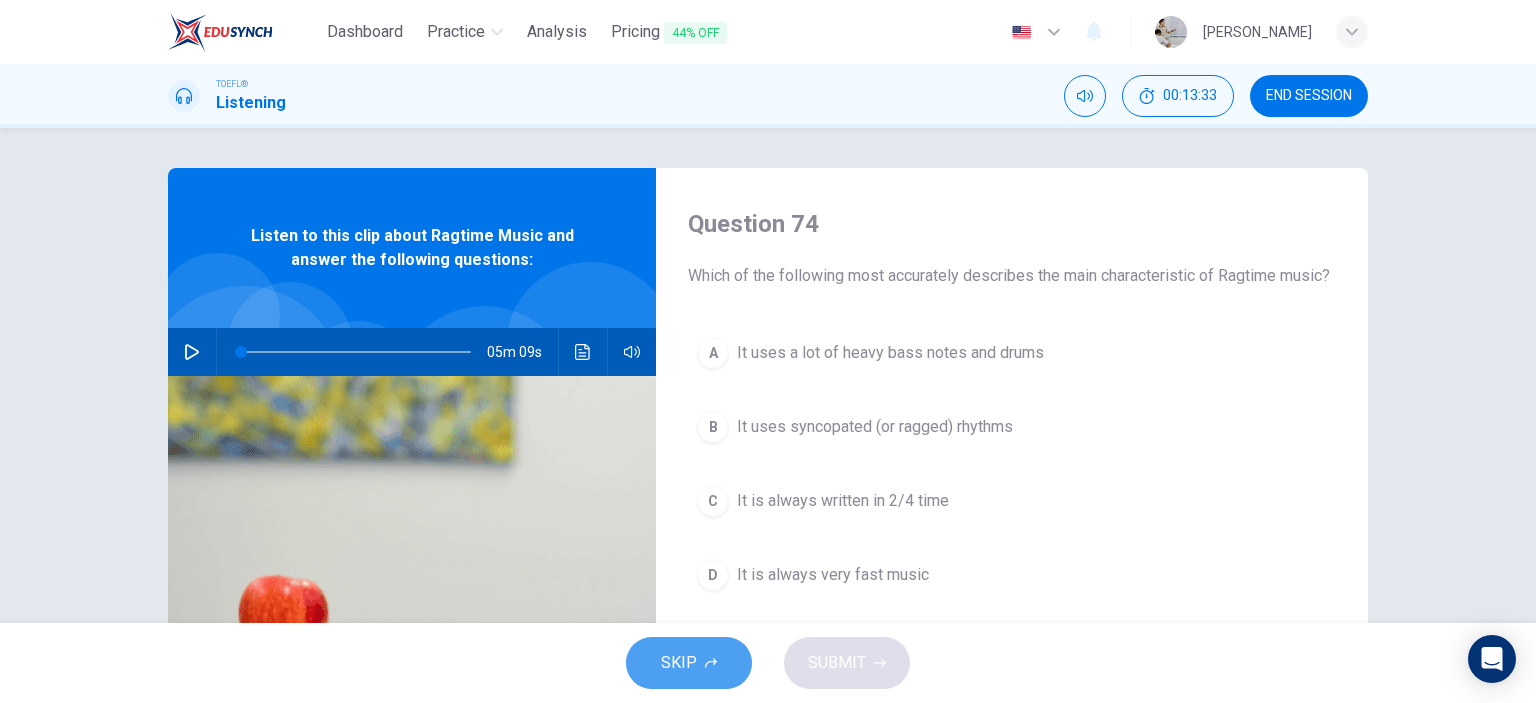 click on "SKIP" at bounding box center [689, 663] 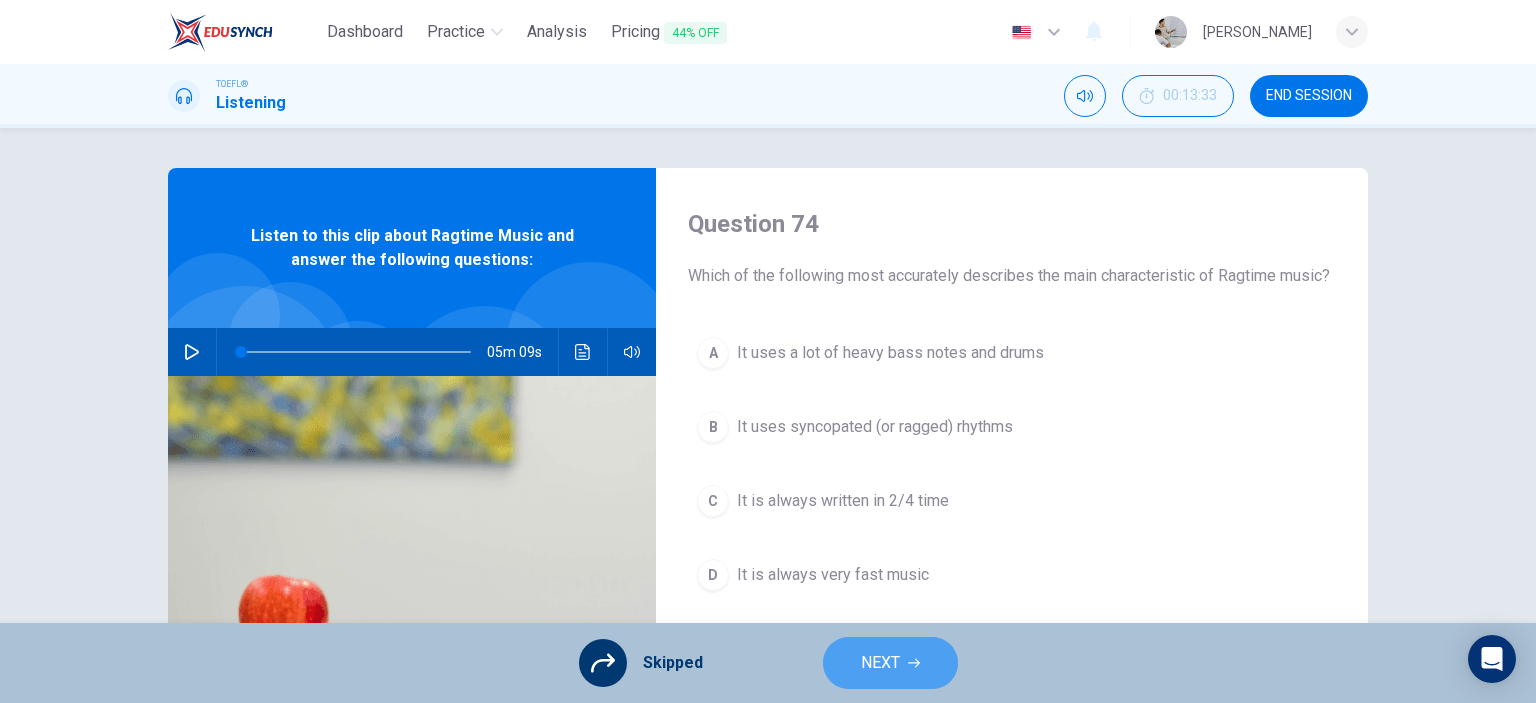 click on "NEXT" at bounding box center (880, 663) 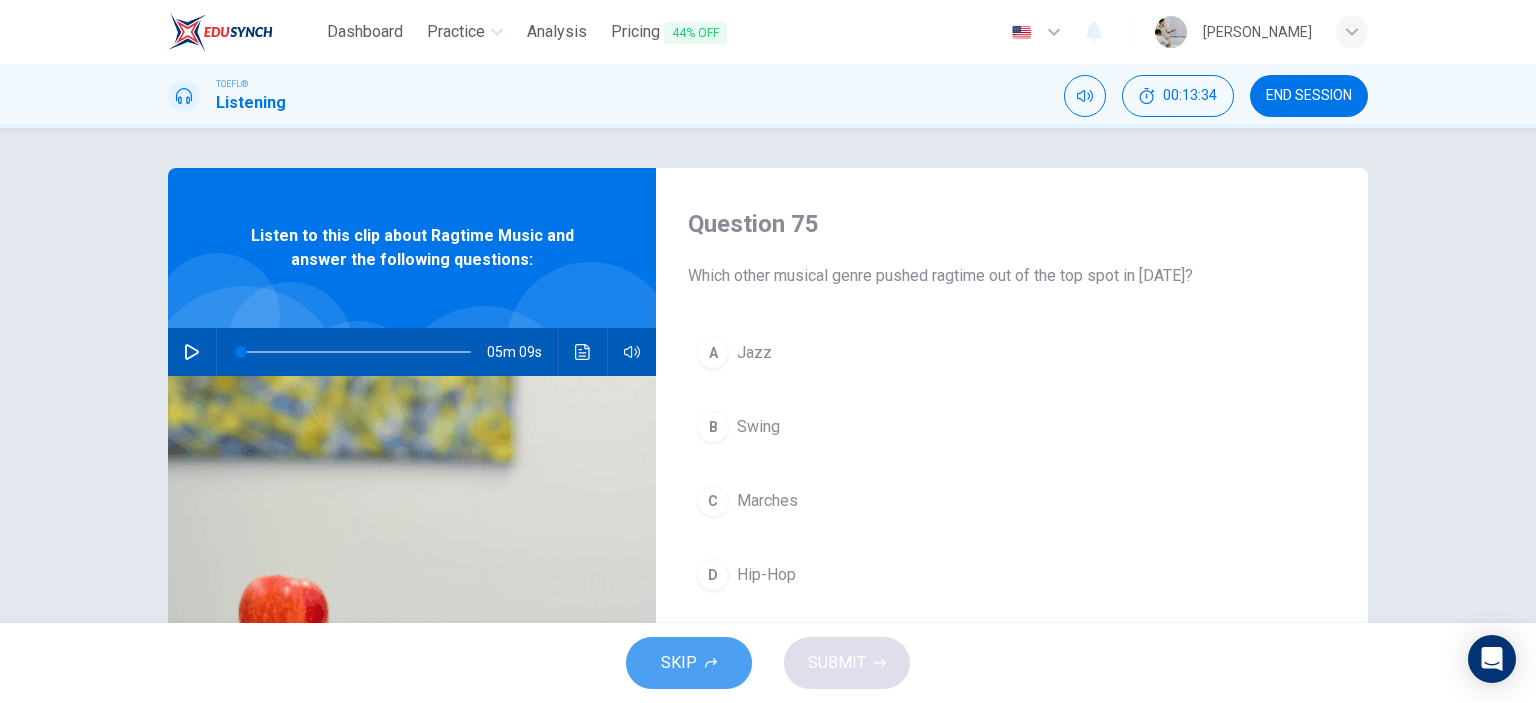 click on "SKIP" at bounding box center (689, 663) 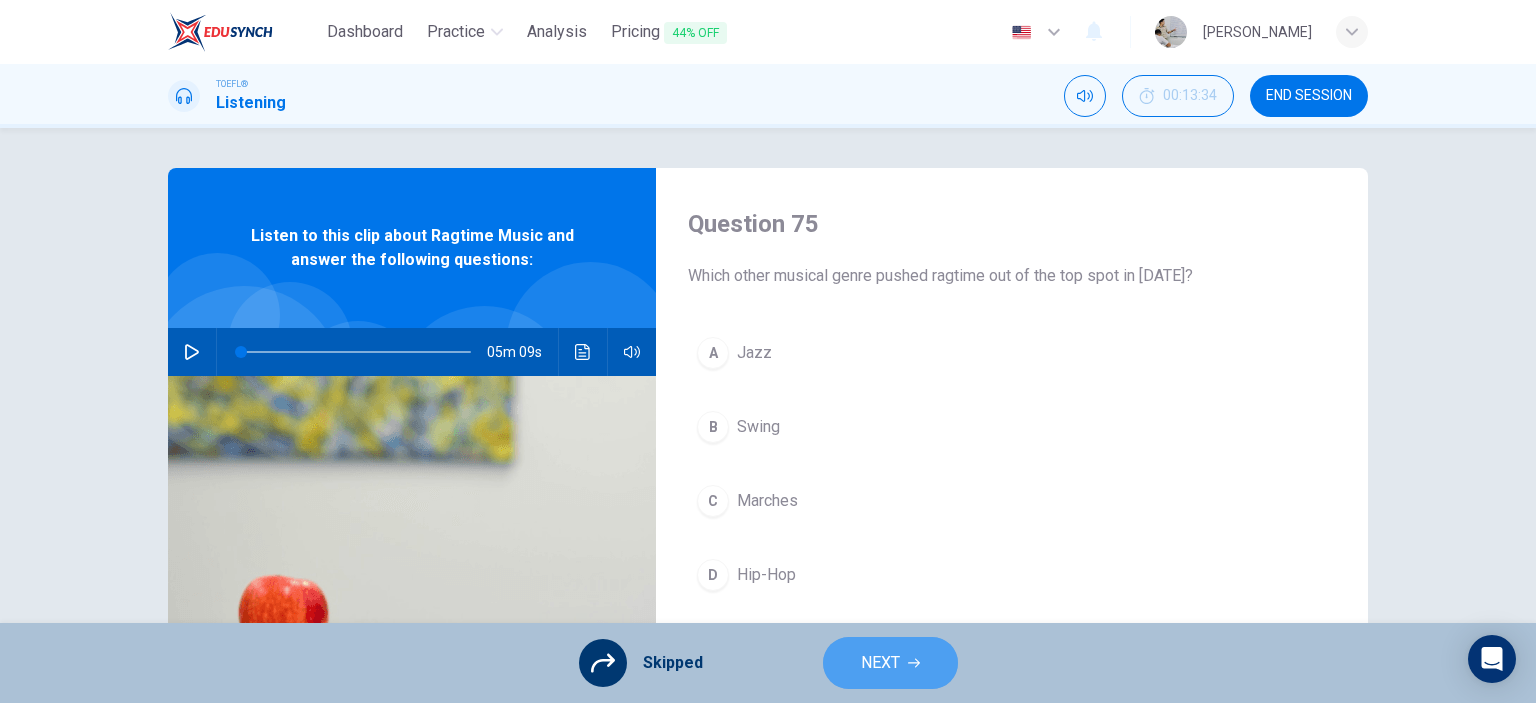 click on "NEXT" at bounding box center (890, 663) 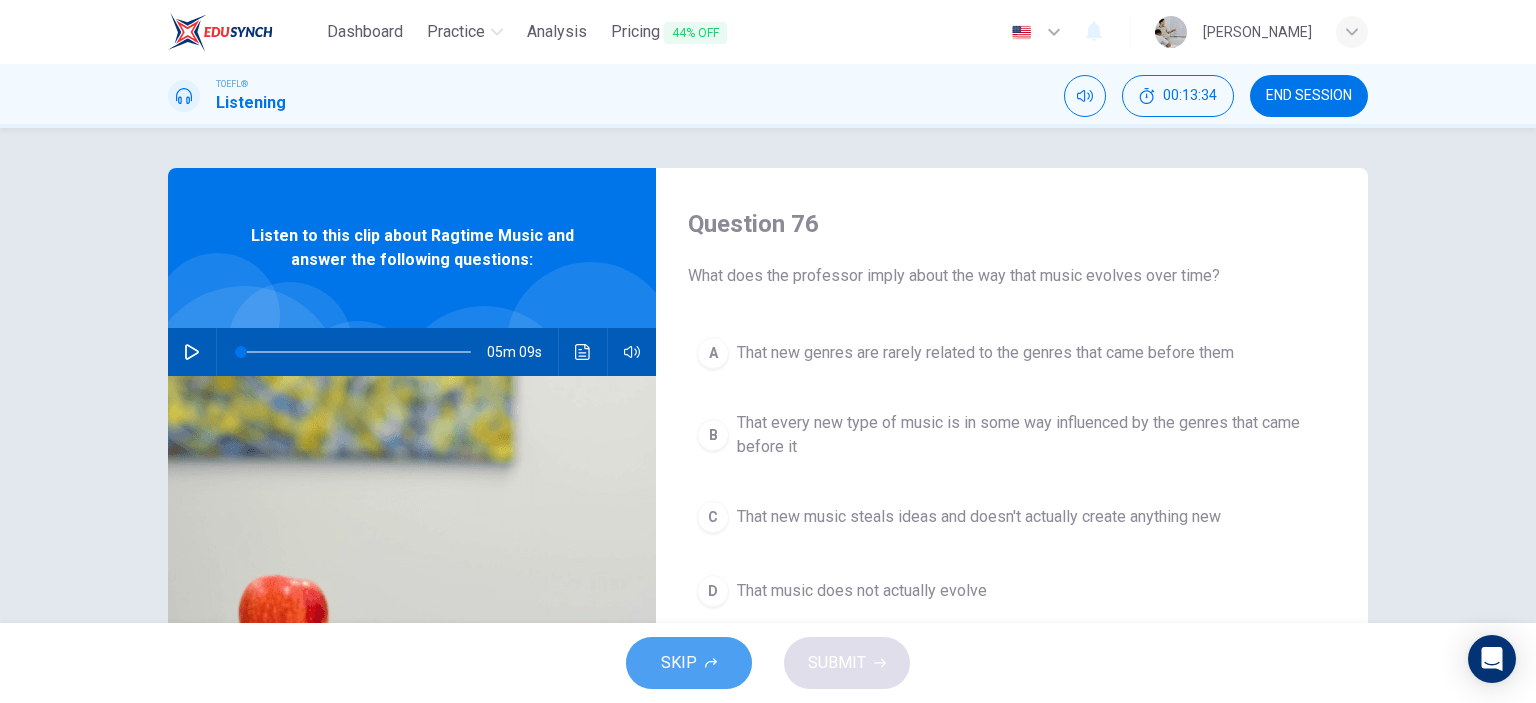 click on "SKIP" at bounding box center (689, 663) 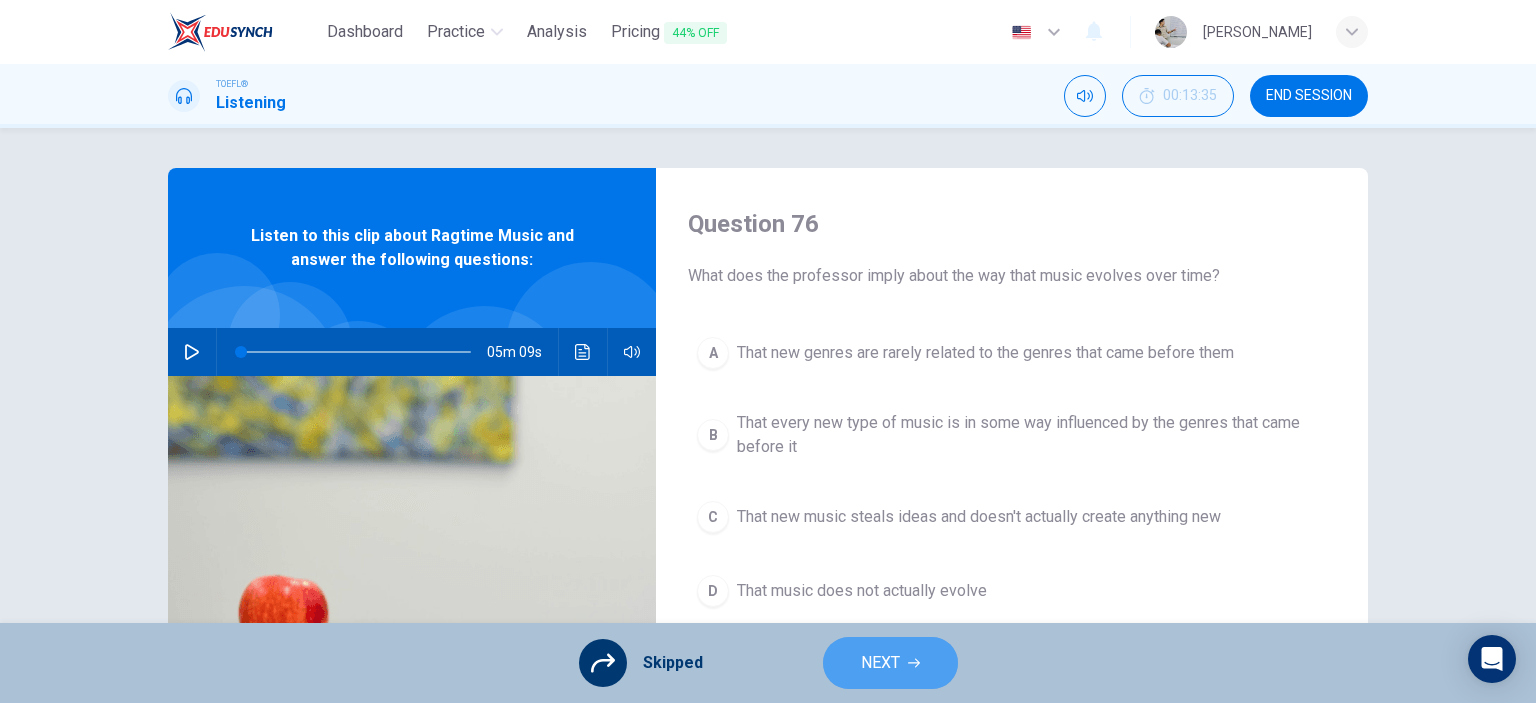click on "NEXT" at bounding box center [880, 663] 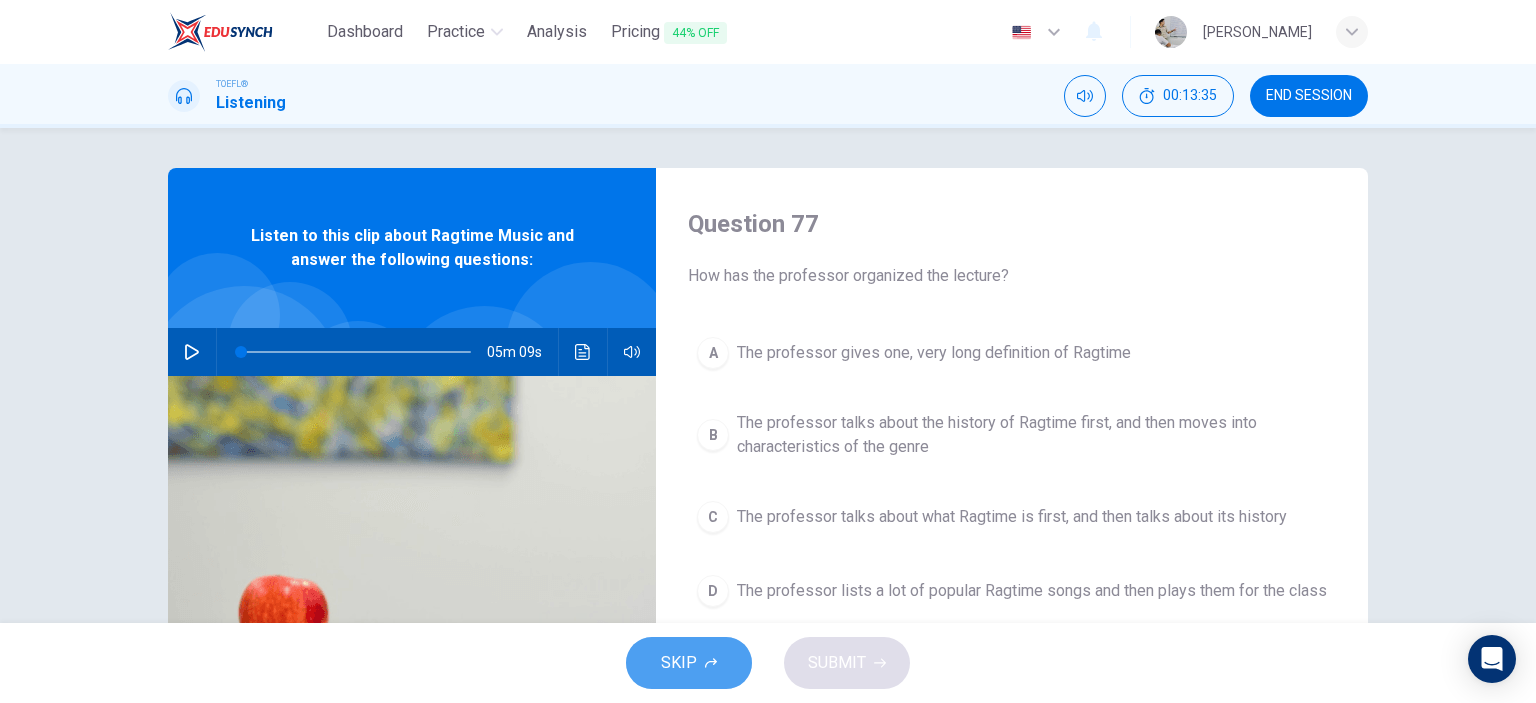 click on "SKIP" at bounding box center (689, 663) 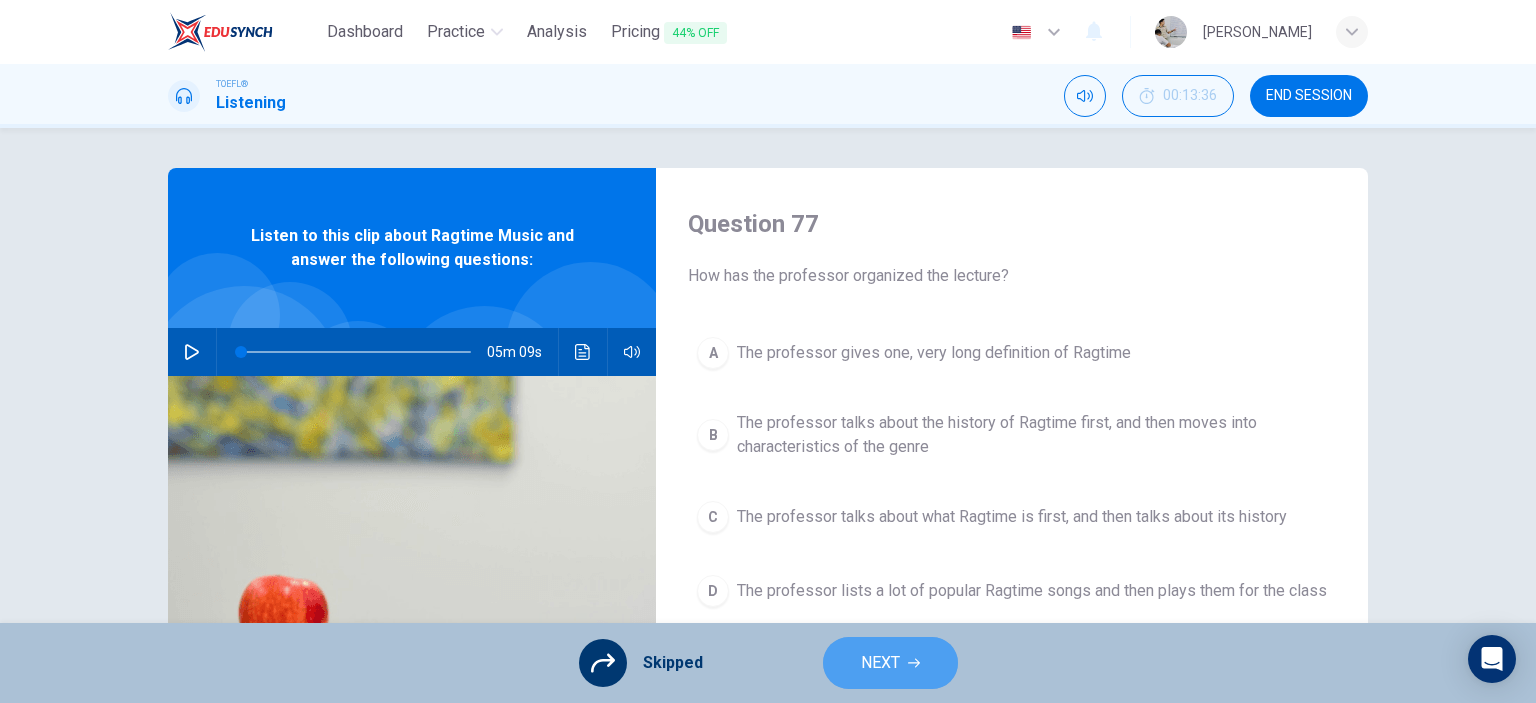 click on "NEXT" at bounding box center (880, 663) 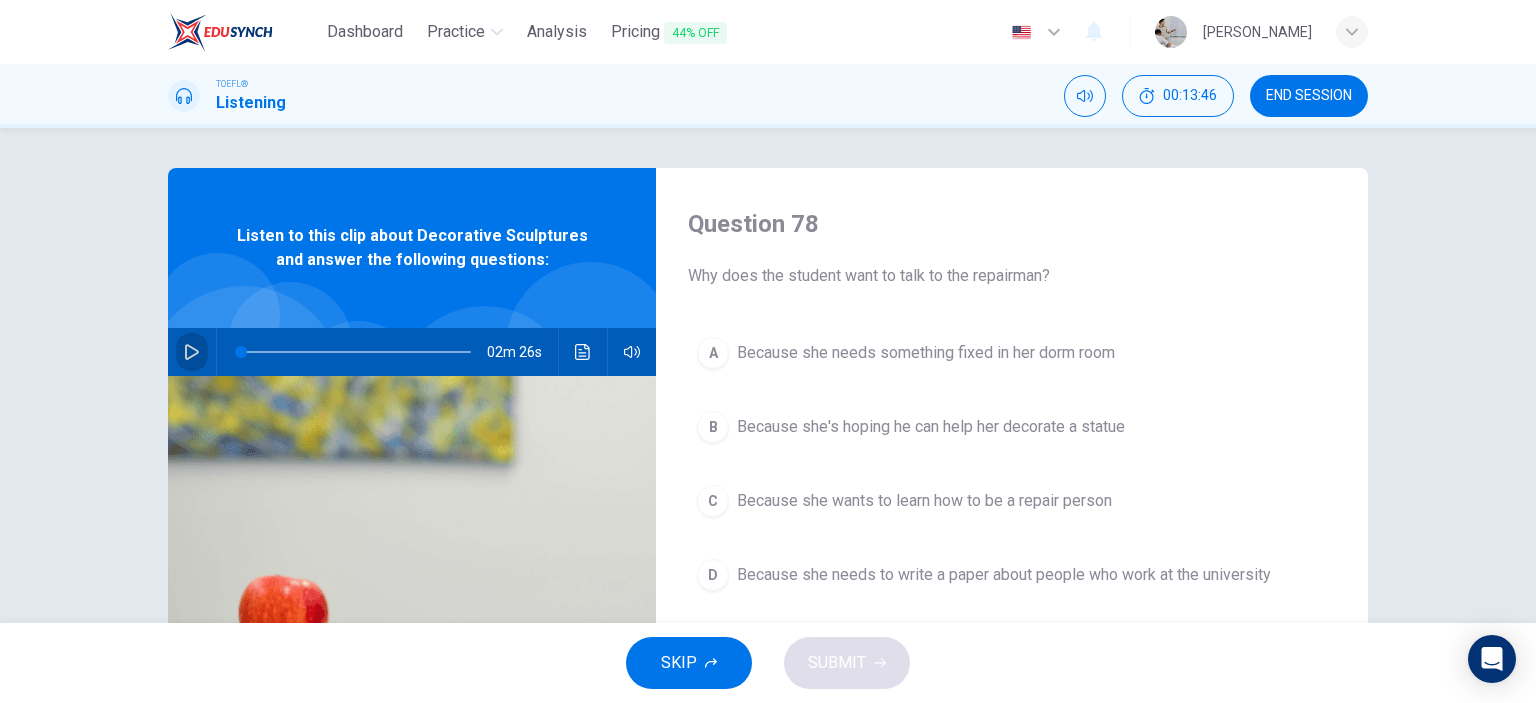 click 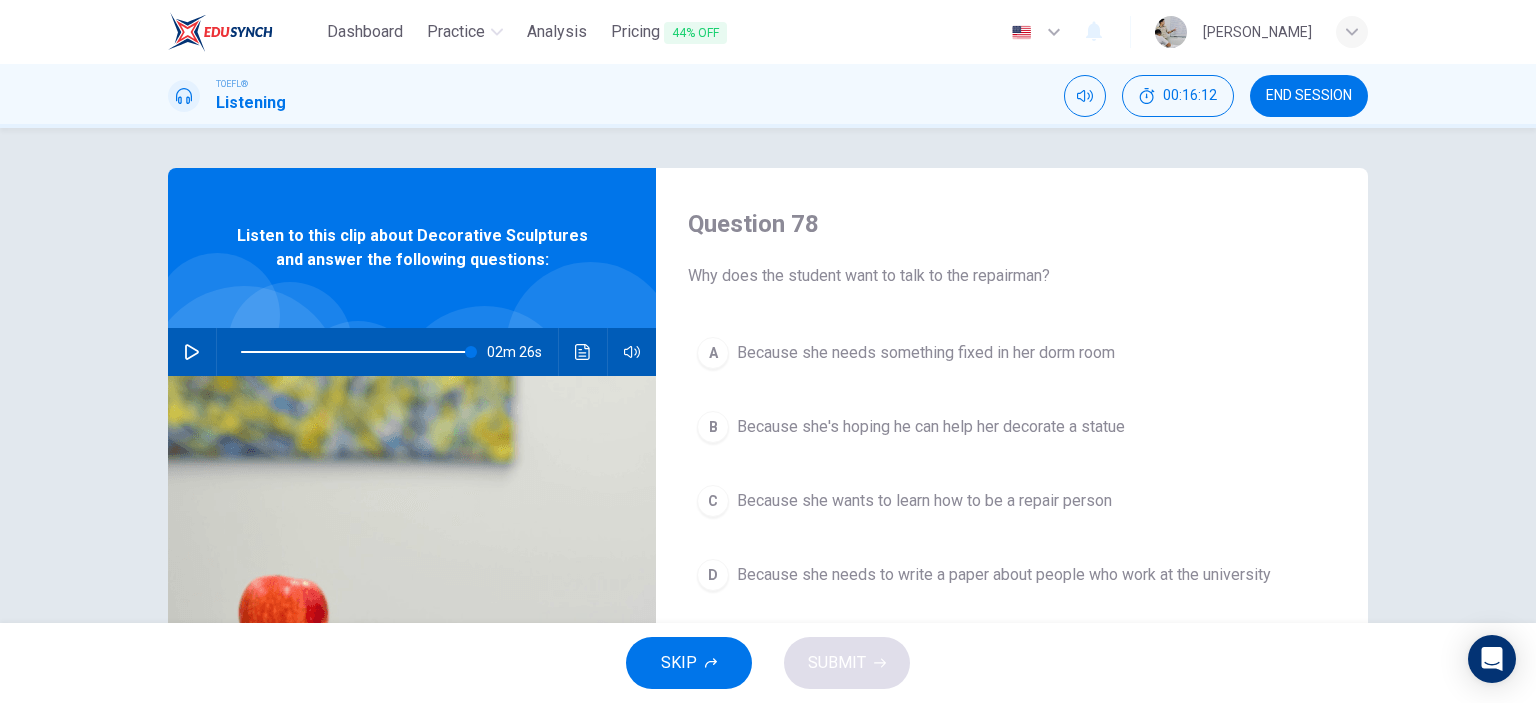 type on "0" 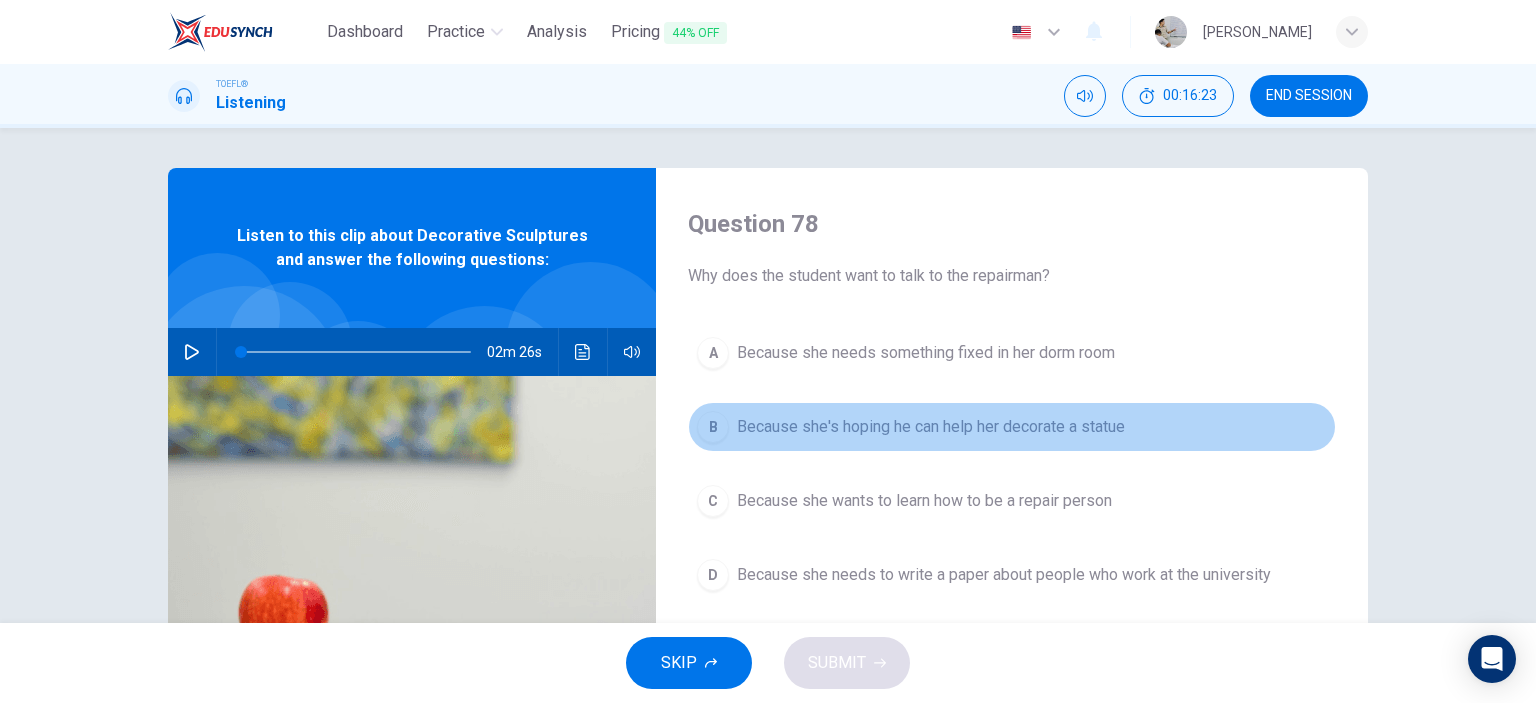 click on "Because she's hoping he can help her decorate a statue" at bounding box center [931, 427] 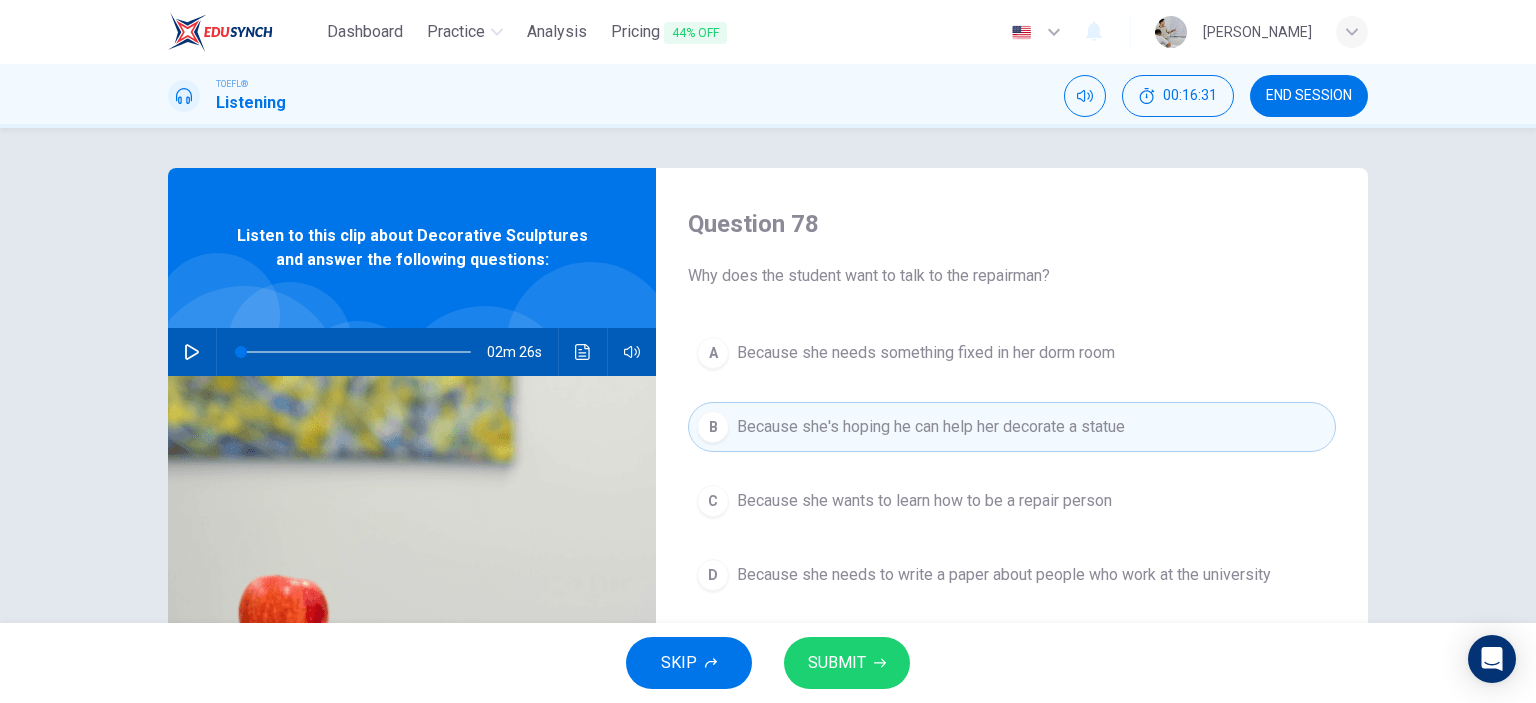 click on "SKIP SUBMIT" at bounding box center (768, 663) 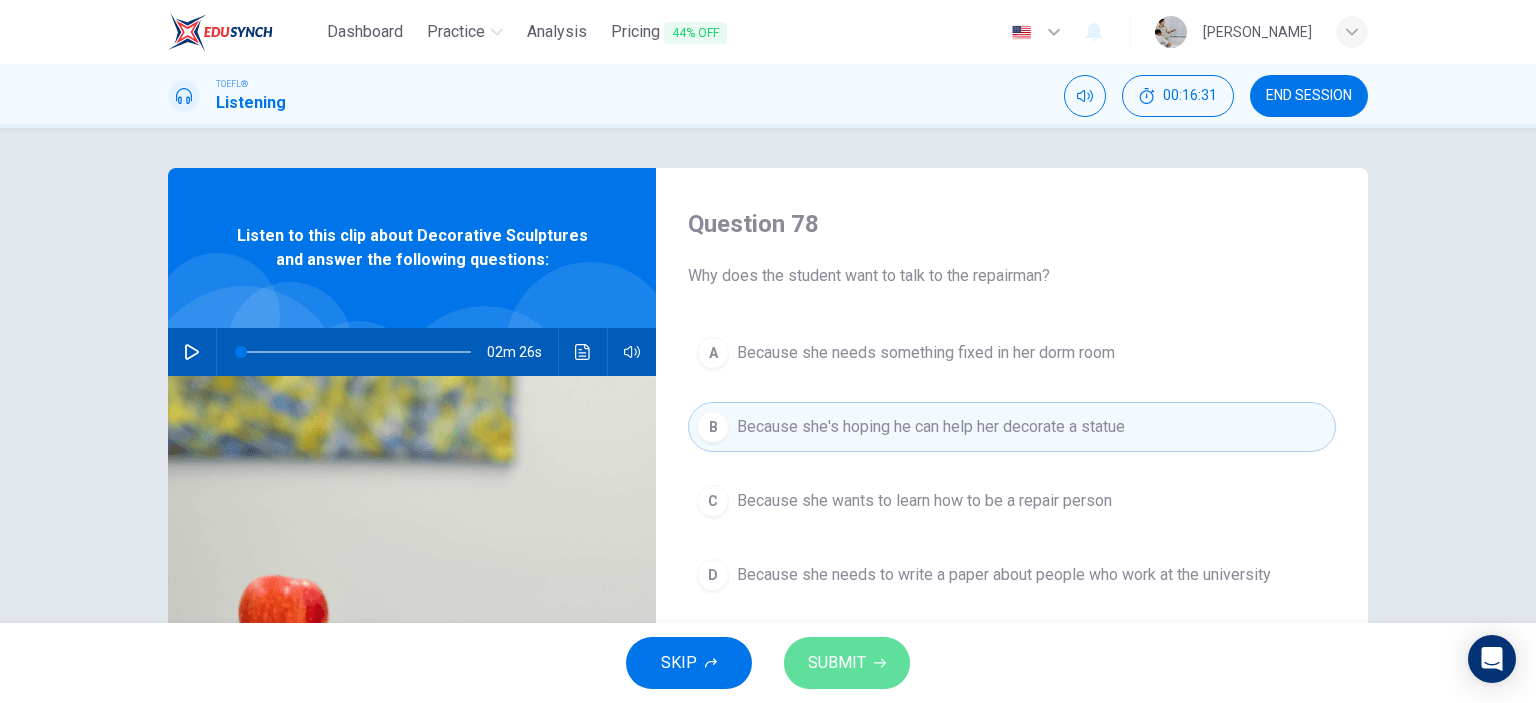 click on "SUBMIT" at bounding box center (847, 663) 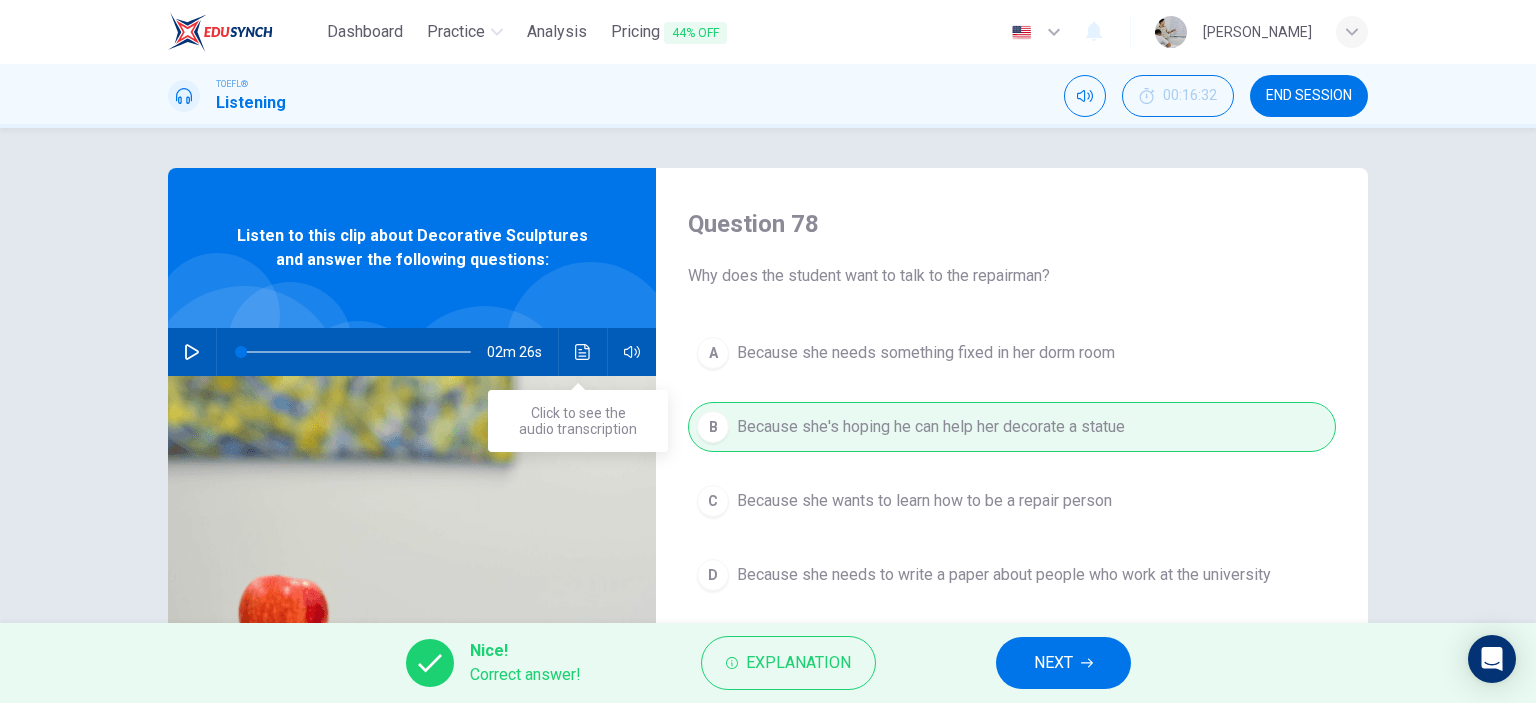 click 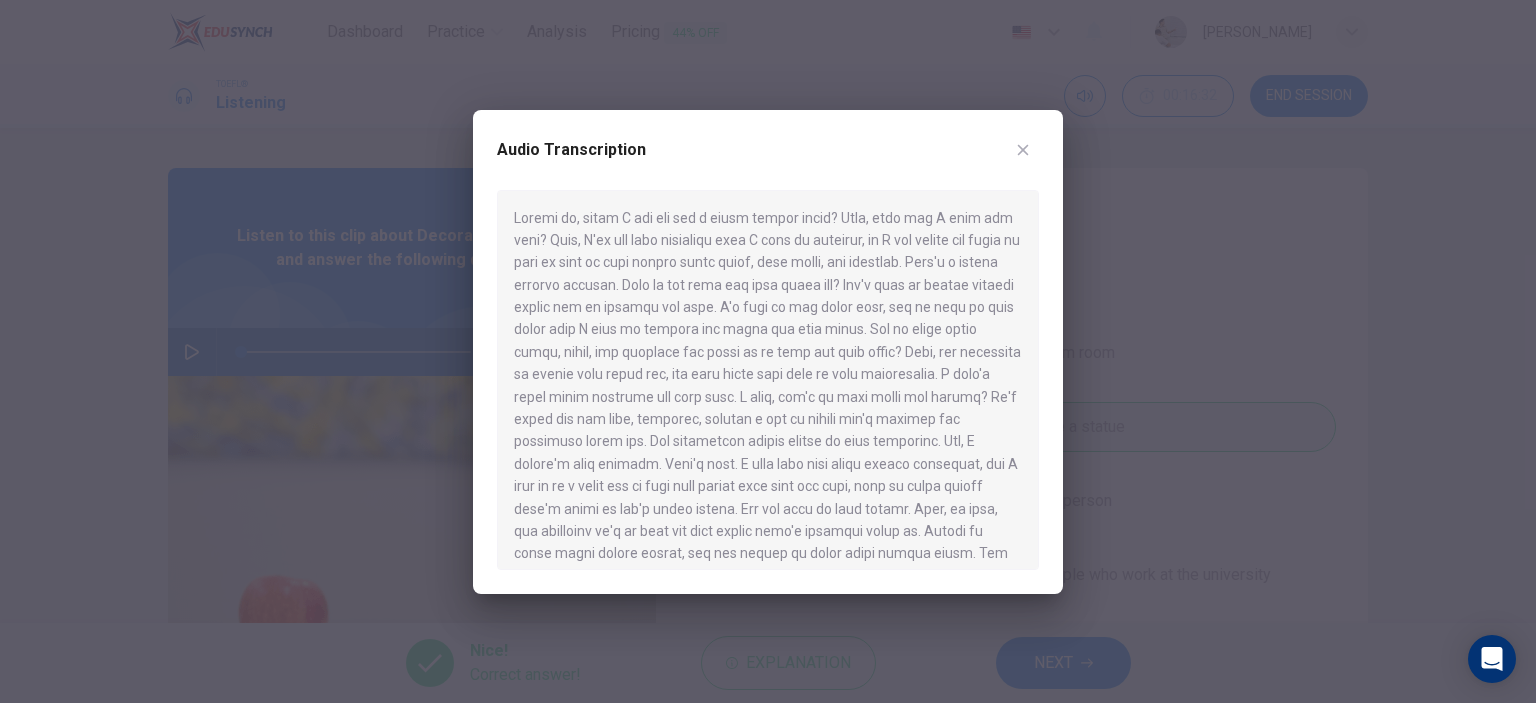 scroll, scrollTop: 303, scrollLeft: 0, axis: vertical 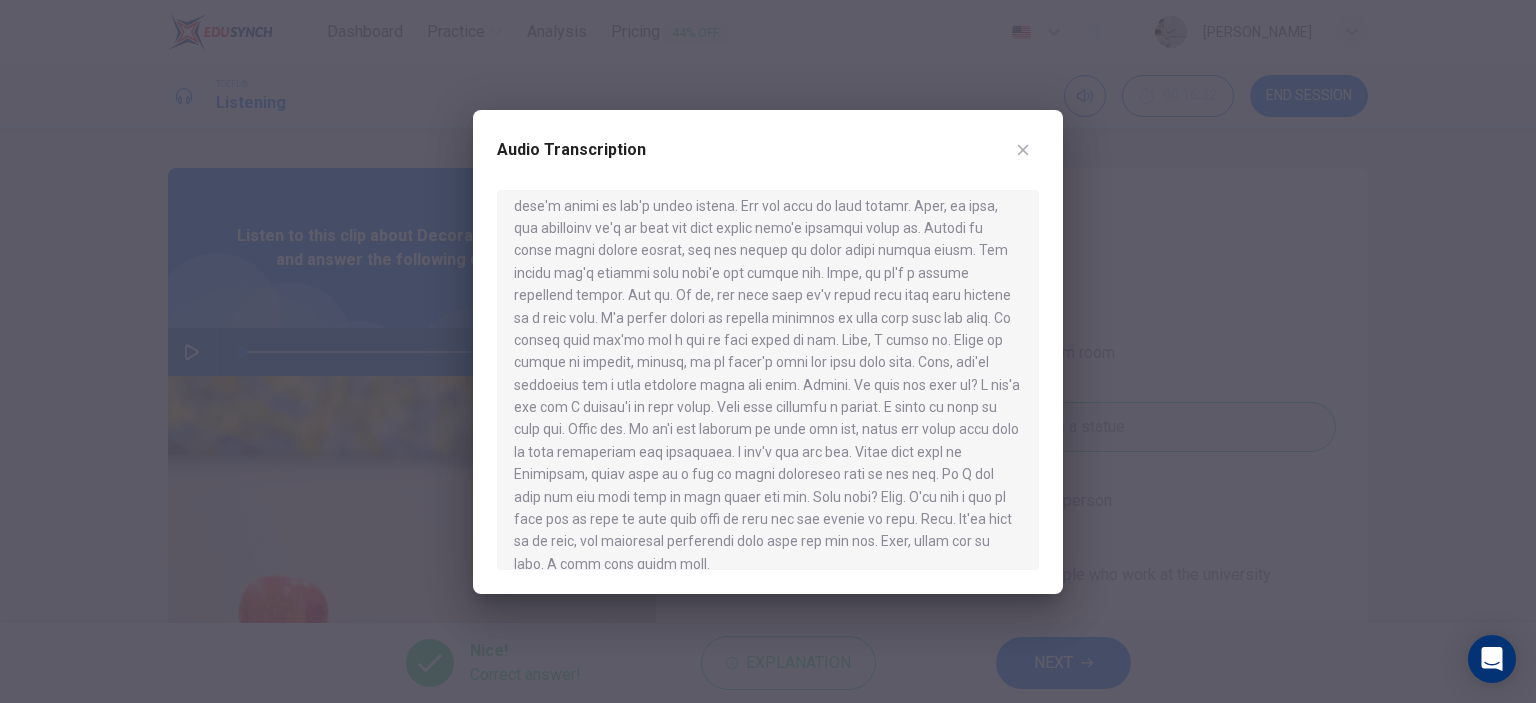 click at bounding box center [768, 351] 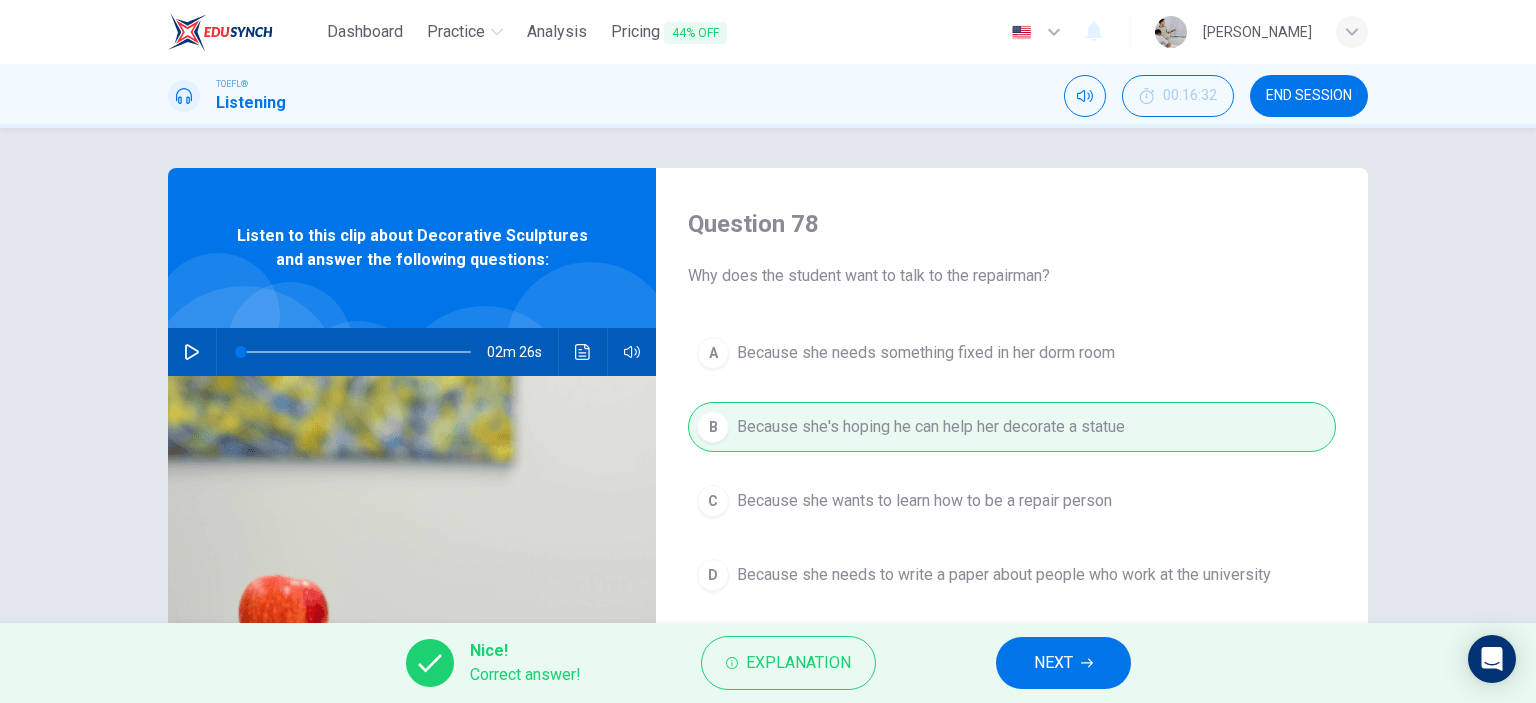 click on "NEXT" at bounding box center (1053, 663) 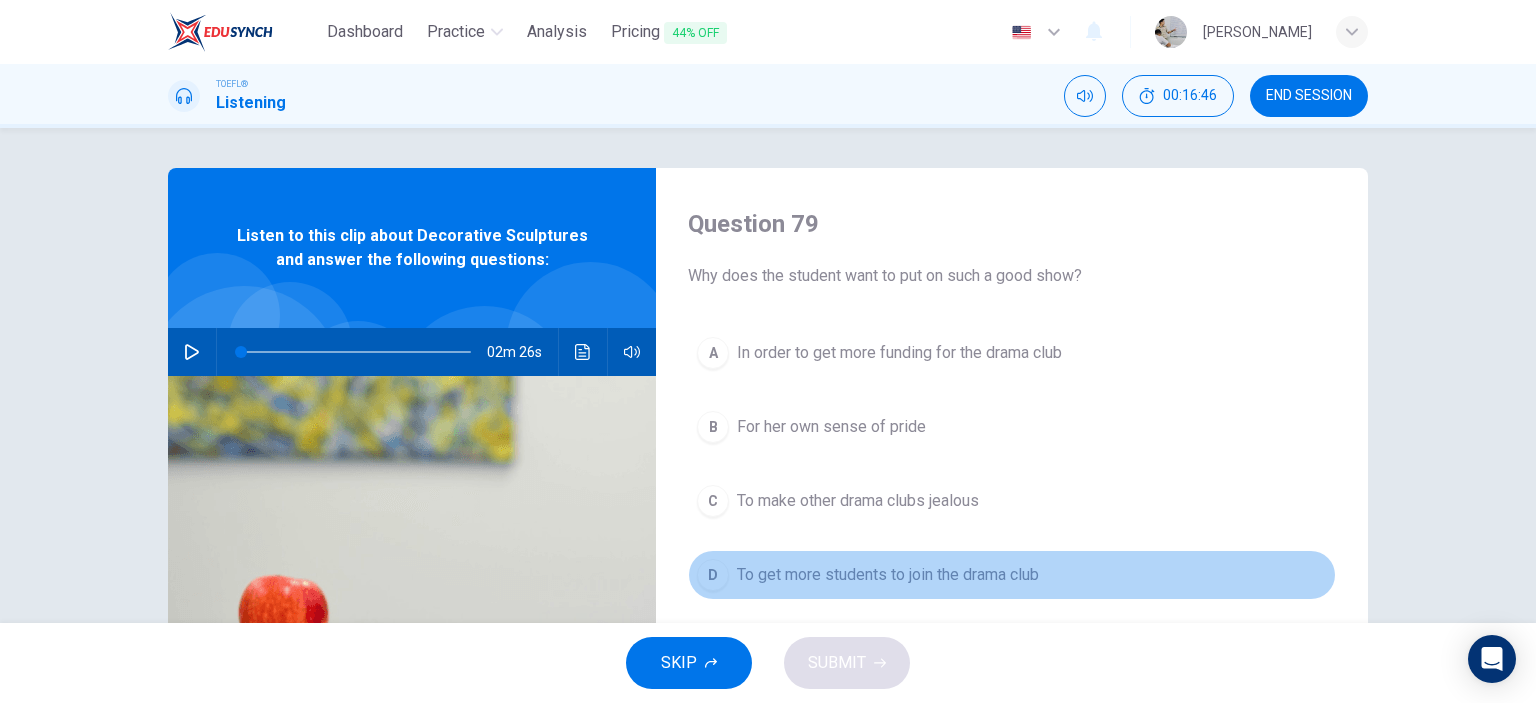 click on "To get more students to join the drama club" at bounding box center [888, 575] 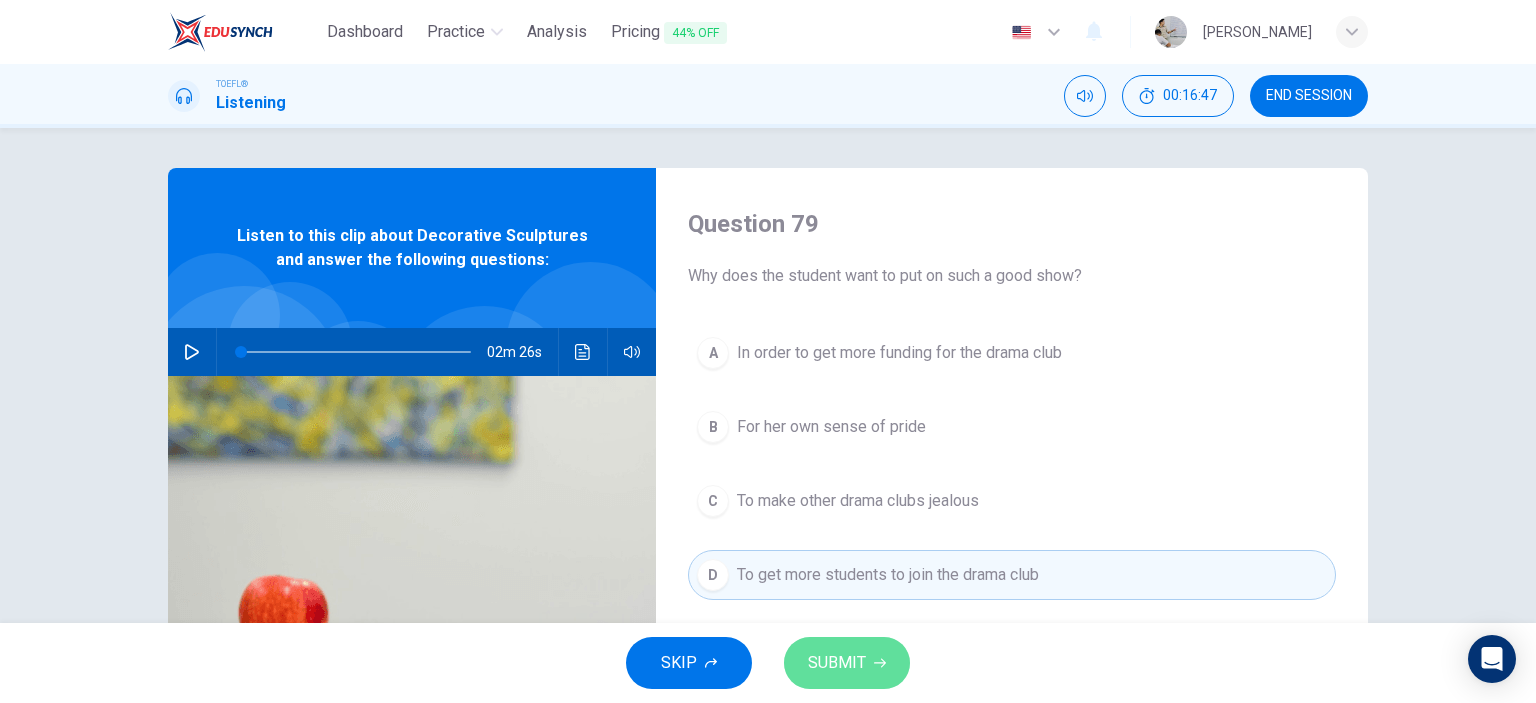 click on "SUBMIT" at bounding box center [837, 663] 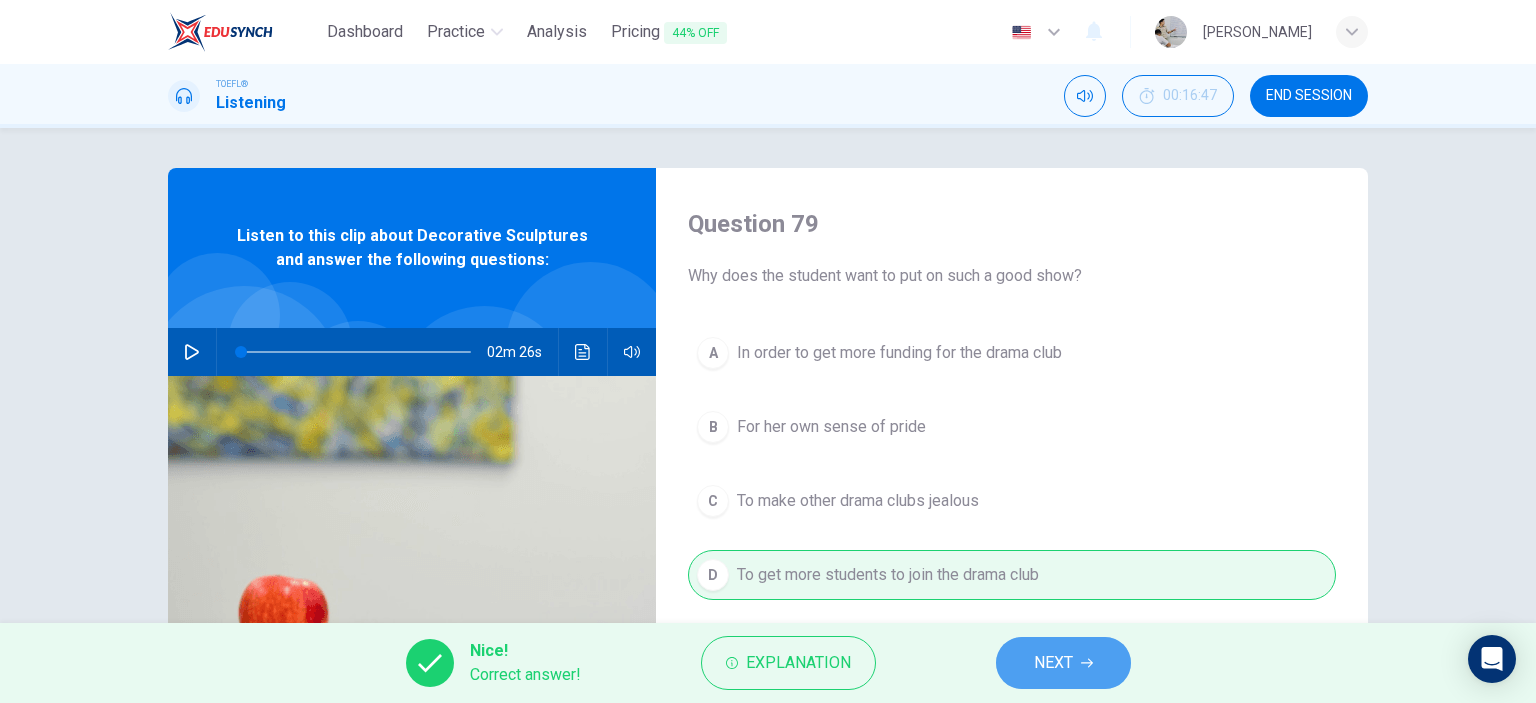 click on "NEXT" at bounding box center (1053, 663) 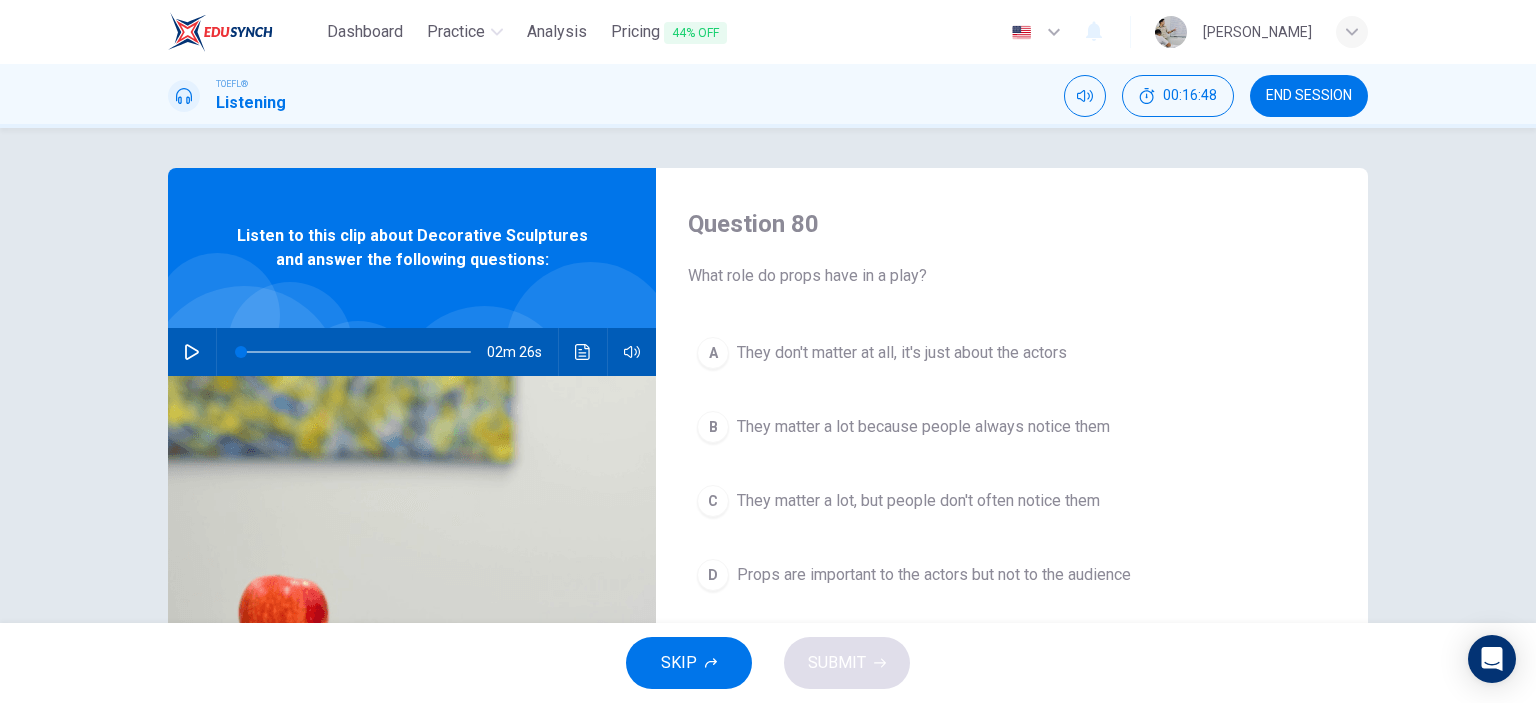 scroll, scrollTop: 12, scrollLeft: 0, axis: vertical 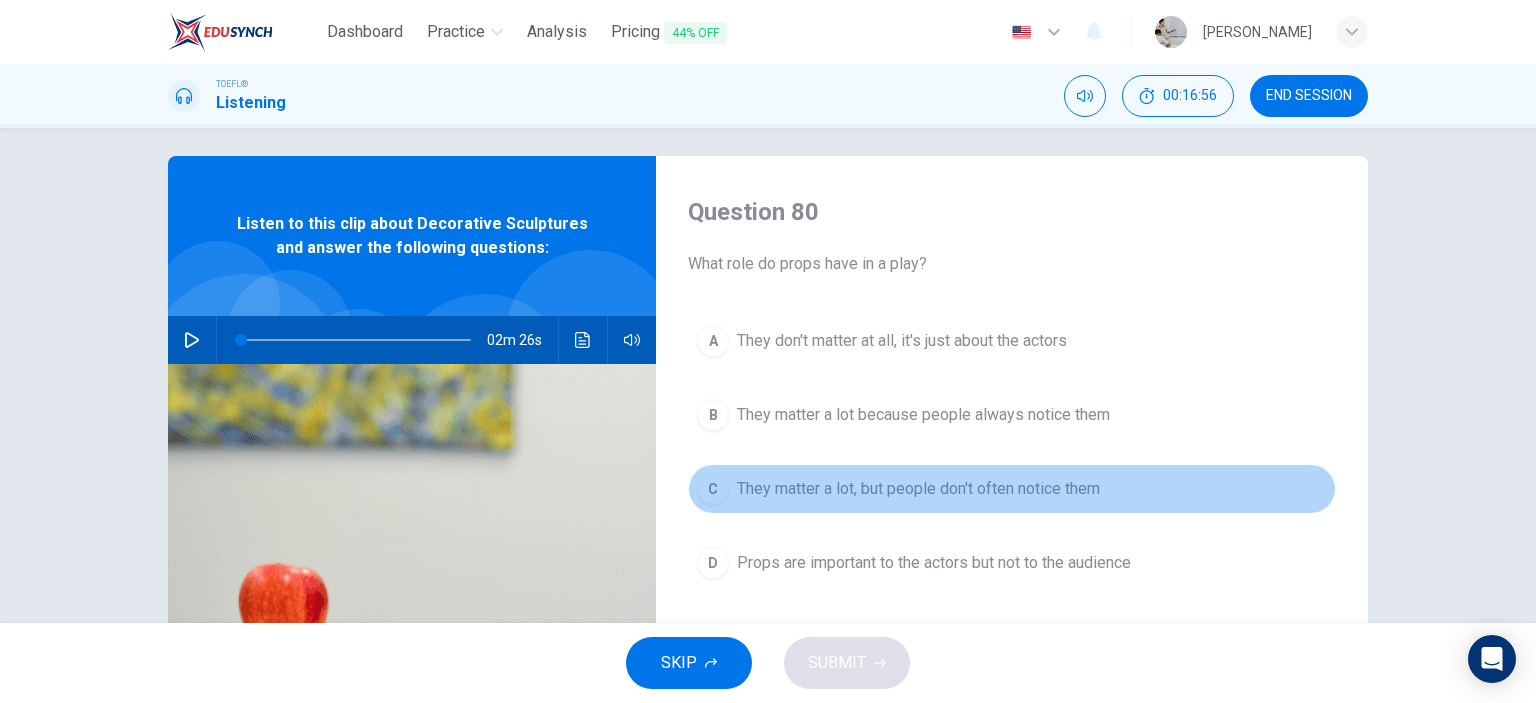 click on "They matter a lot, but people don't often notice them" at bounding box center [918, 489] 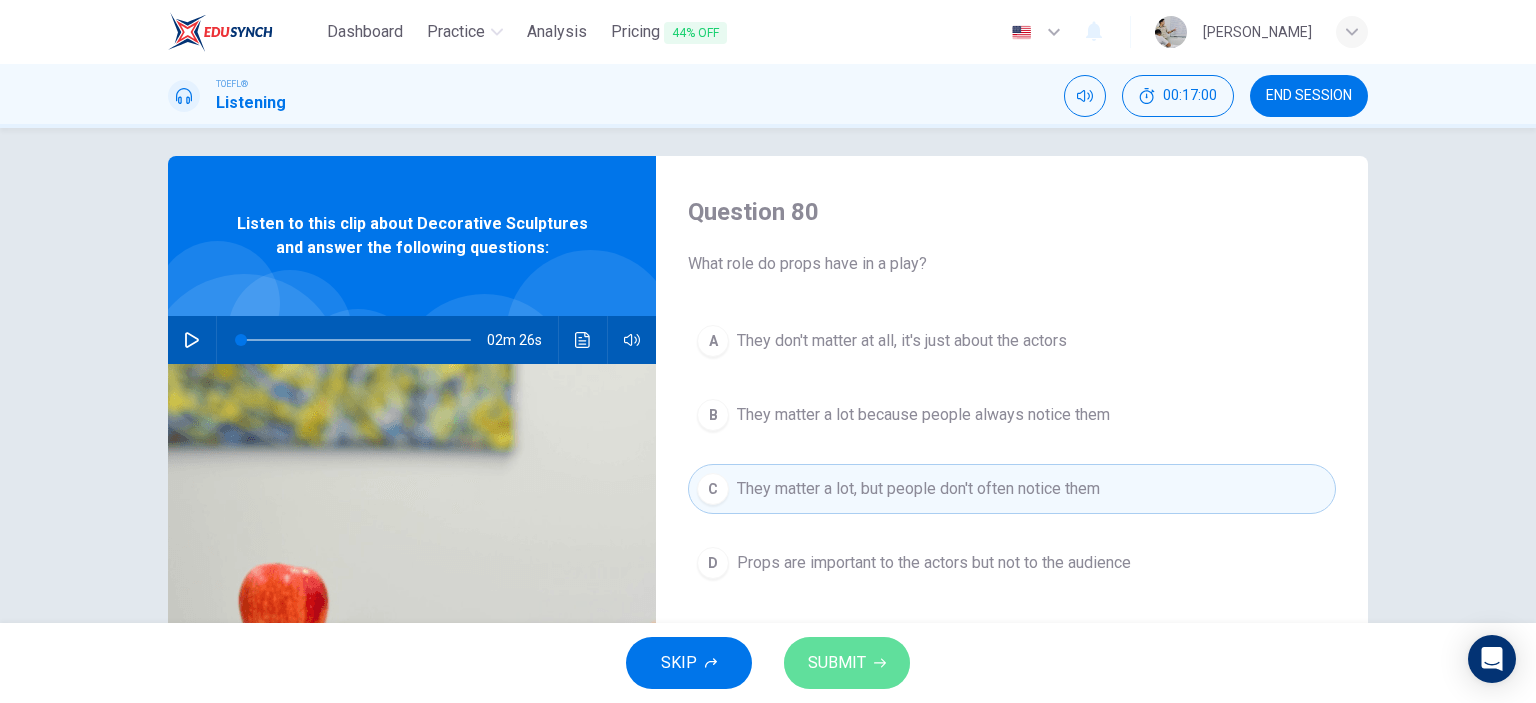 click on "SUBMIT" at bounding box center [847, 663] 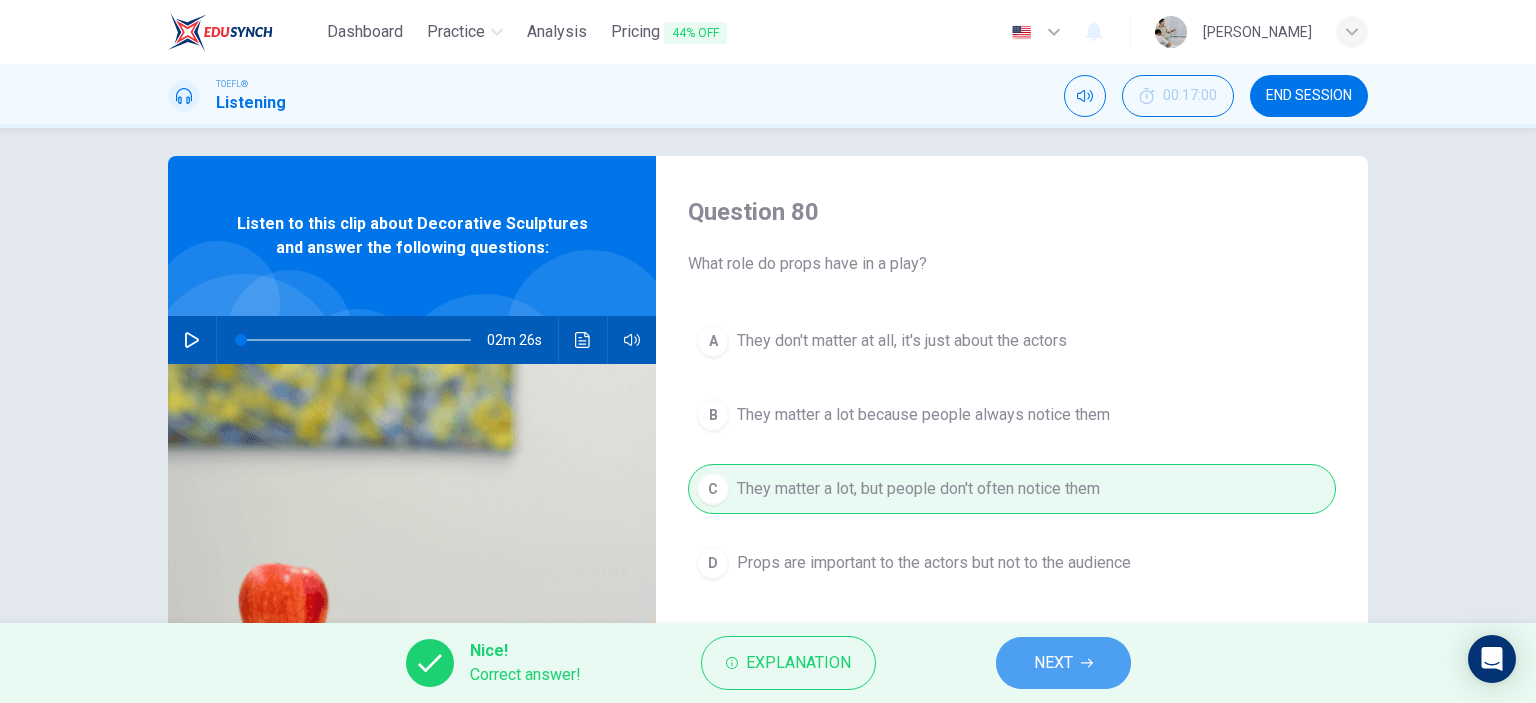 click on "NEXT" at bounding box center [1063, 663] 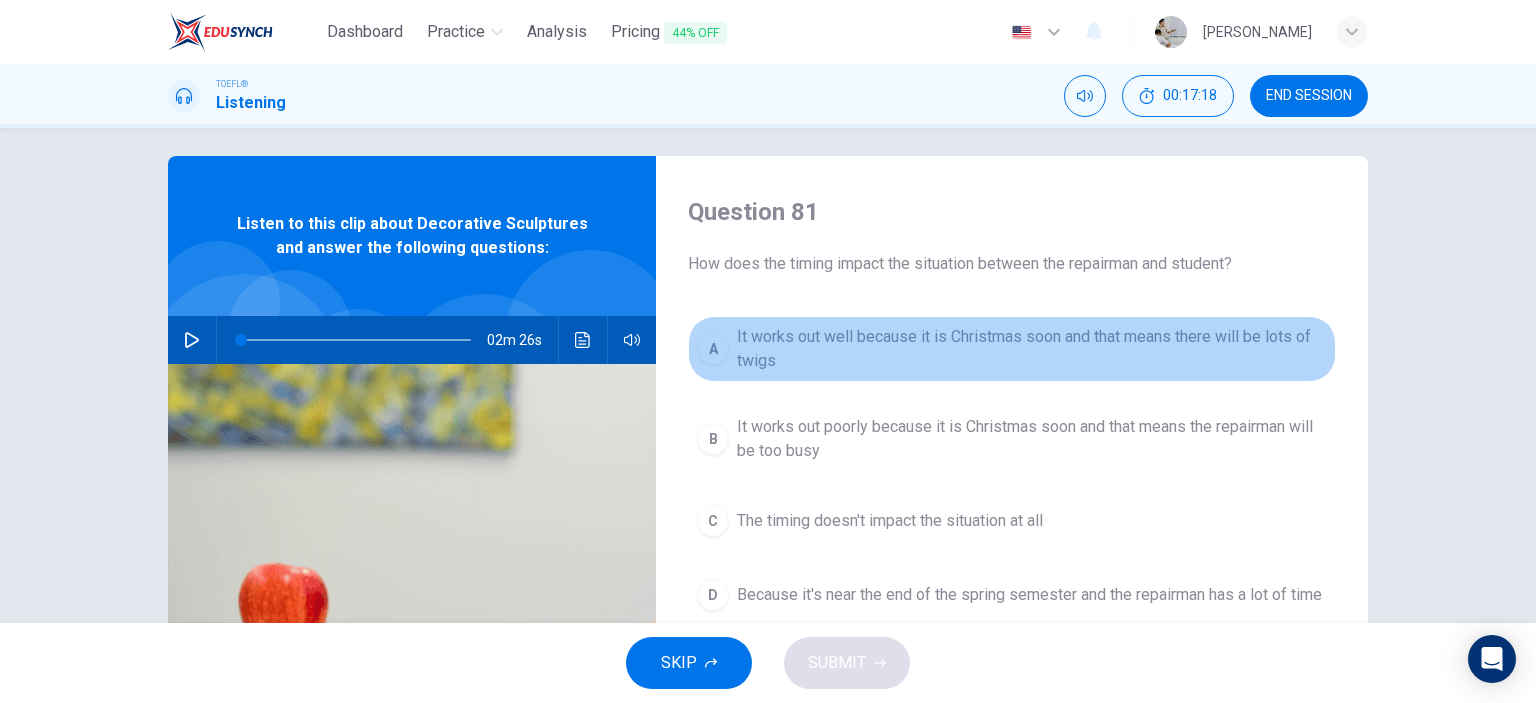 click on "It works out well because it is Christmas soon and that means there will be lots of twigs" at bounding box center (1032, 349) 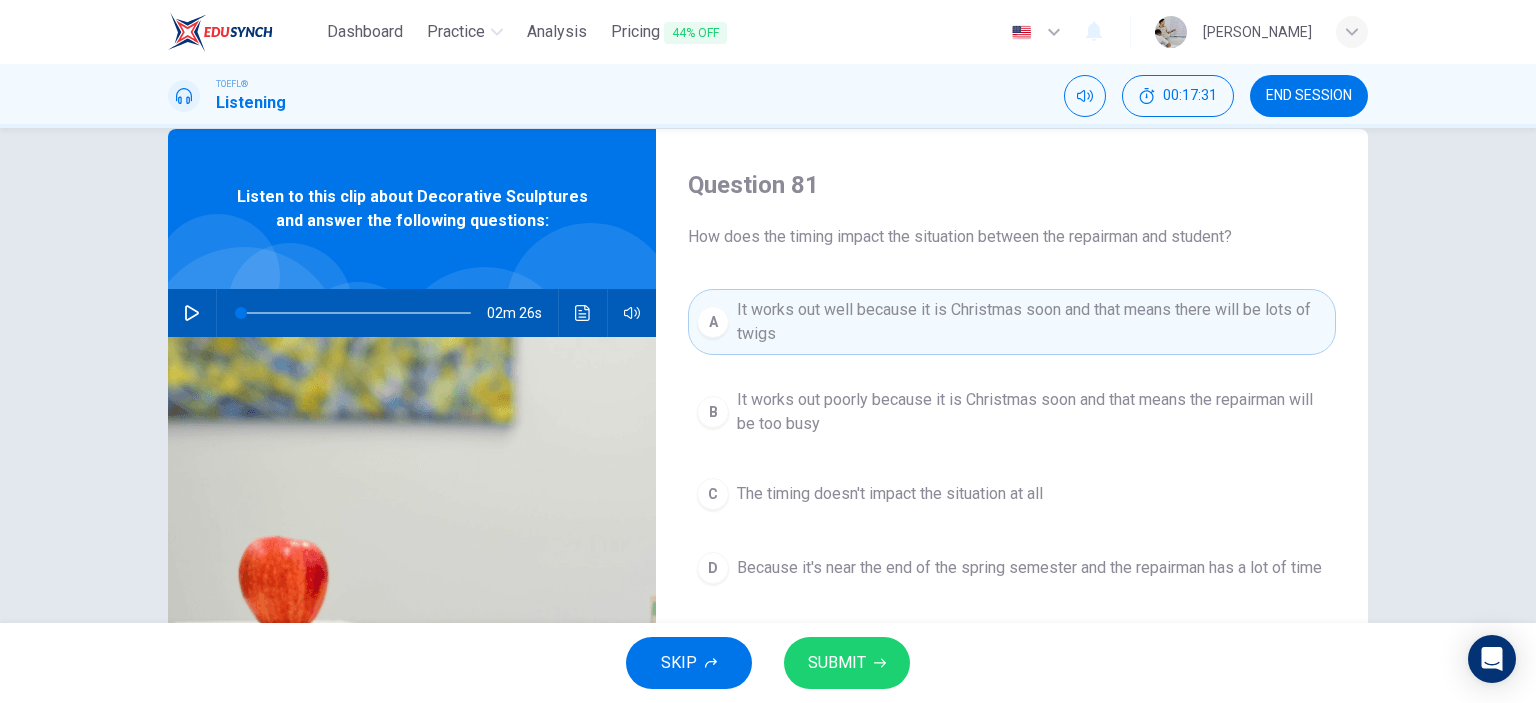 scroll, scrollTop: 40, scrollLeft: 0, axis: vertical 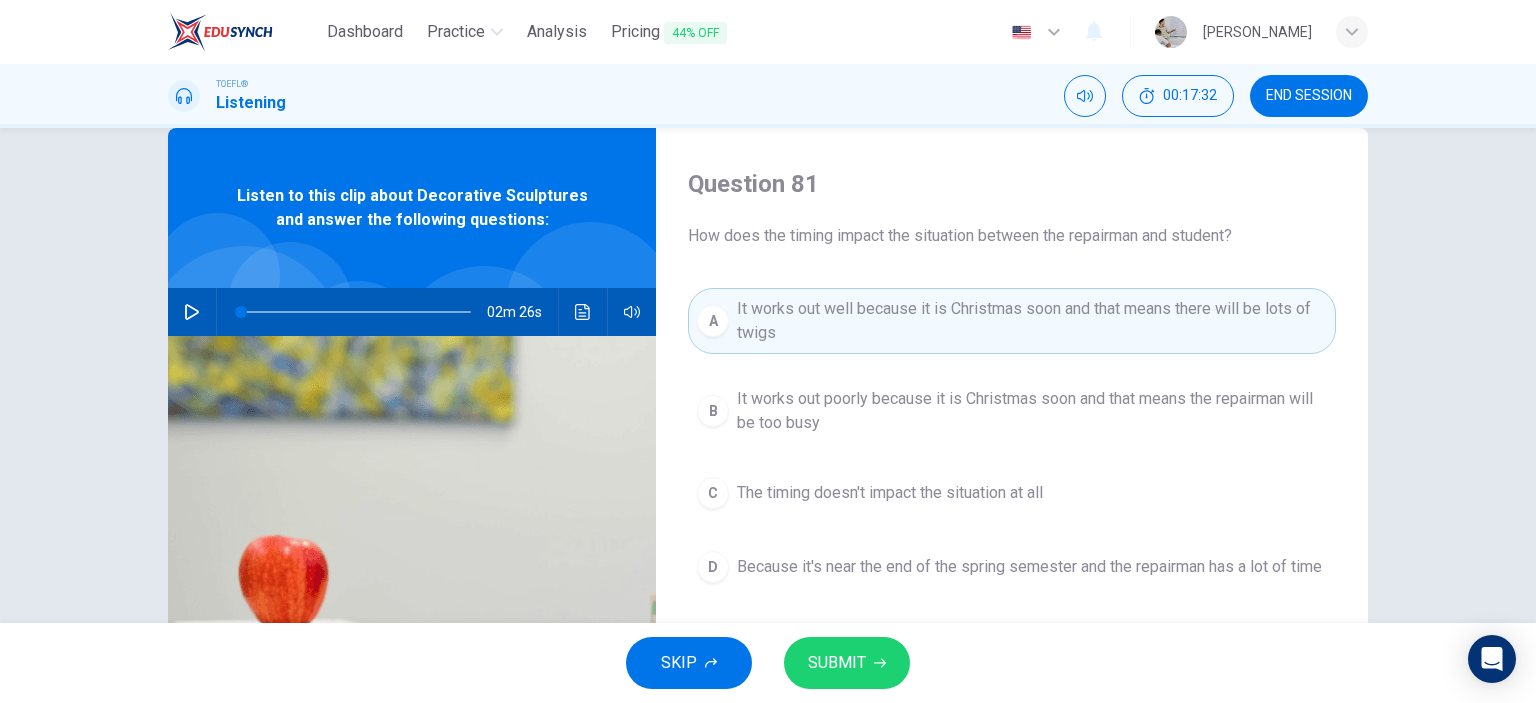 click 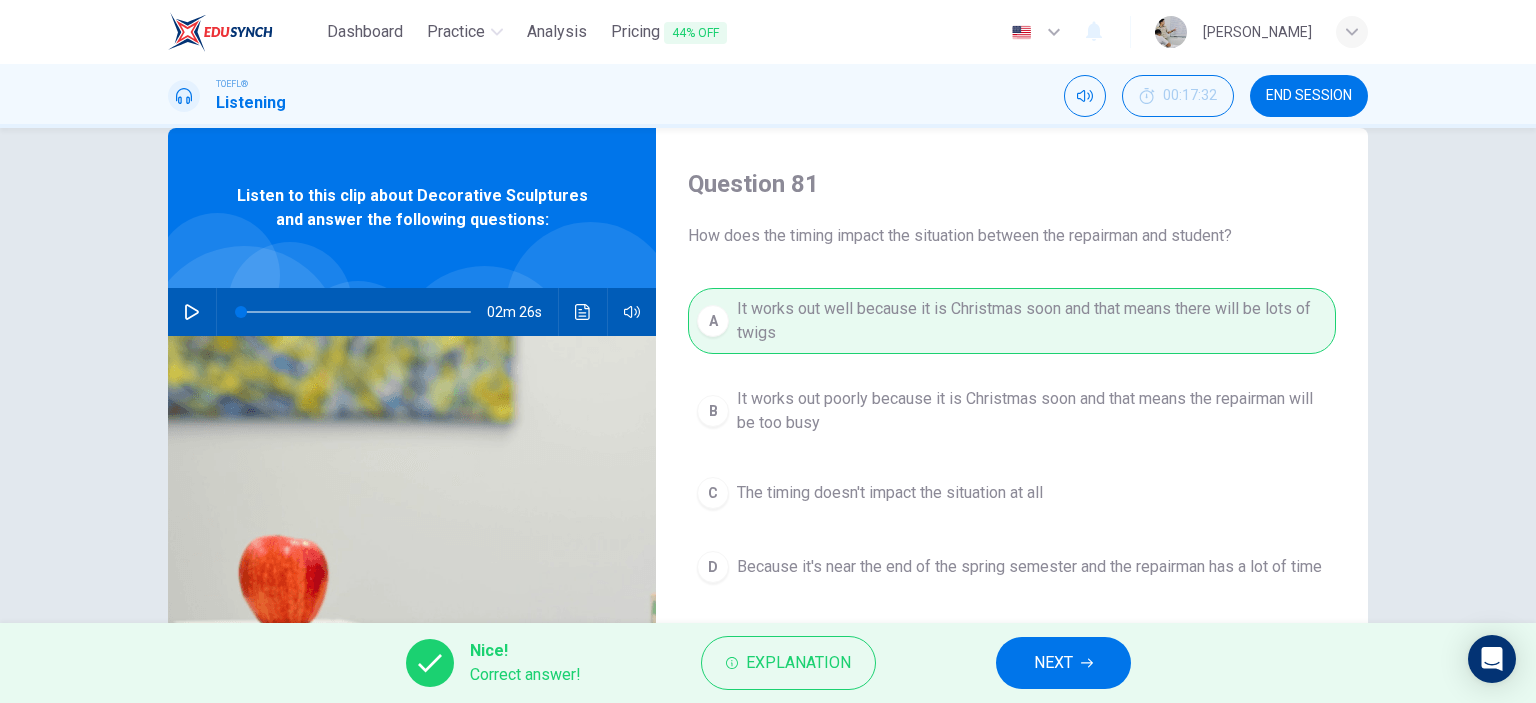 click on "NEXT" at bounding box center [1053, 663] 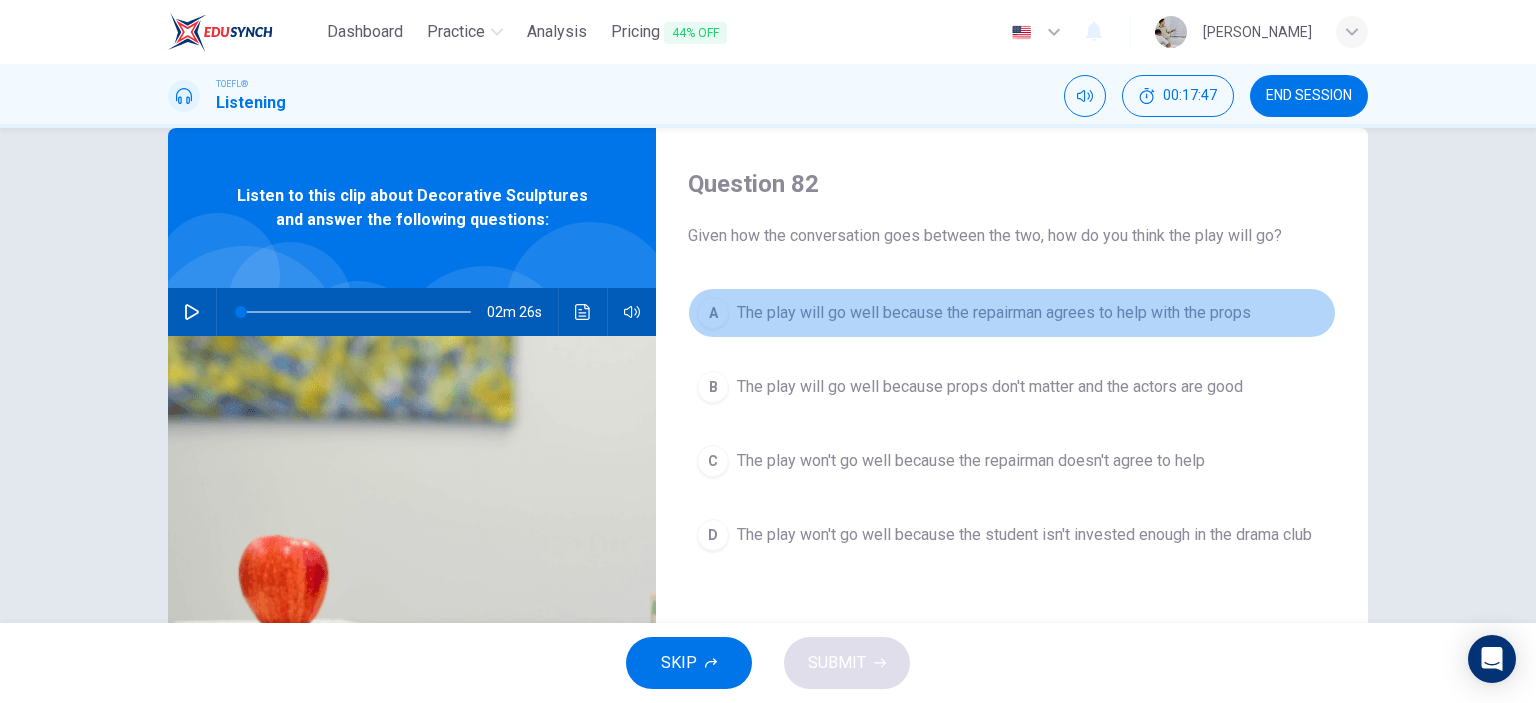 click on "The play will go well because the repairman agrees to help with the props" at bounding box center [994, 313] 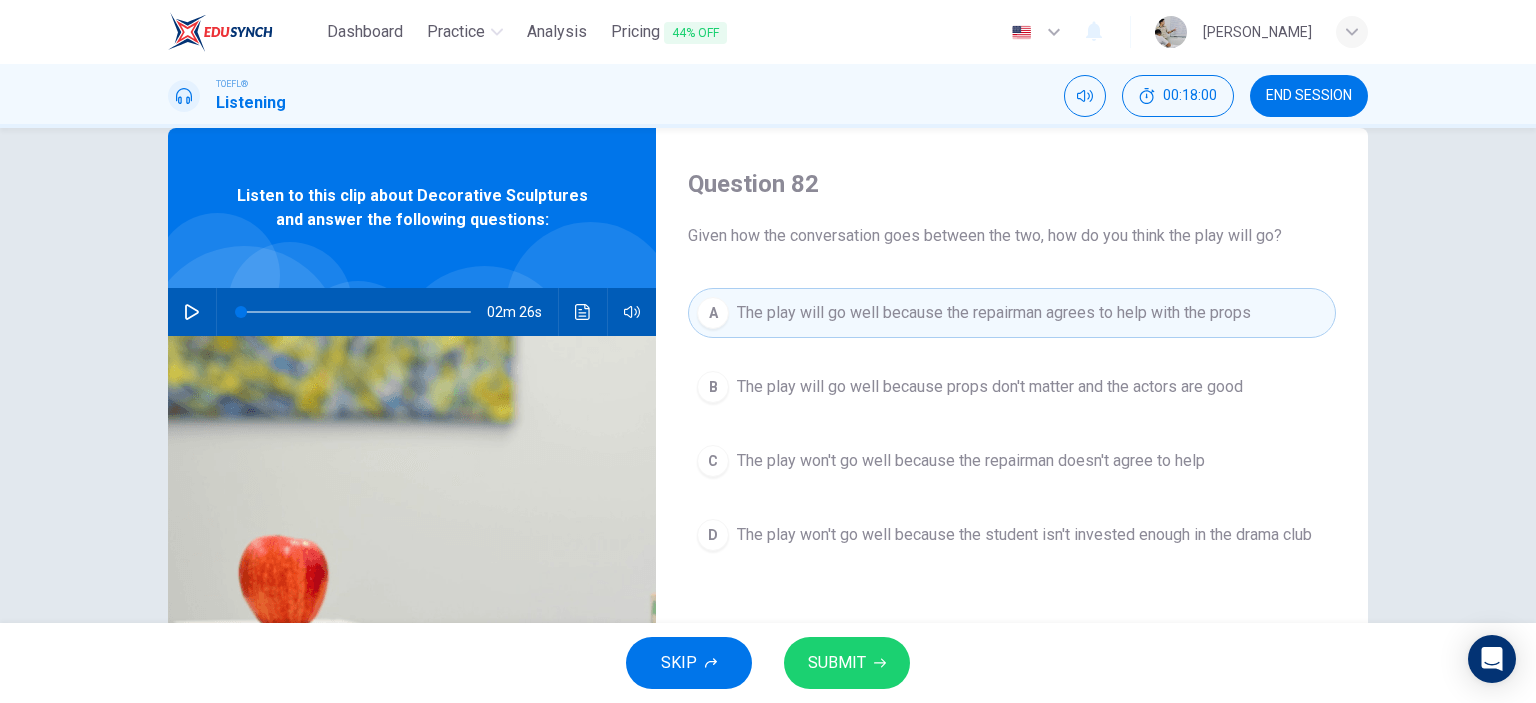 click on "SUBMIT" at bounding box center [847, 663] 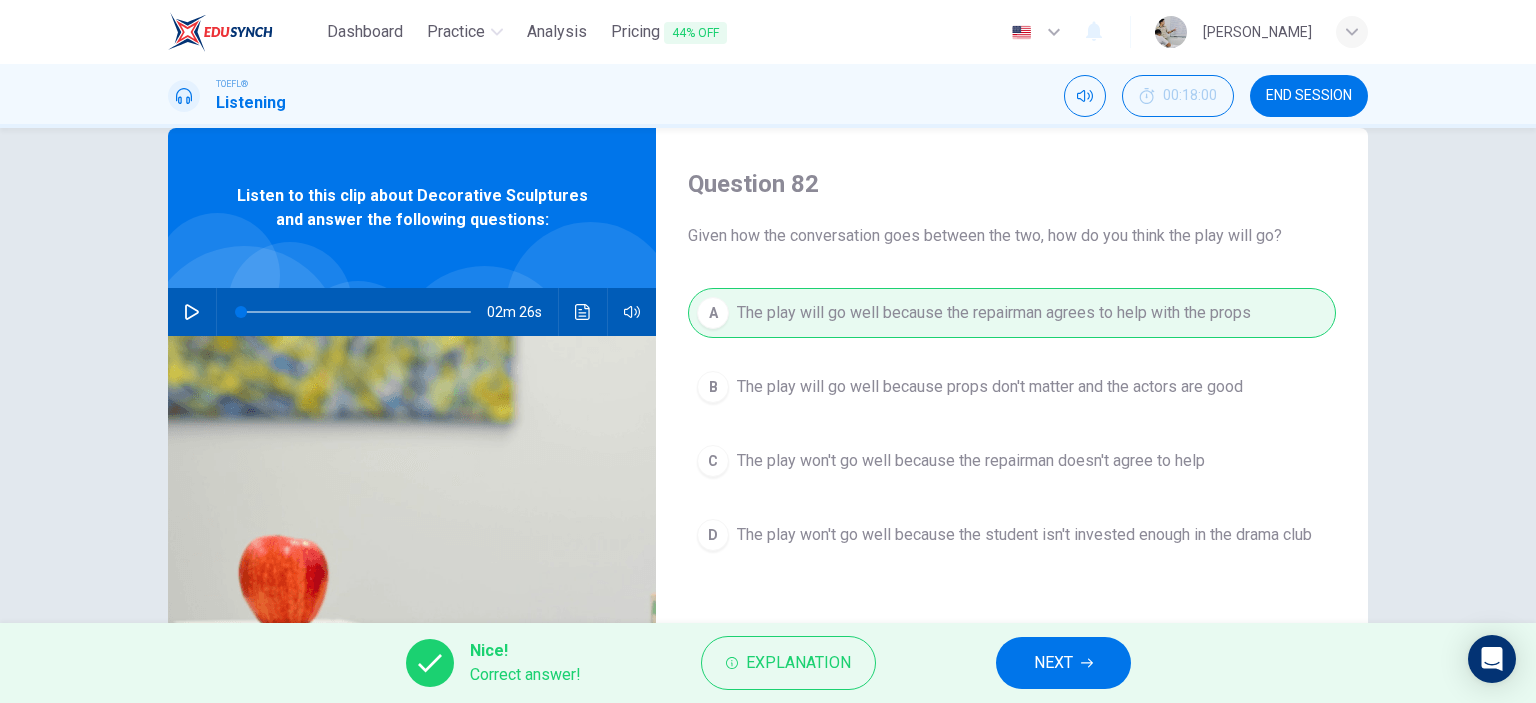 click on "NEXT" at bounding box center (1053, 663) 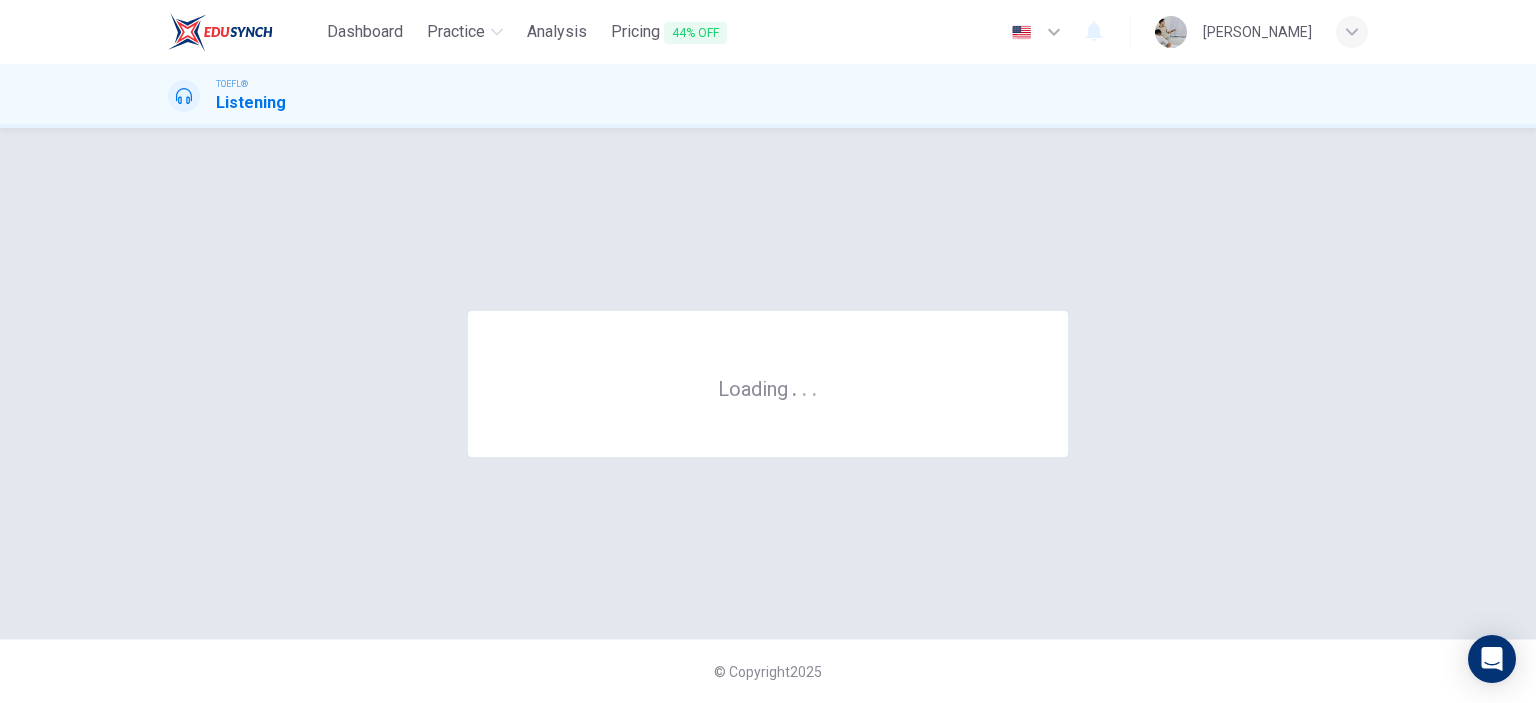 scroll, scrollTop: 0, scrollLeft: 0, axis: both 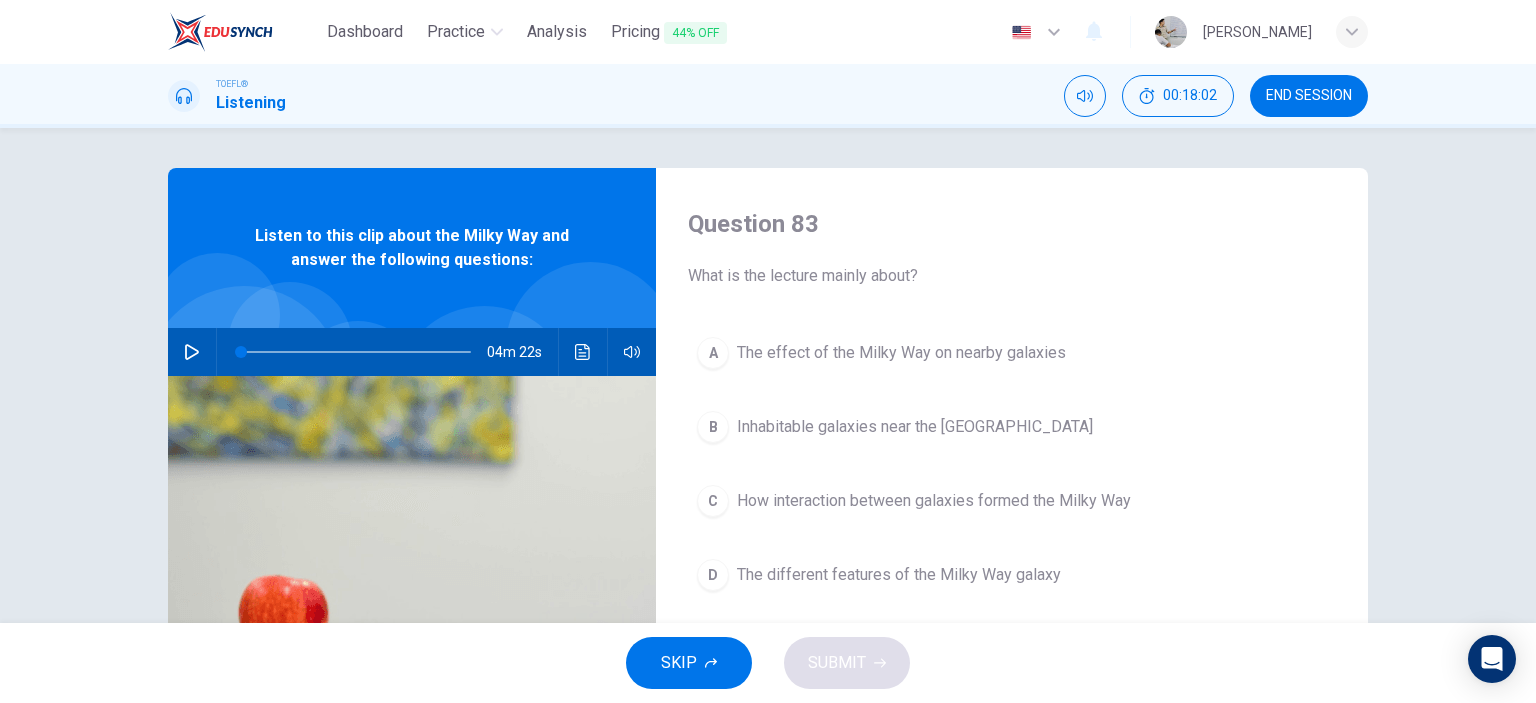 click on "END SESSION" at bounding box center (1309, 96) 